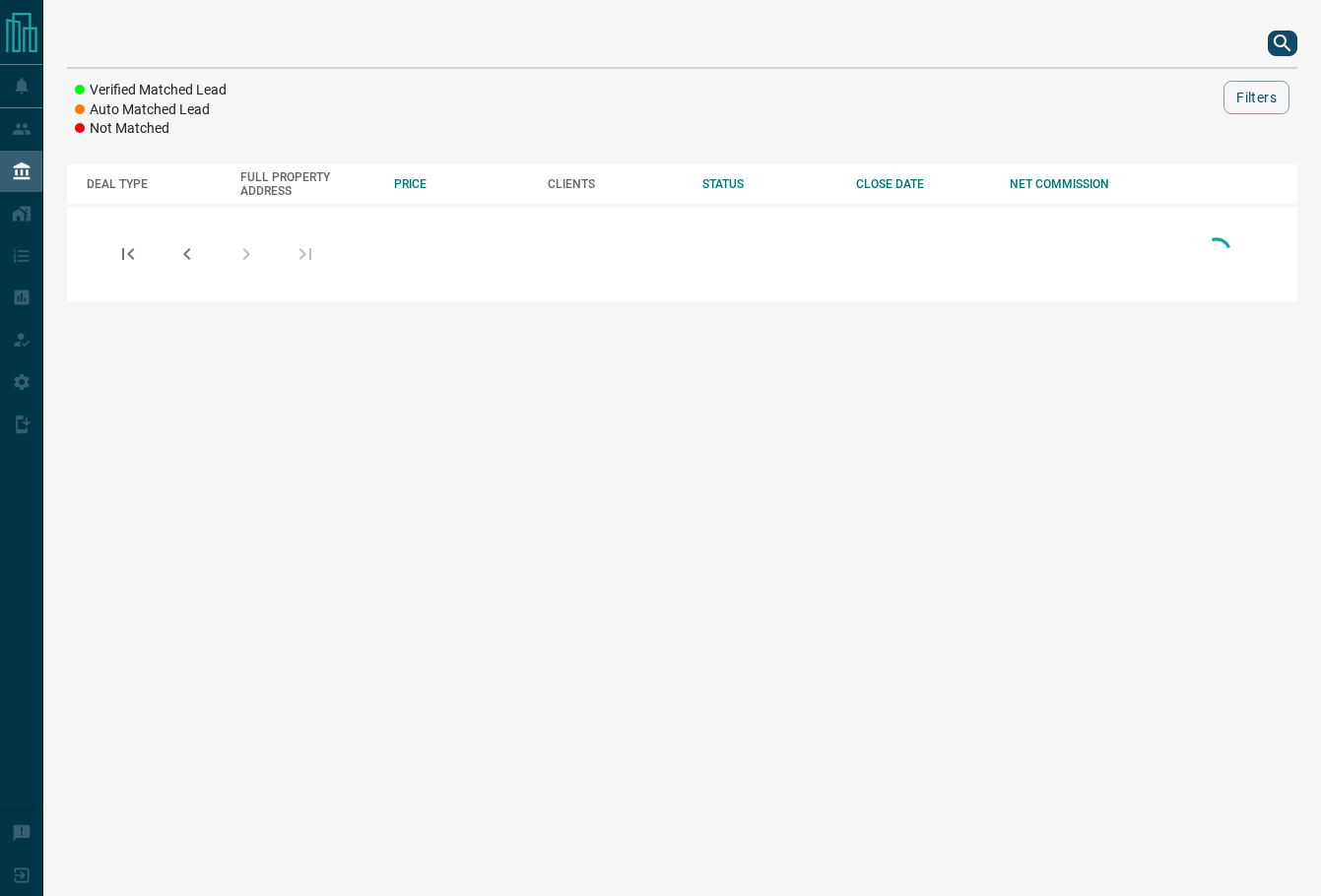 scroll, scrollTop: 0, scrollLeft: 0, axis: both 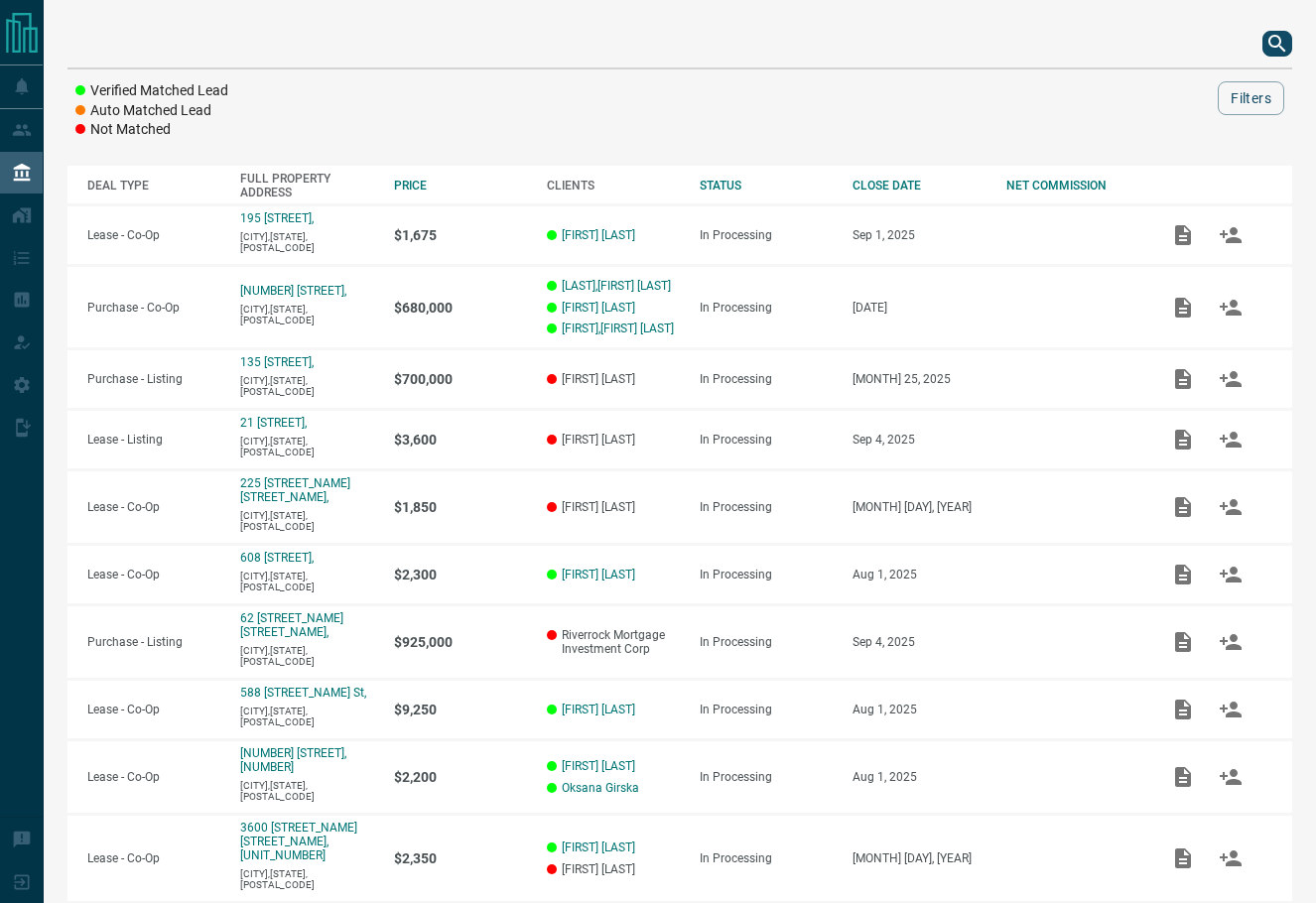 click 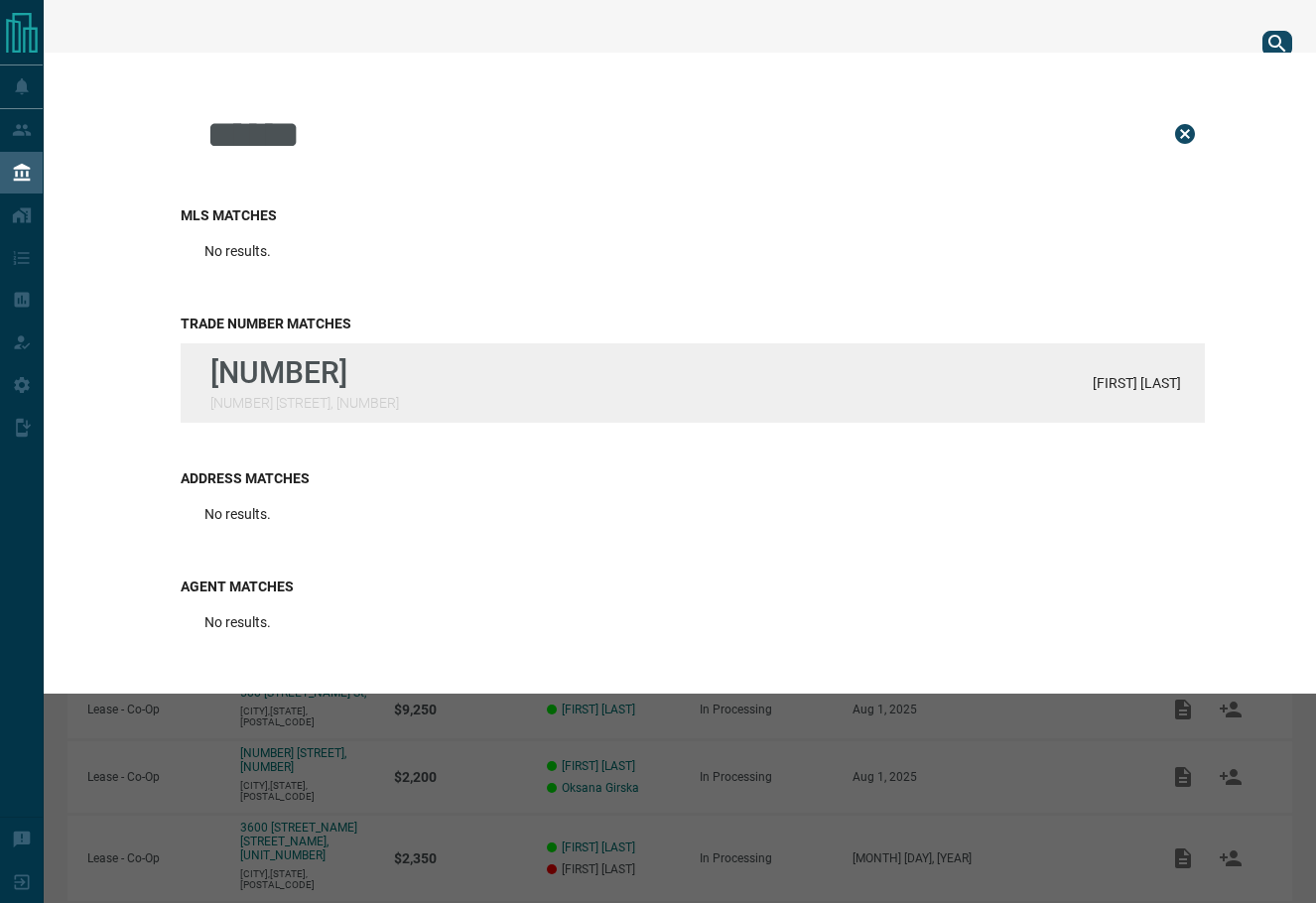 type on "******" 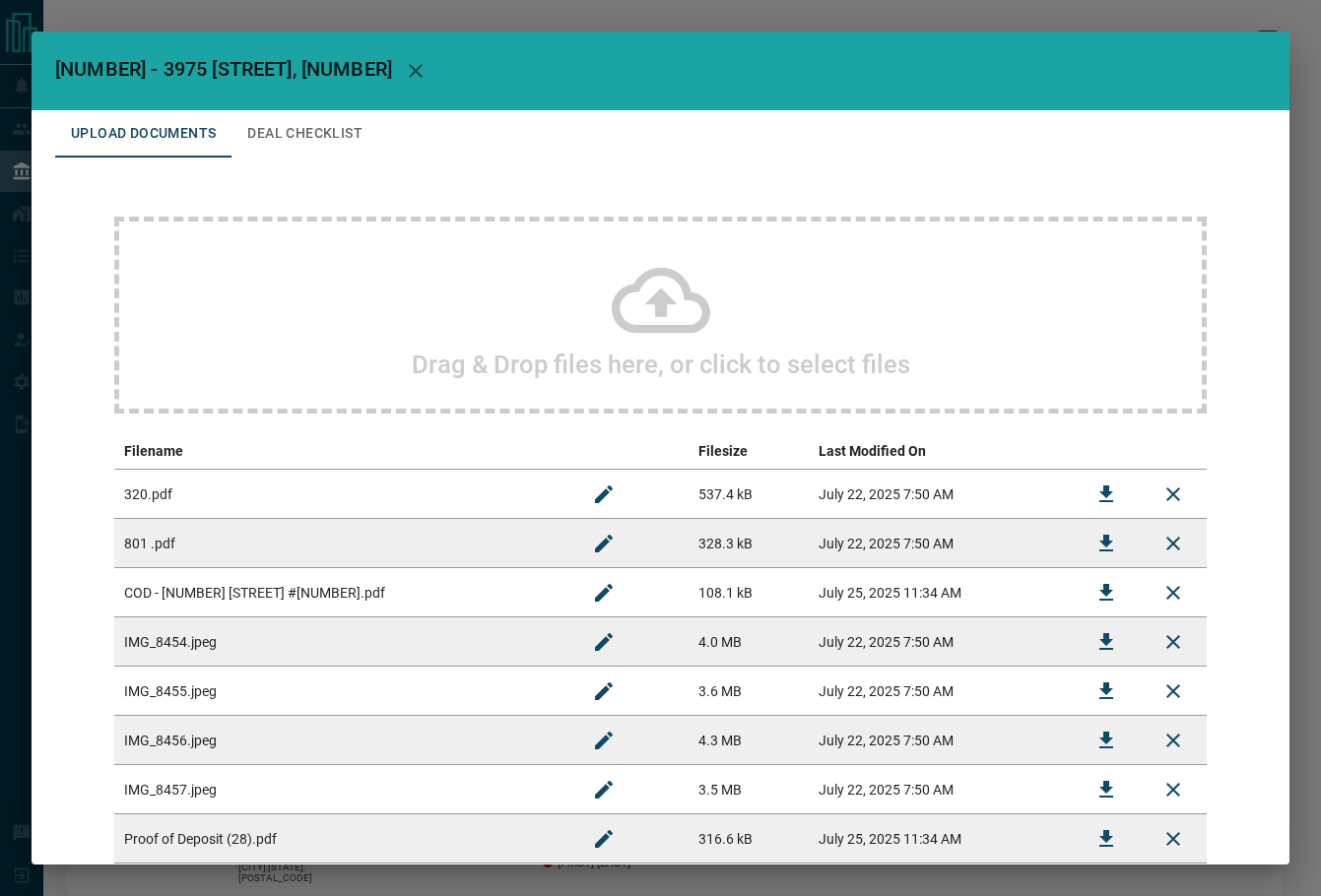 click on "Deal Checklist" at bounding box center [304, 134] 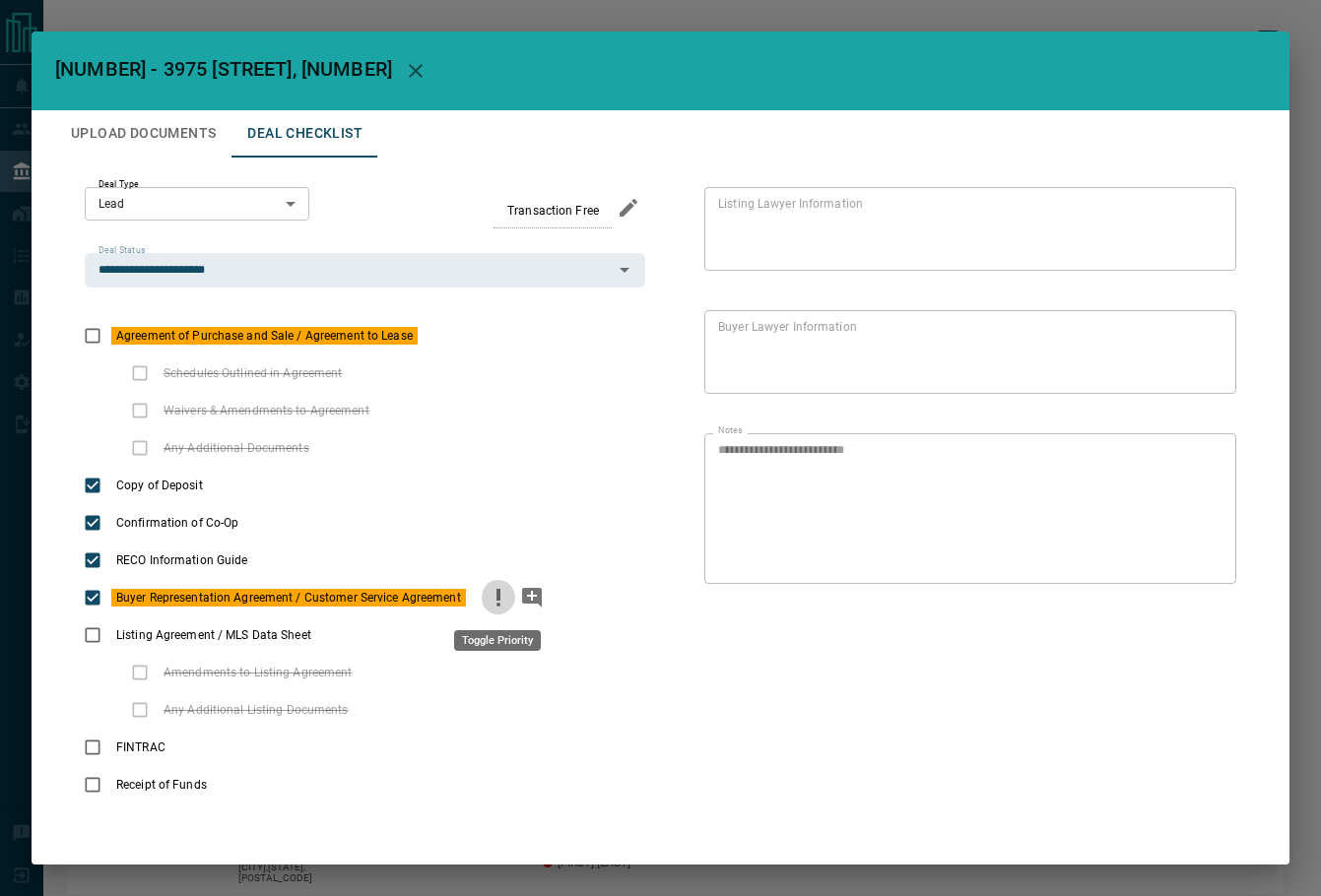 click at bounding box center (498, 598) 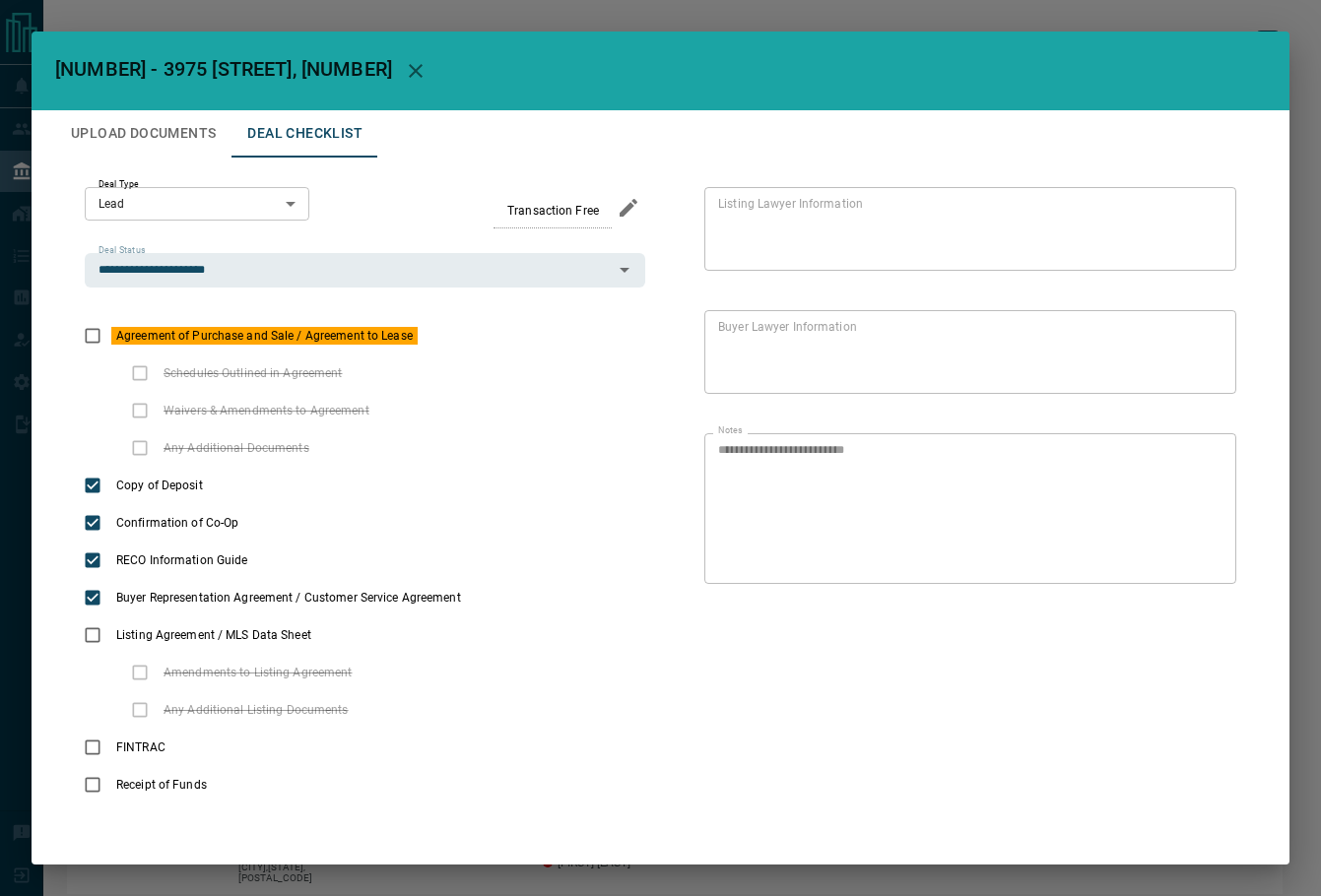 click on "Upload Documents" at bounding box center [143, 134] 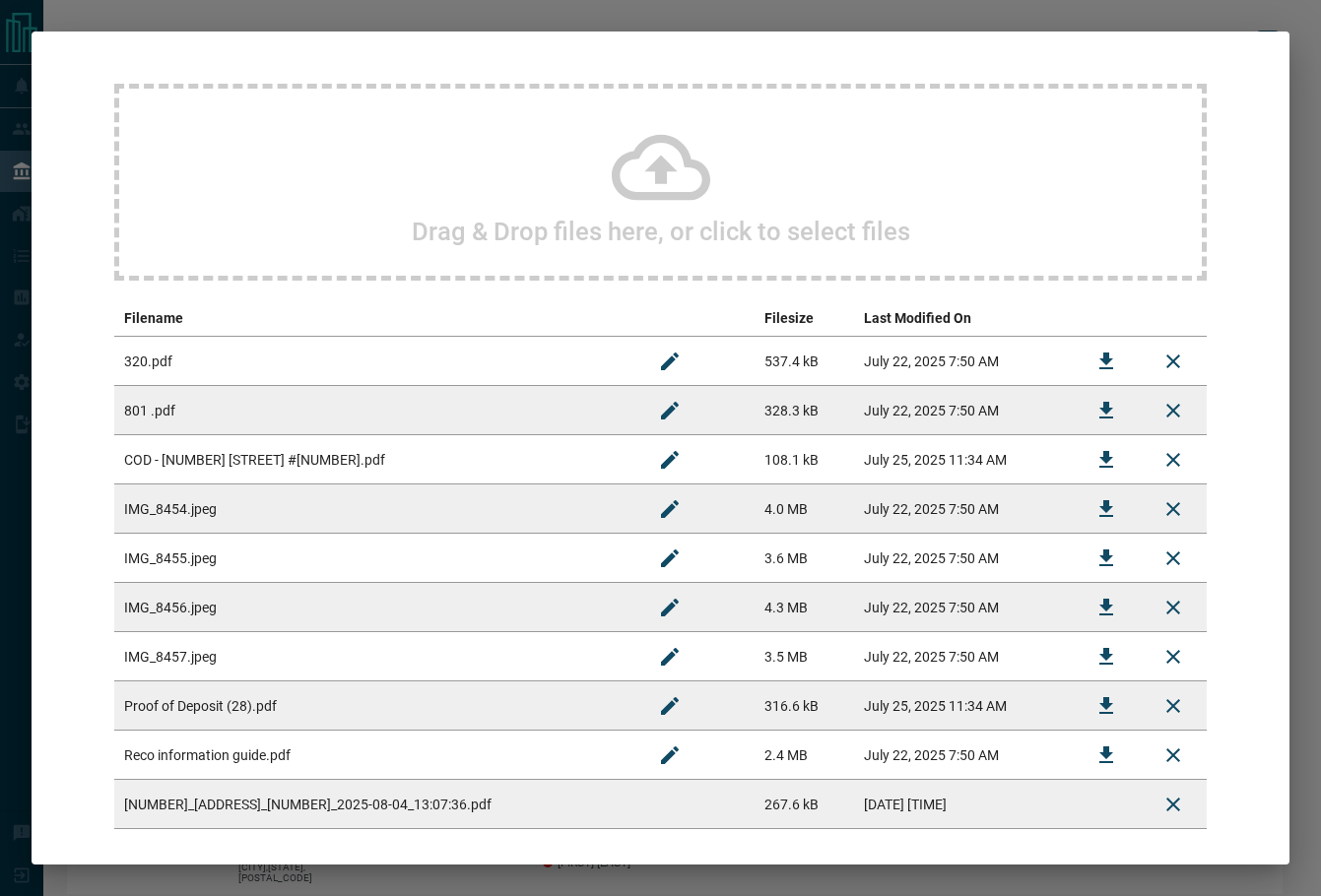 scroll, scrollTop: 226, scrollLeft: 0, axis: vertical 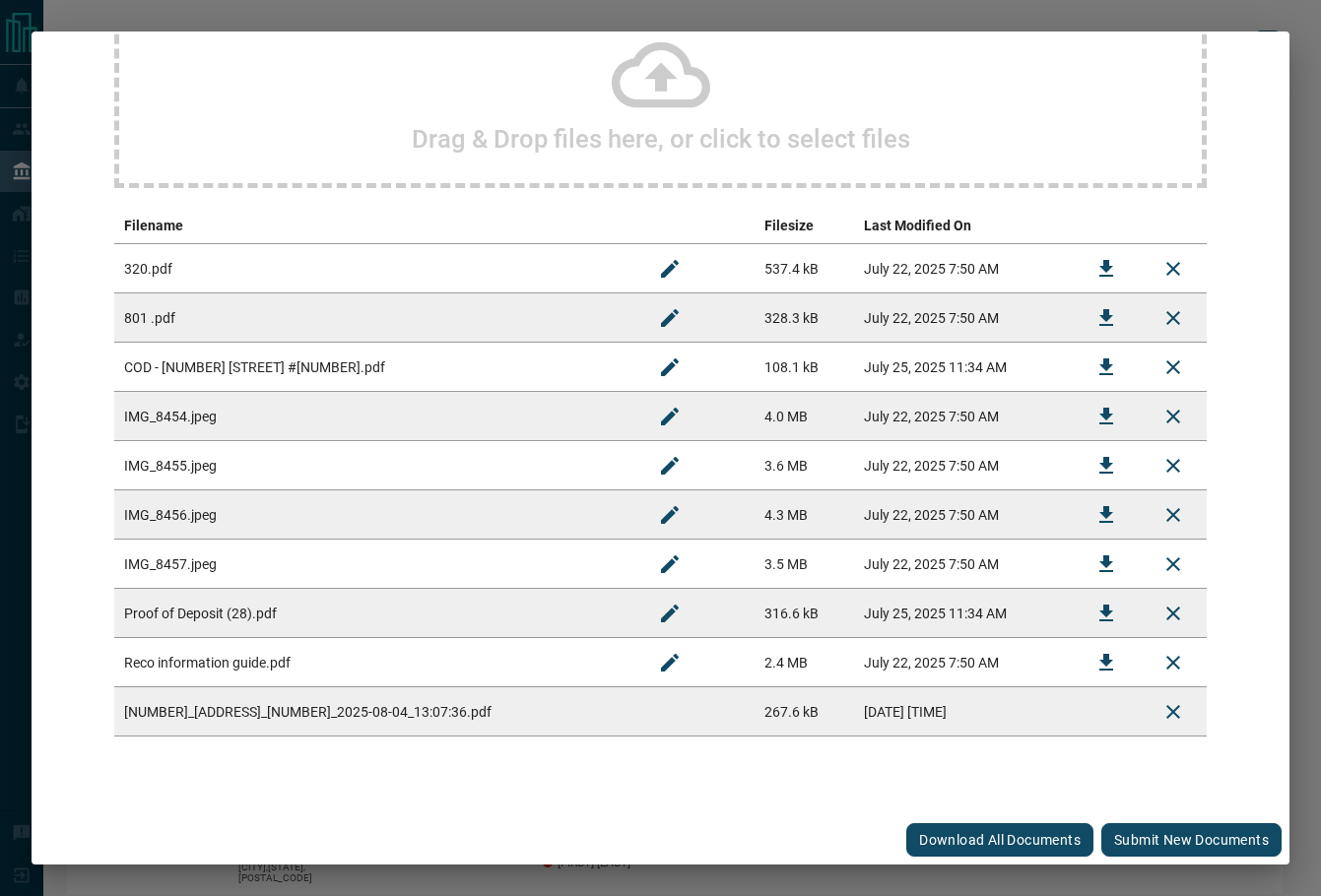 click on "Submit new documents" at bounding box center (1191, 840) 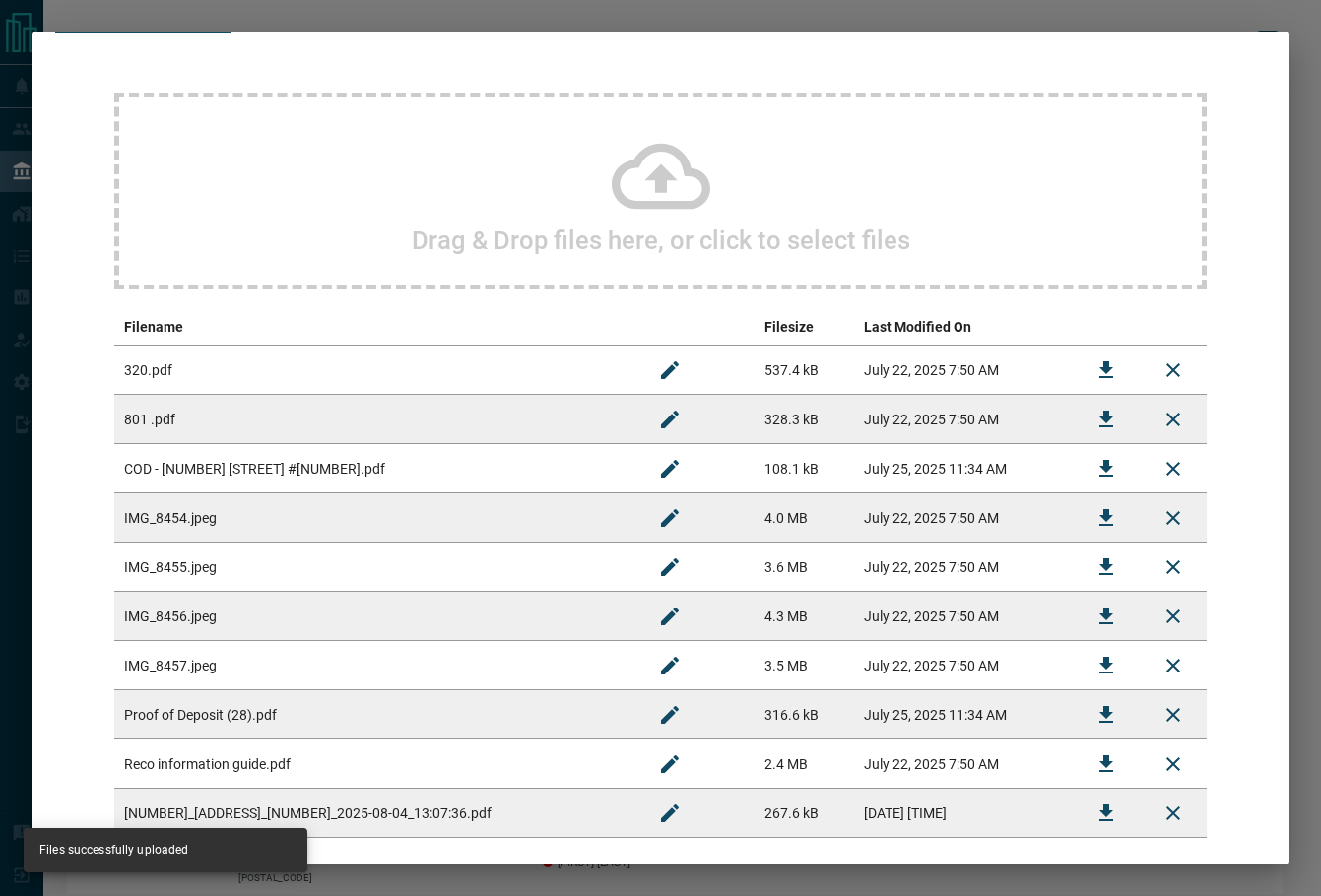scroll, scrollTop: 0, scrollLeft: 0, axis: both 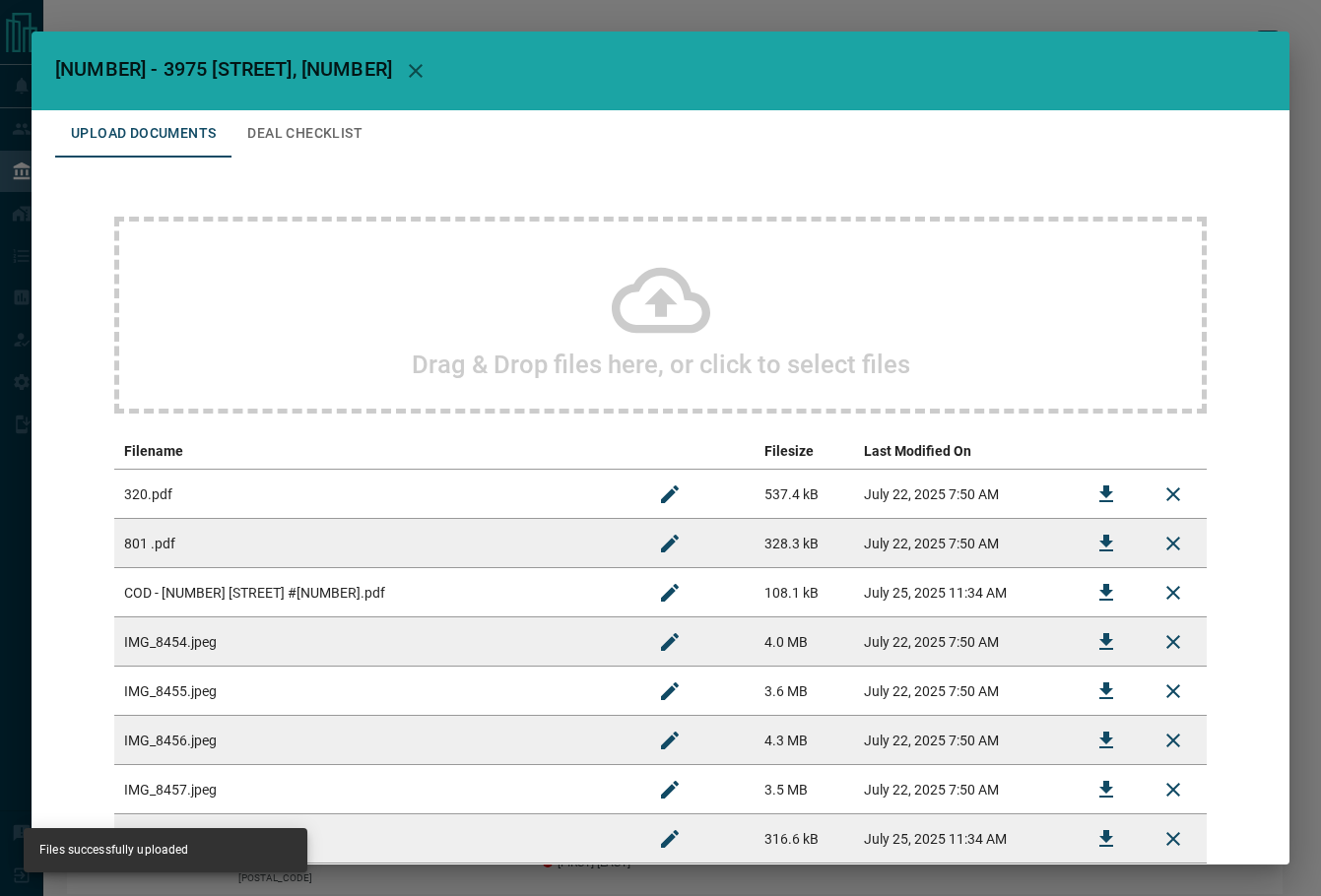 drag, startPoint x: 291, startPoint y: 157, endPoint x: 291, endPoint y: 139, distance: 18 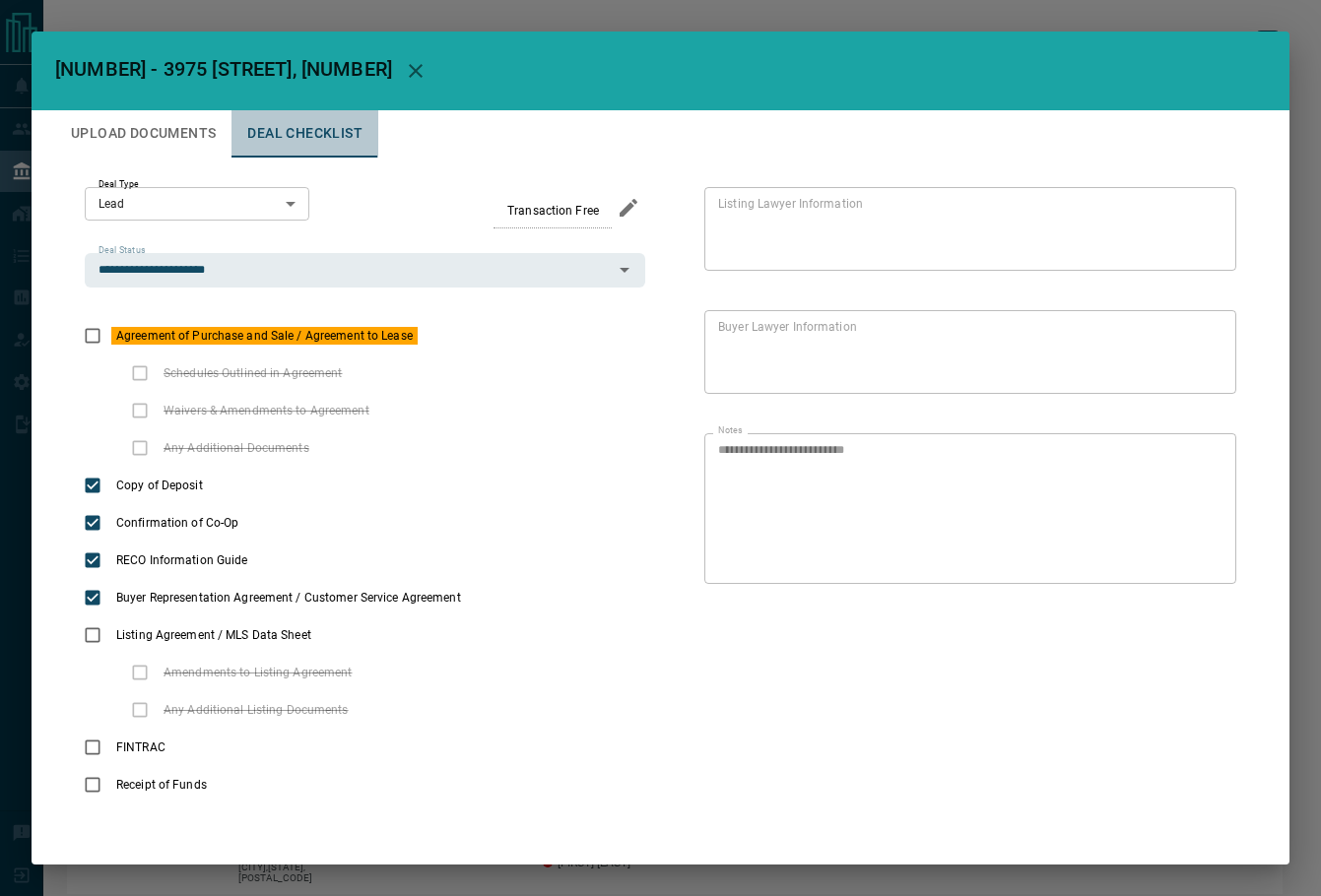 click on "Deal Checklist" at bounding box center [304, 134] 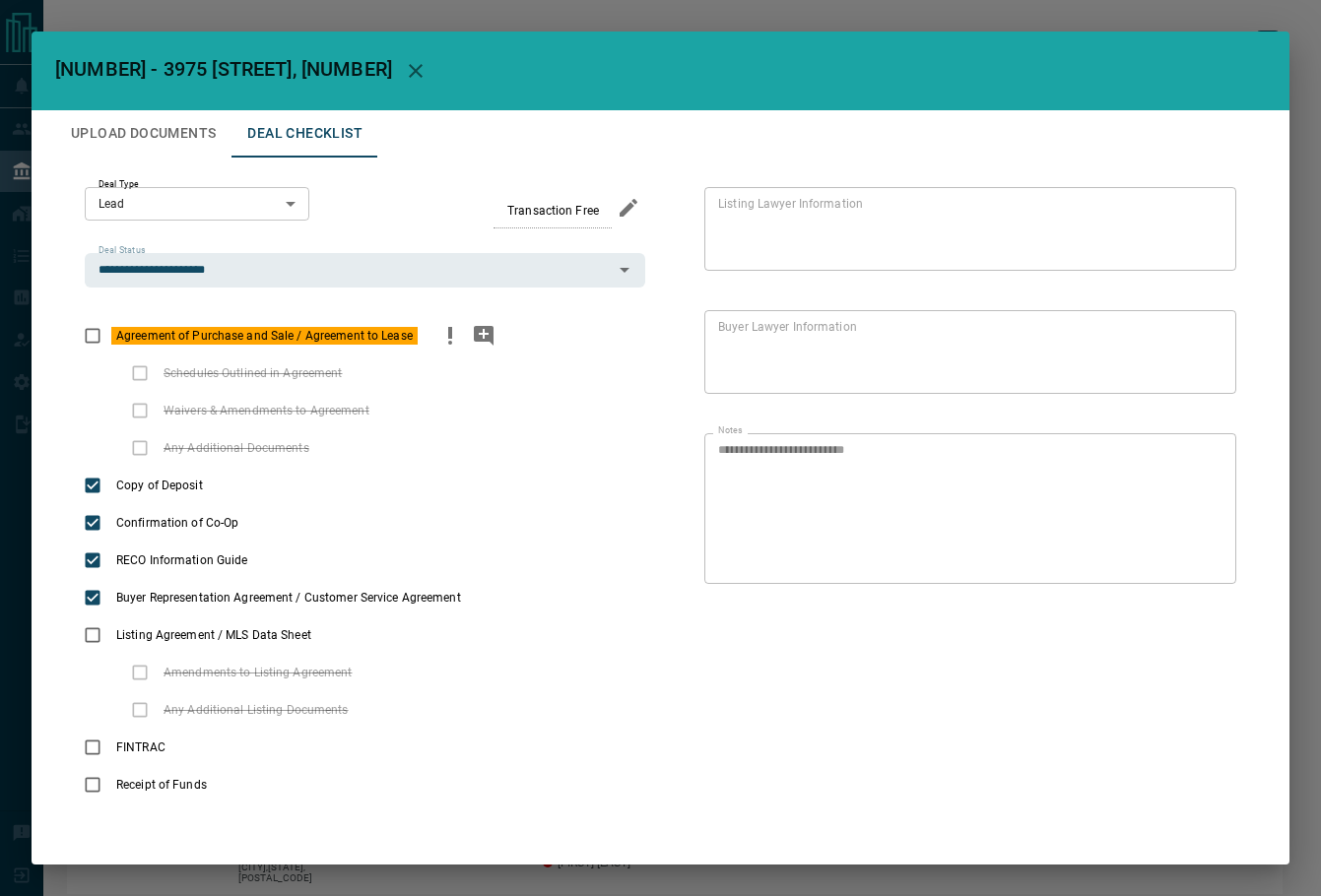 click 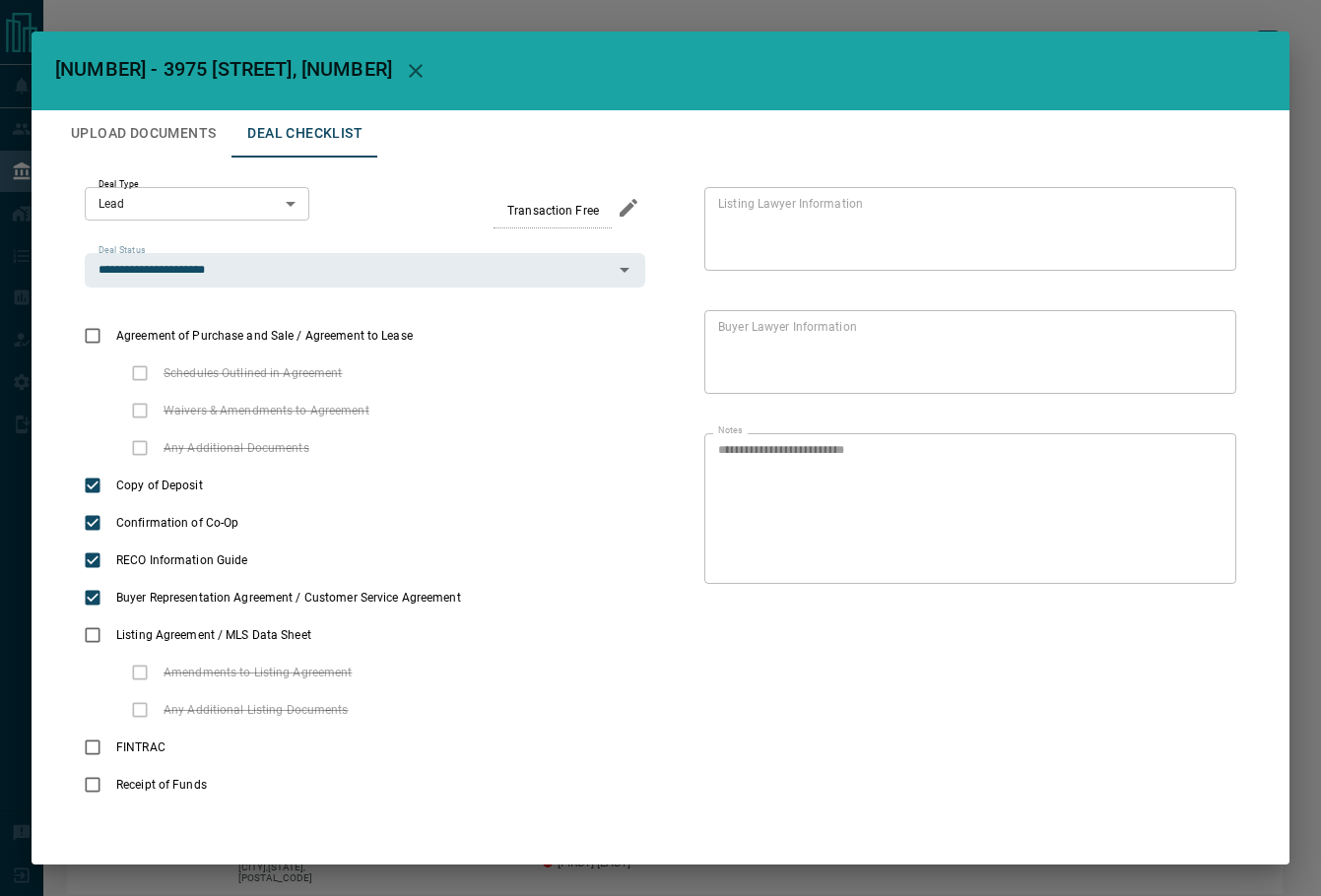 click on "Upload Documents" at bounding box center (143, 134) 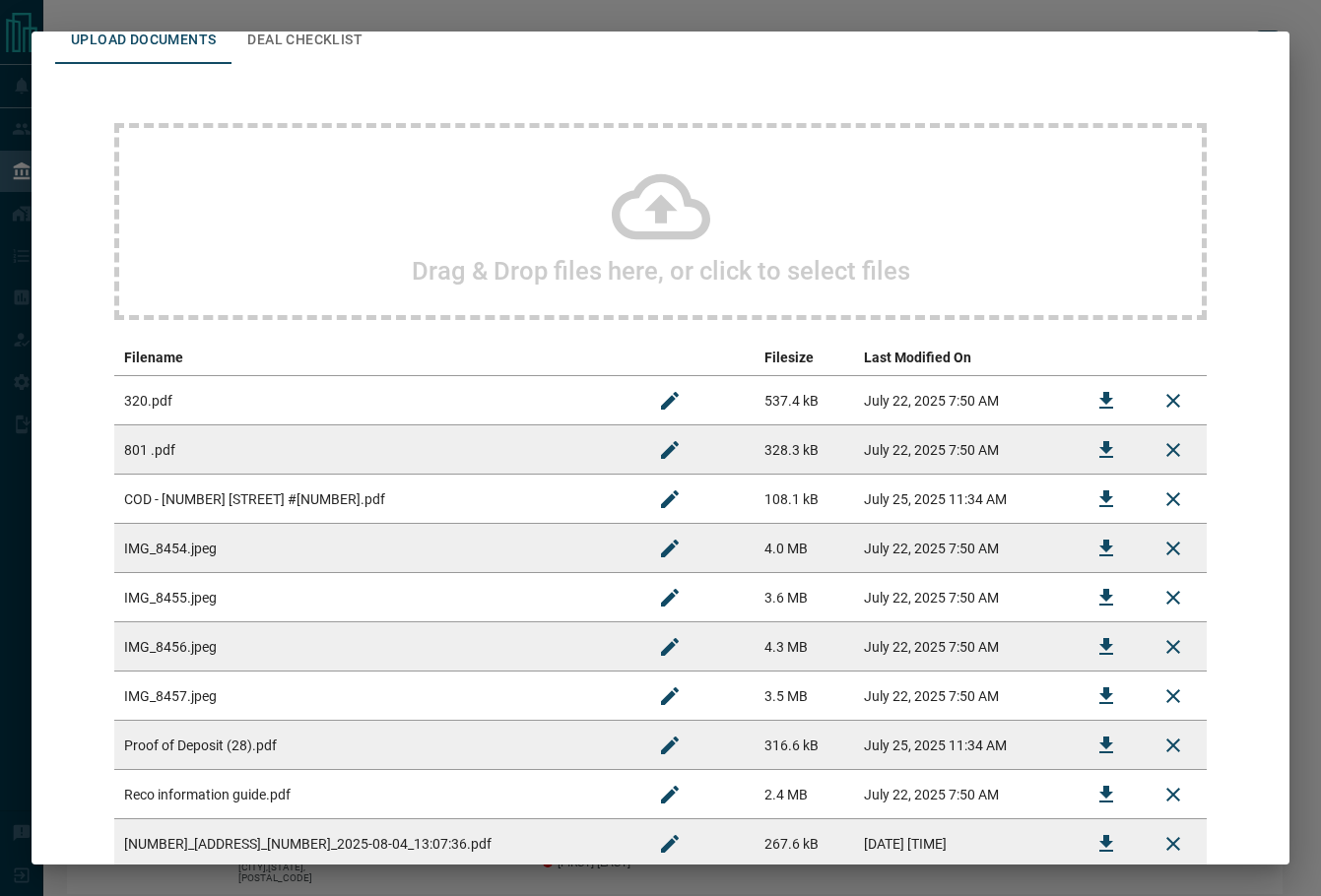 scroll, scrollTop: 0, scrollLeft: 0, axis: both 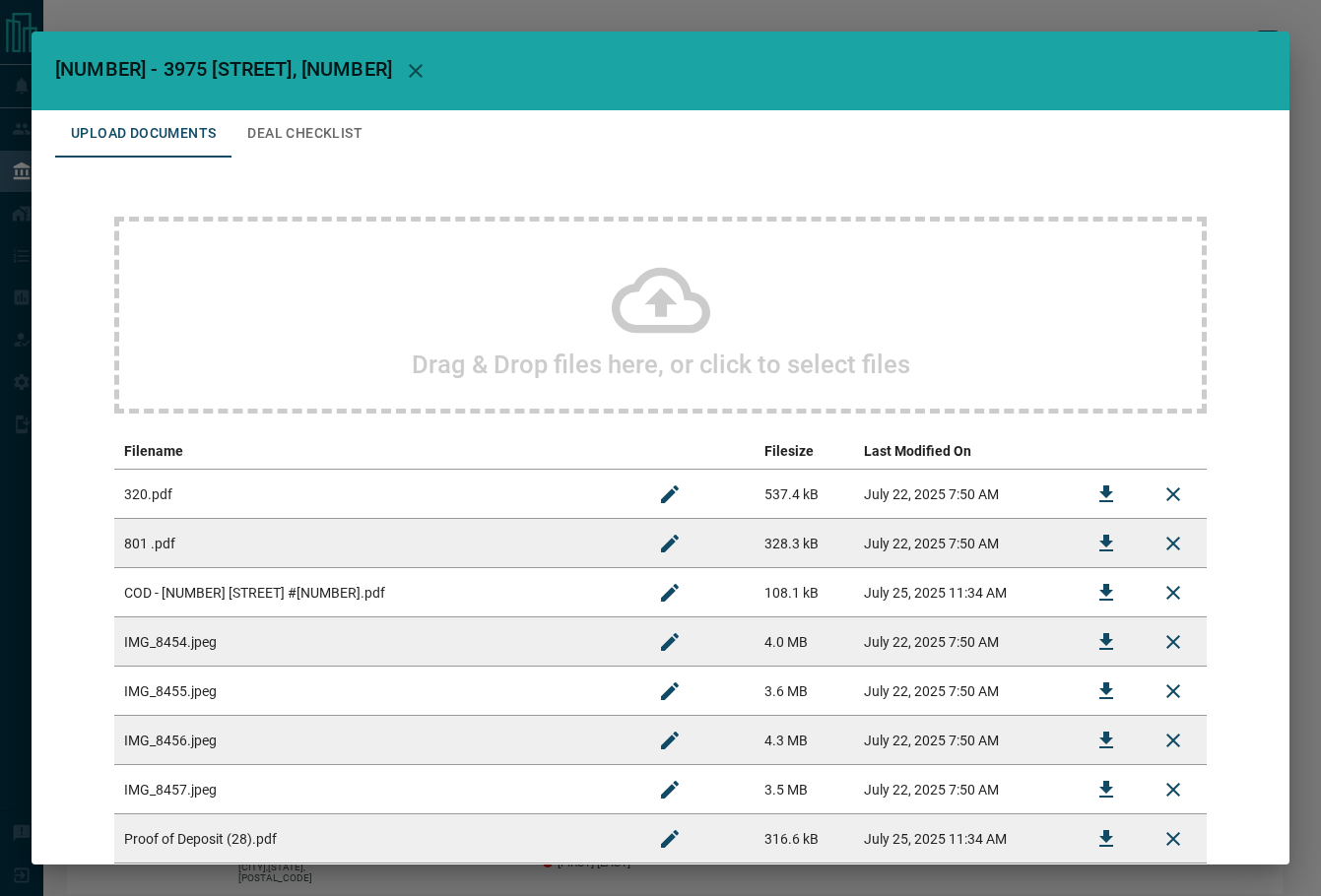 click on "Deal Checklist" at bounding box center [304, 134] 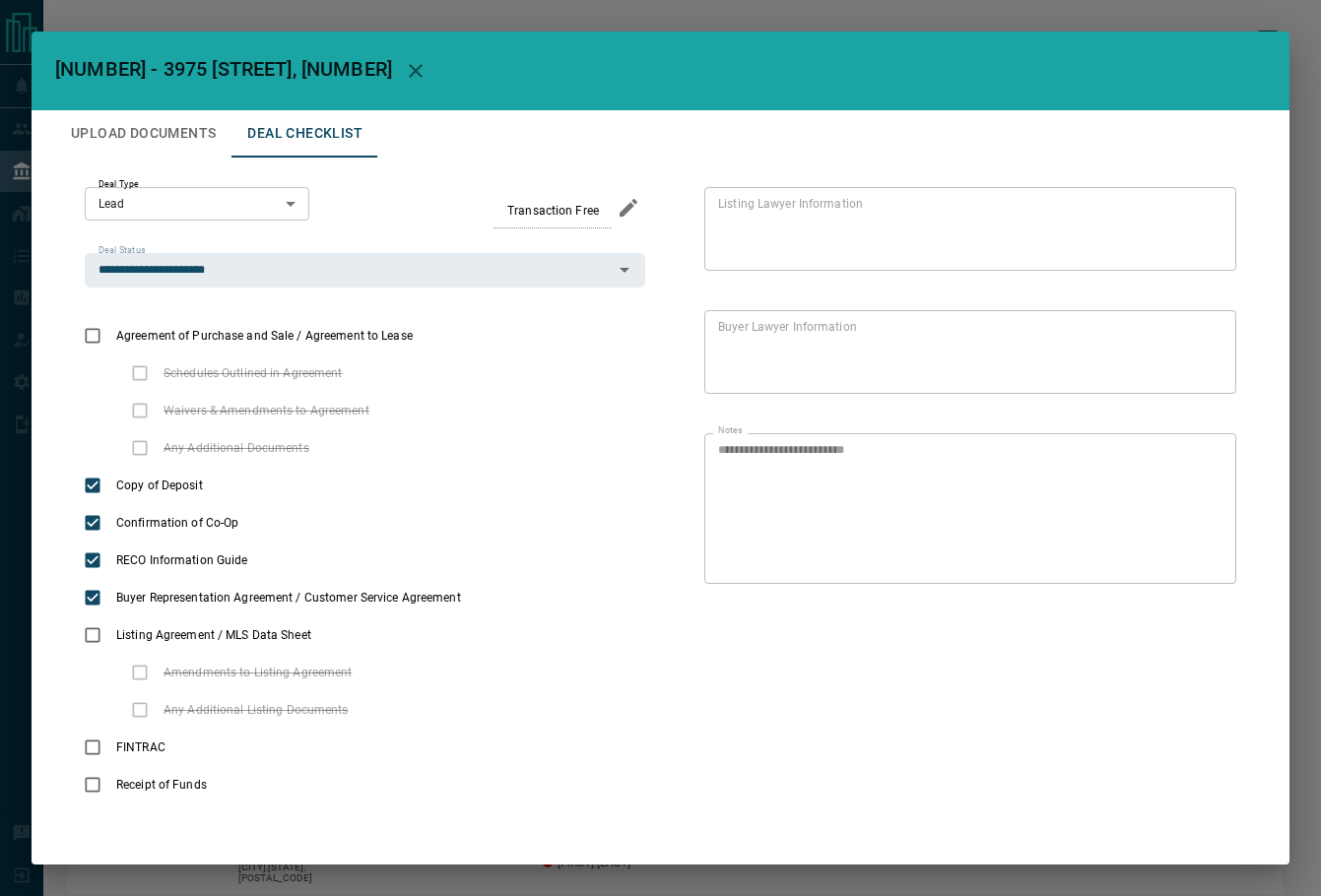 click 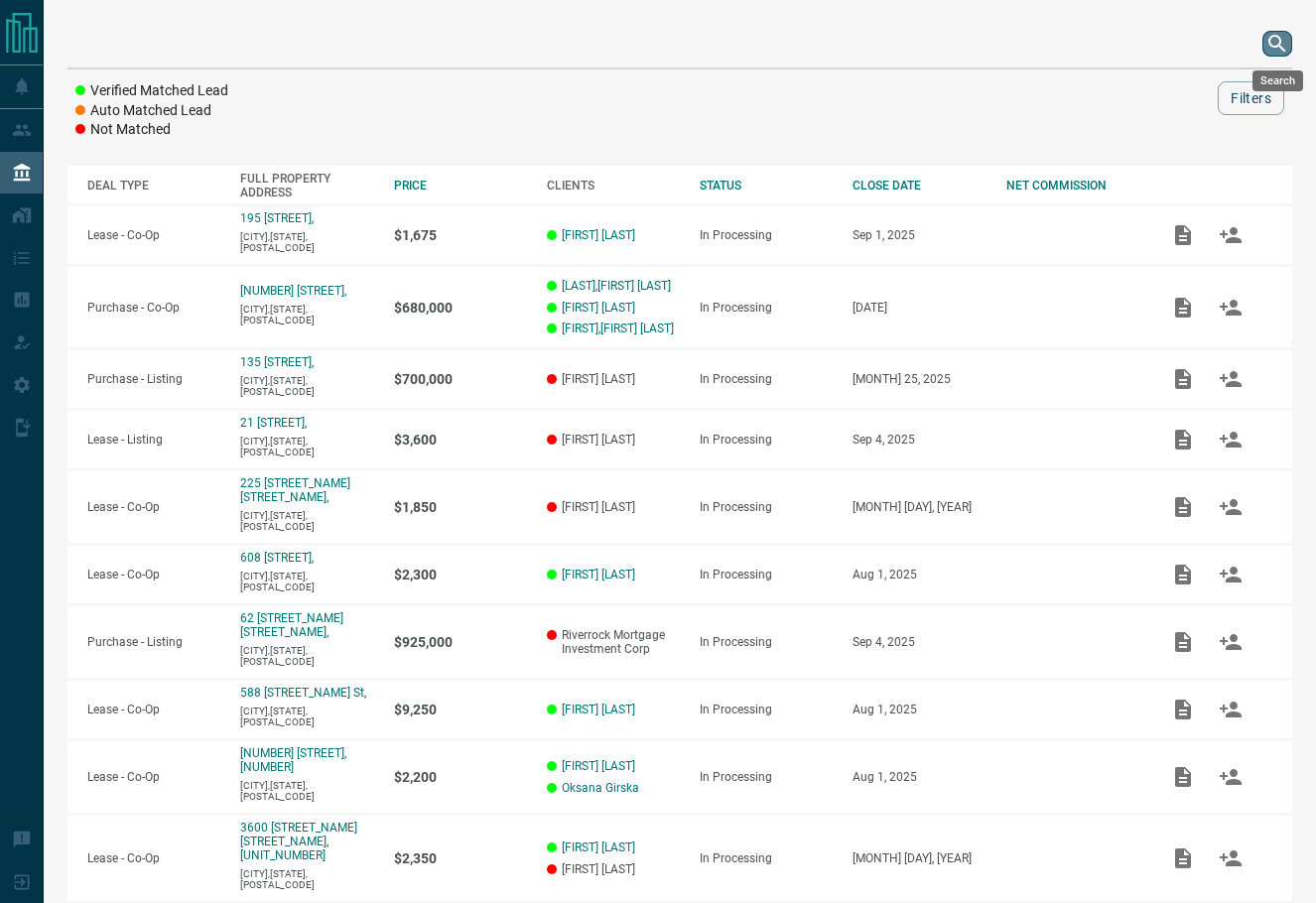 click 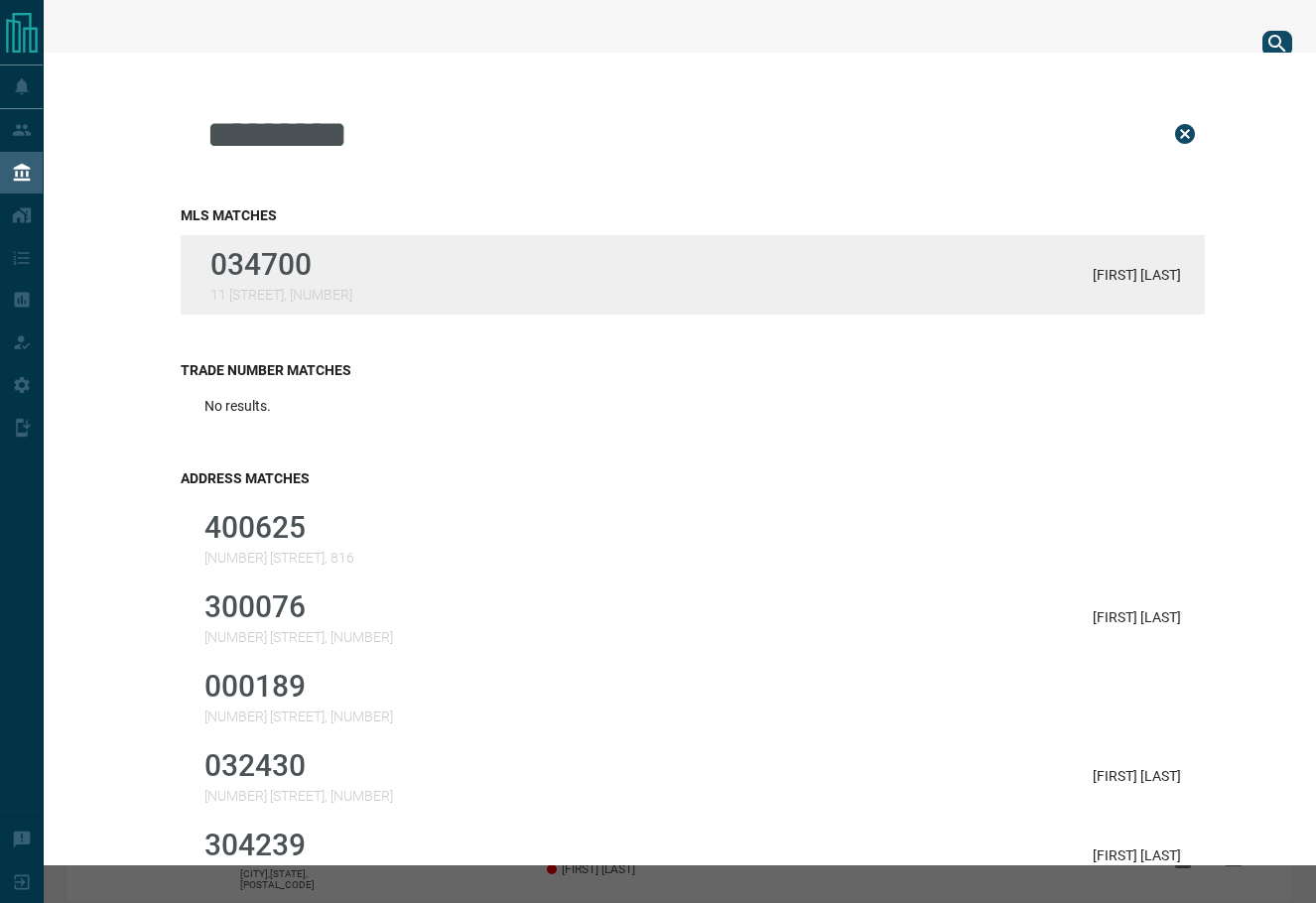 type on "*********" 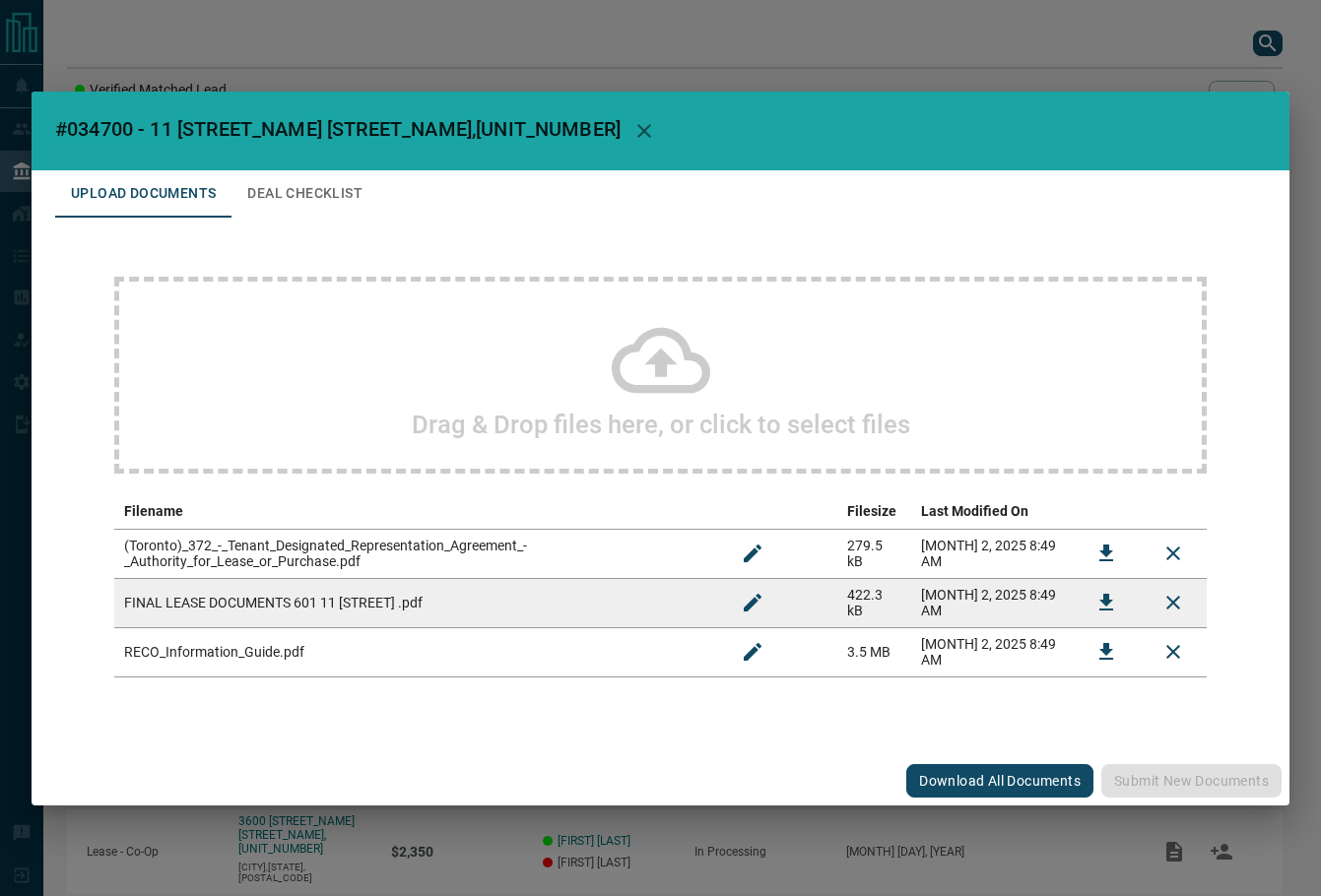 click 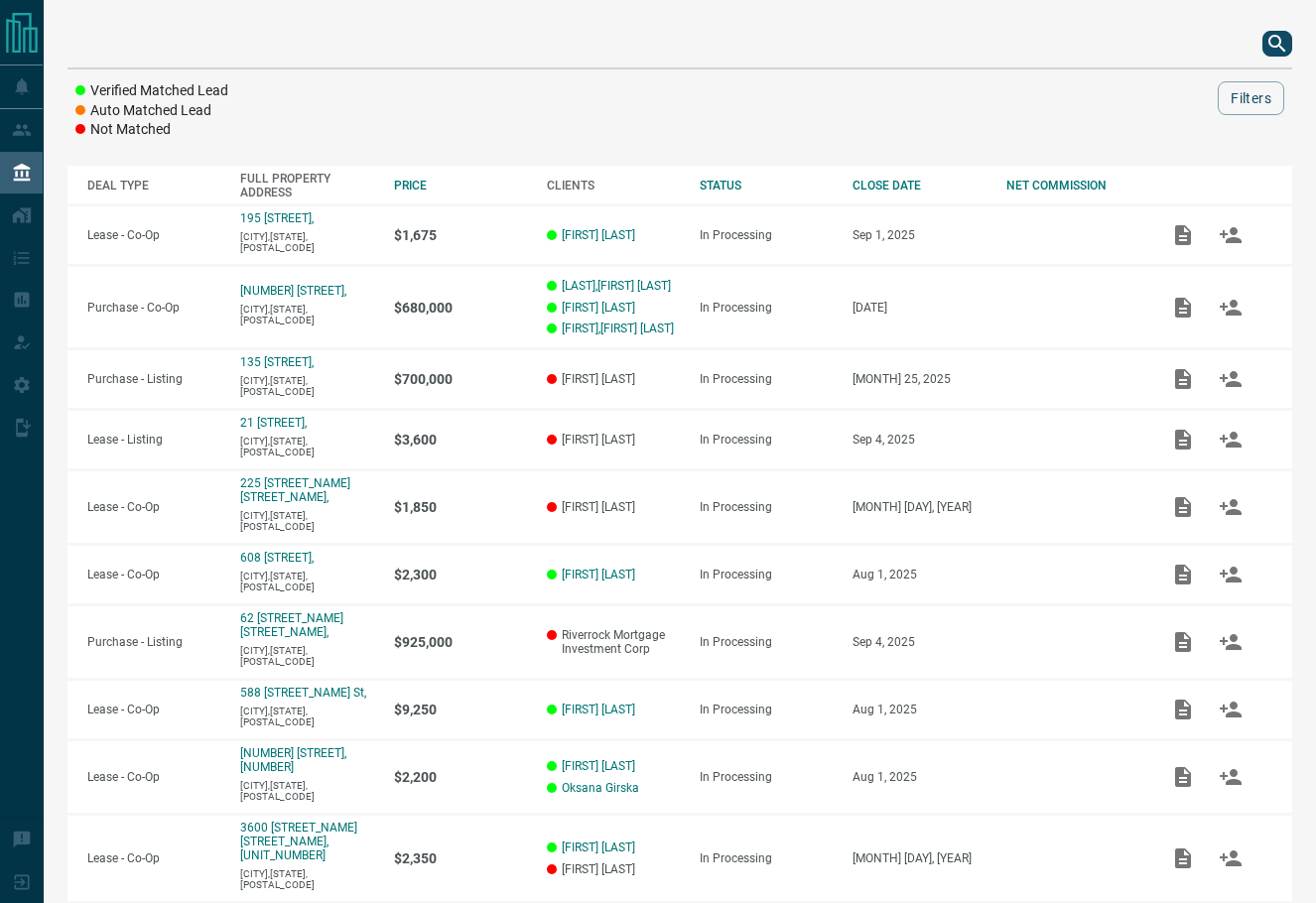 click 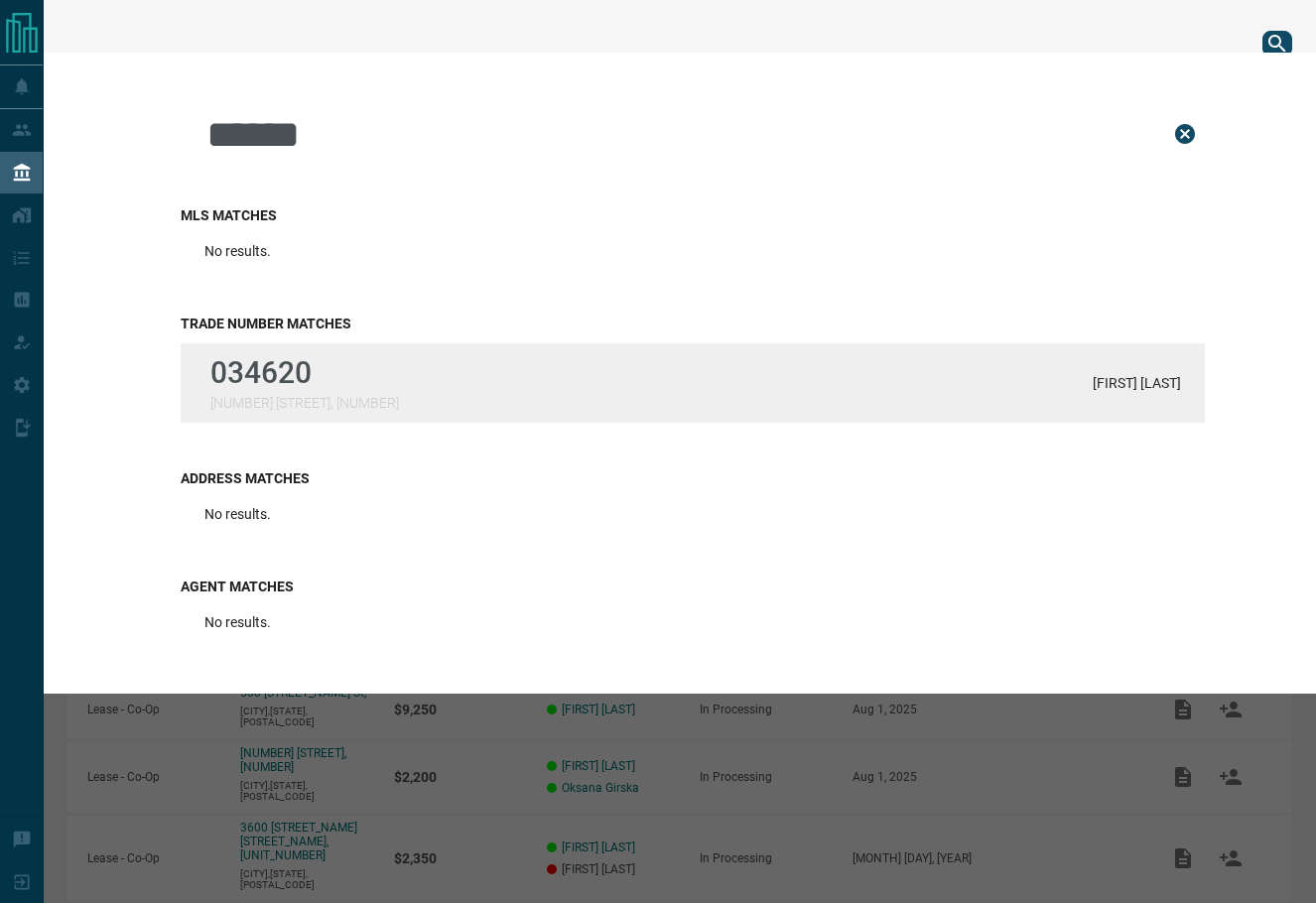 type on "******" 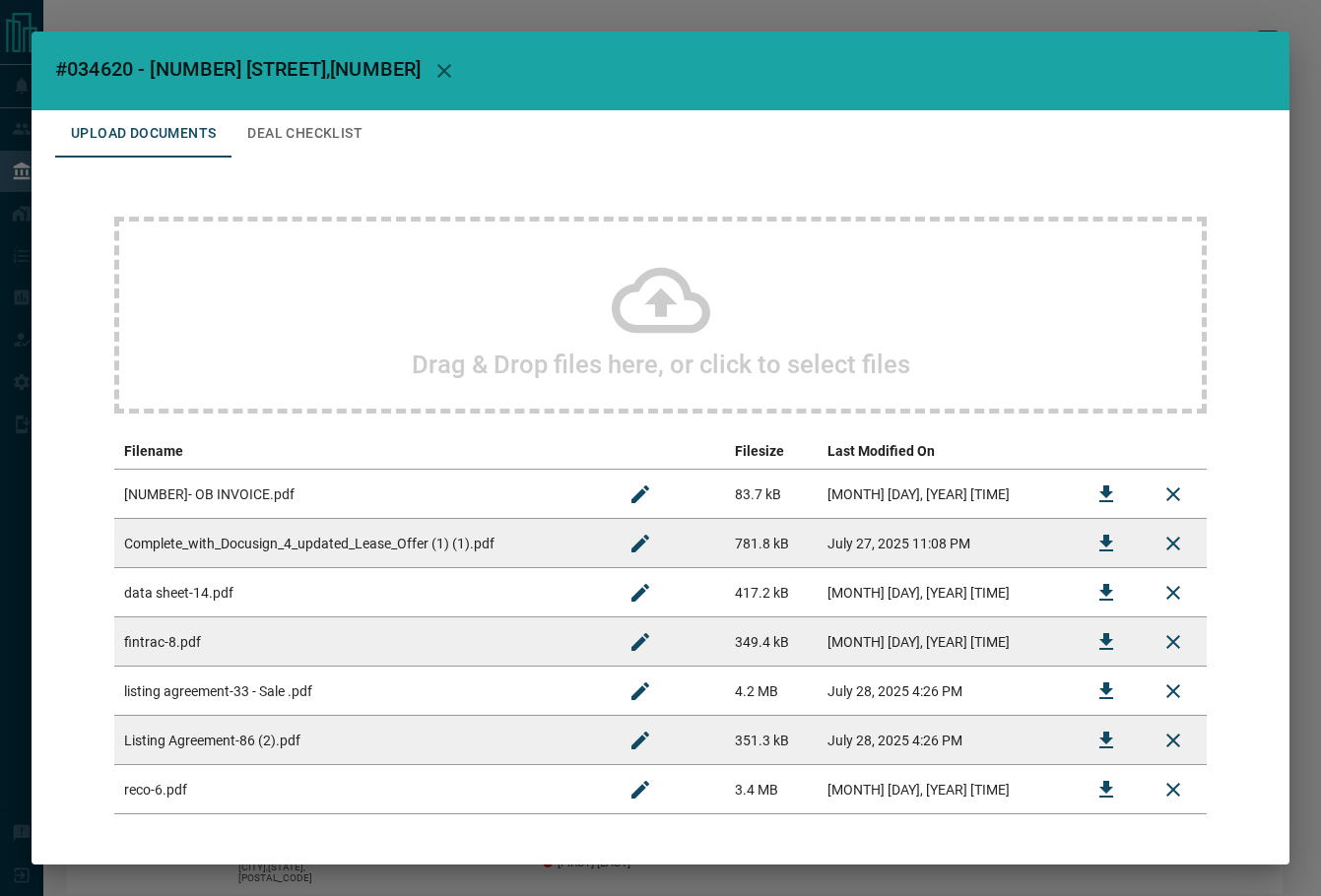 click on "Deal Checklist" at bounding box center (304, 134) 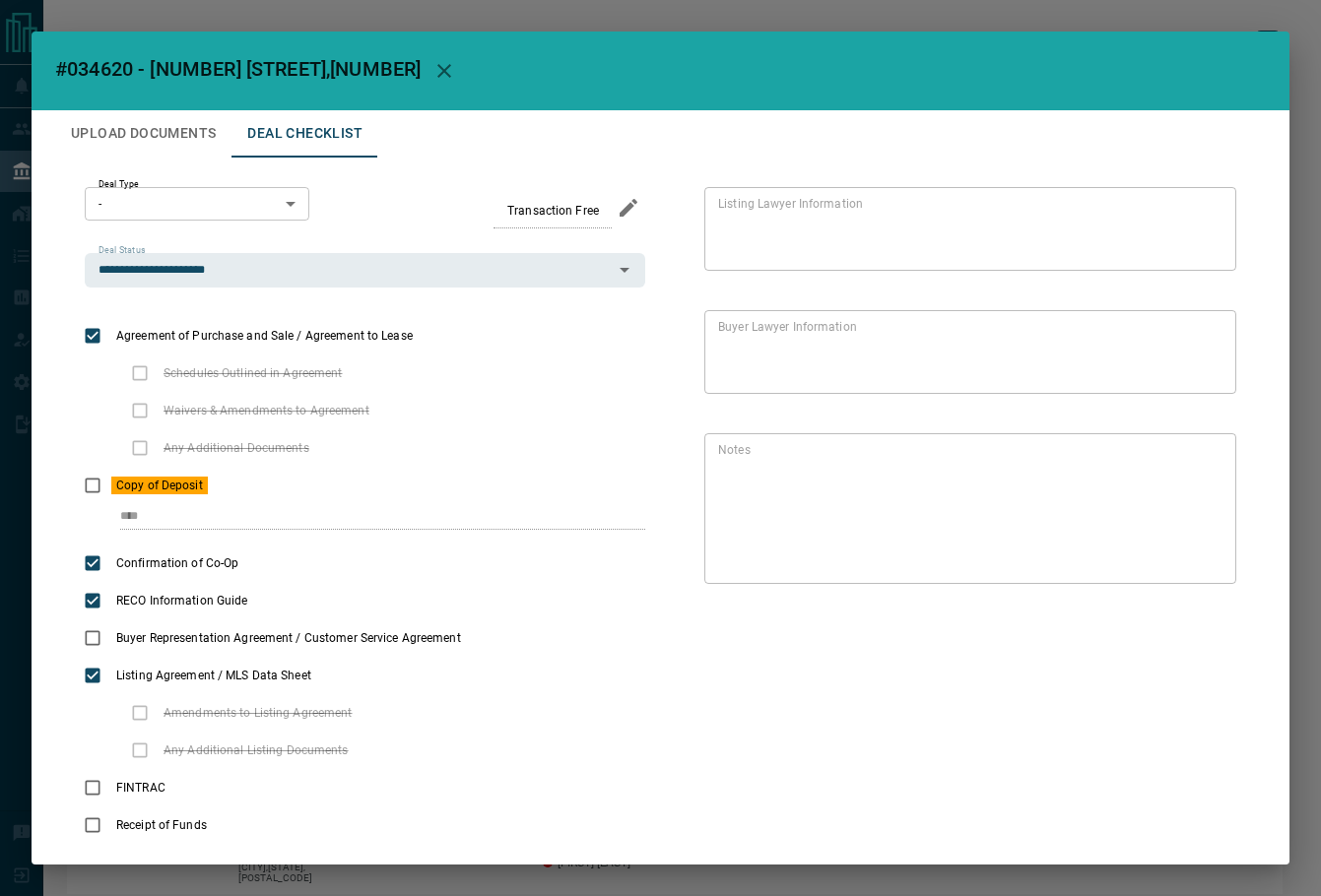 drag, startPoint x: 154, startPoint y: 142, endPoint x: 243, endPoint y: 123, distance: 91.00549 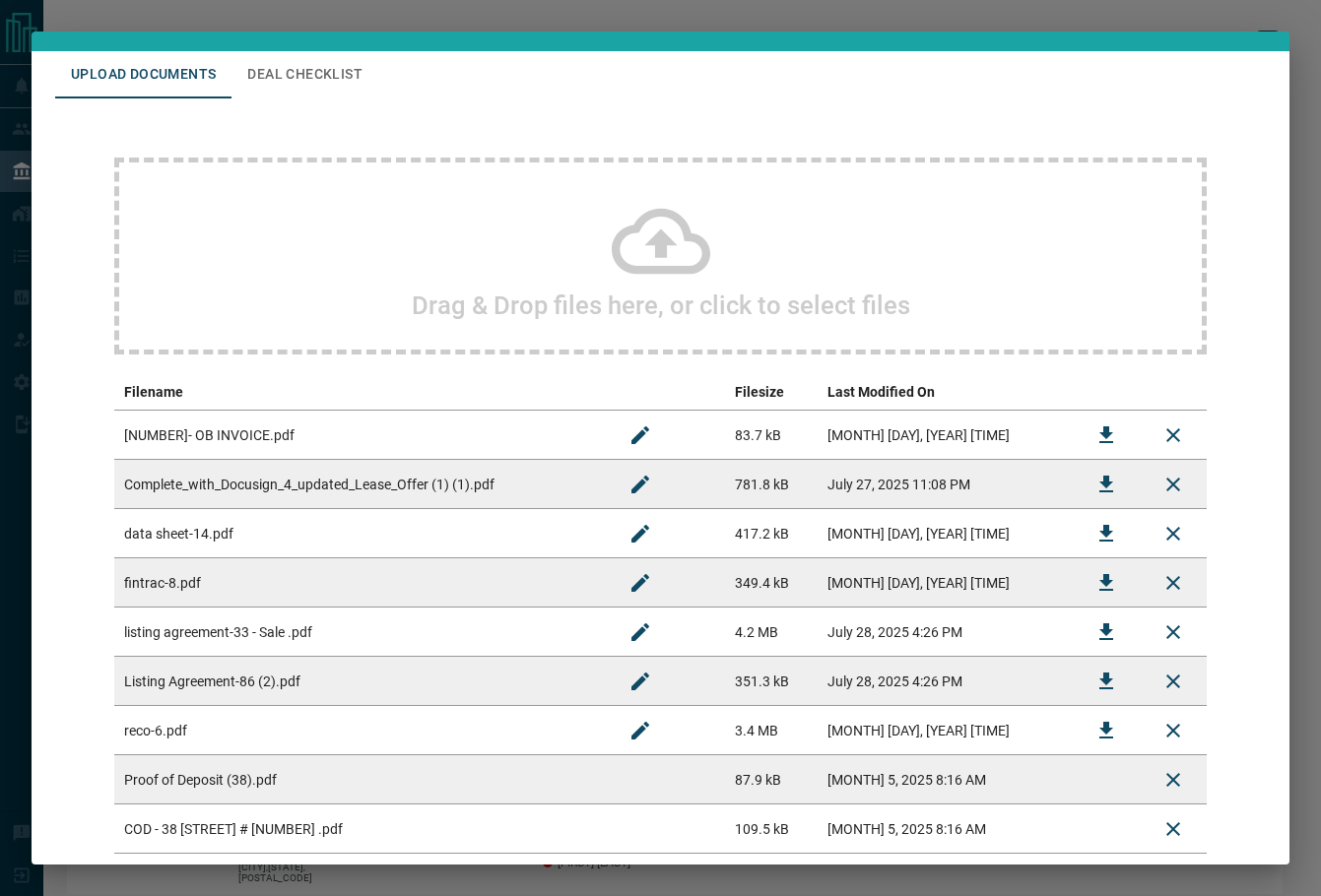 scroll, scrollTop: 0, scrollLeft: 0, axis: both 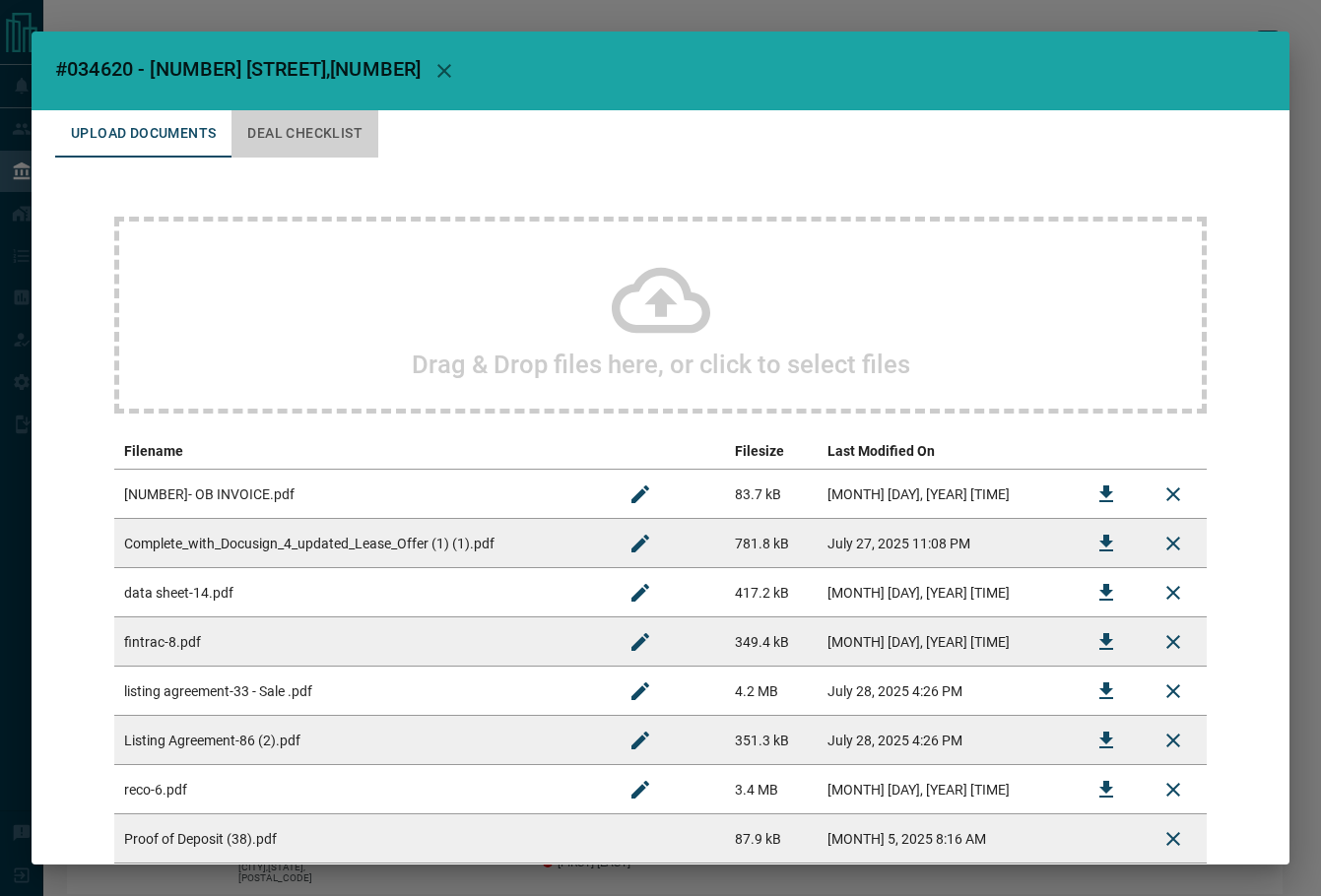click on "Deal Checklist" at bounding box center (304, 134) 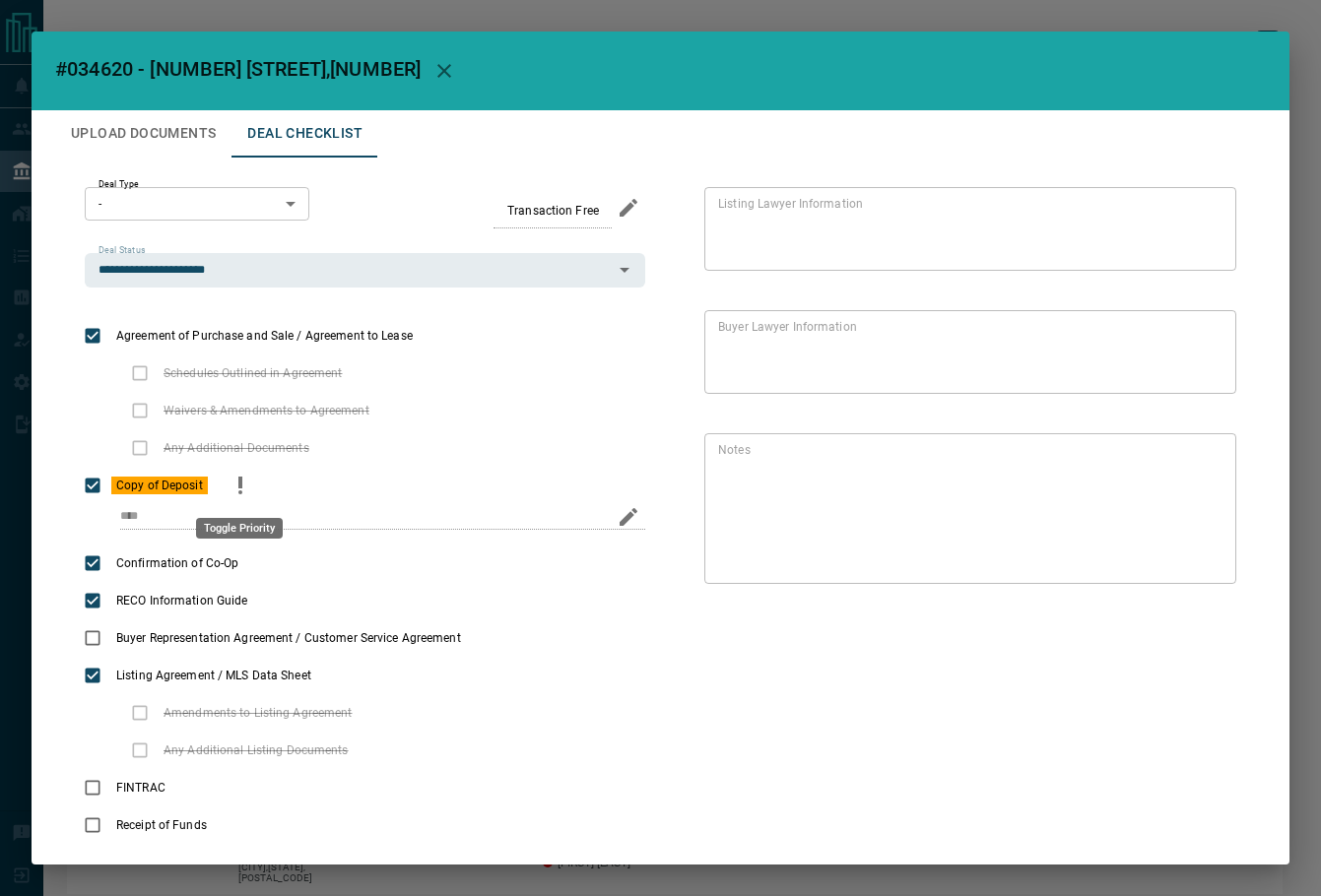 click at bounding box center [240, 485] 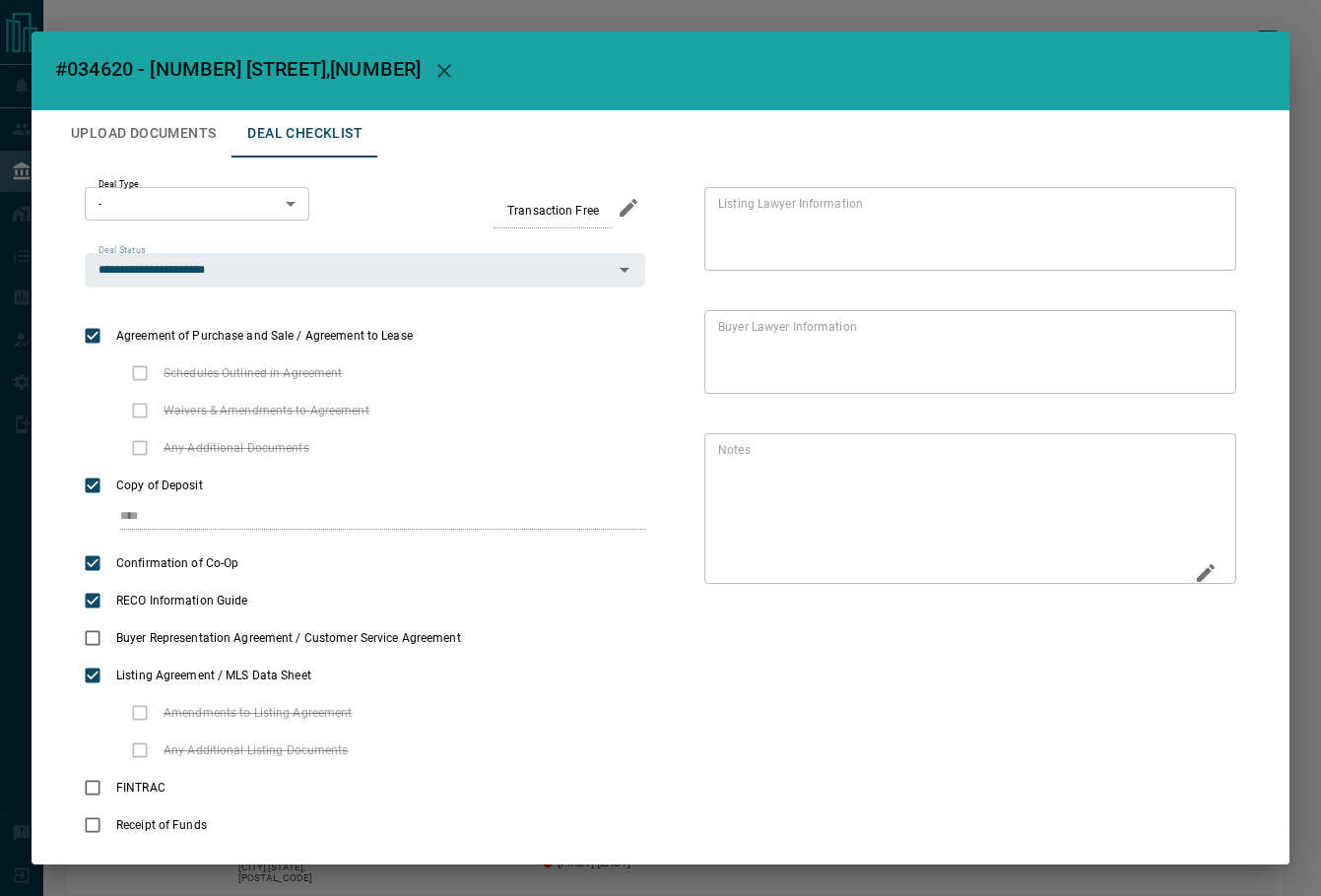 click 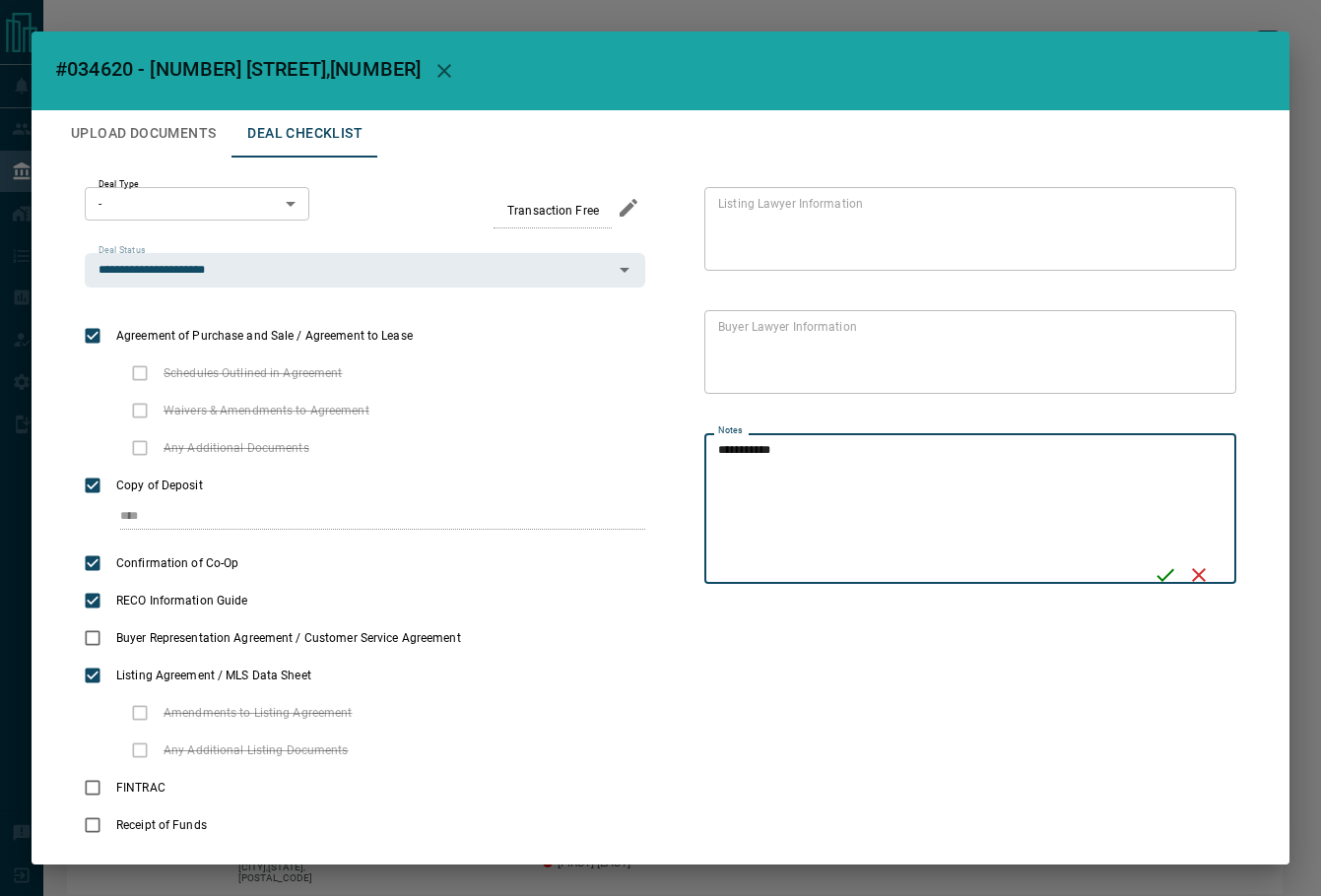 type on "**********" 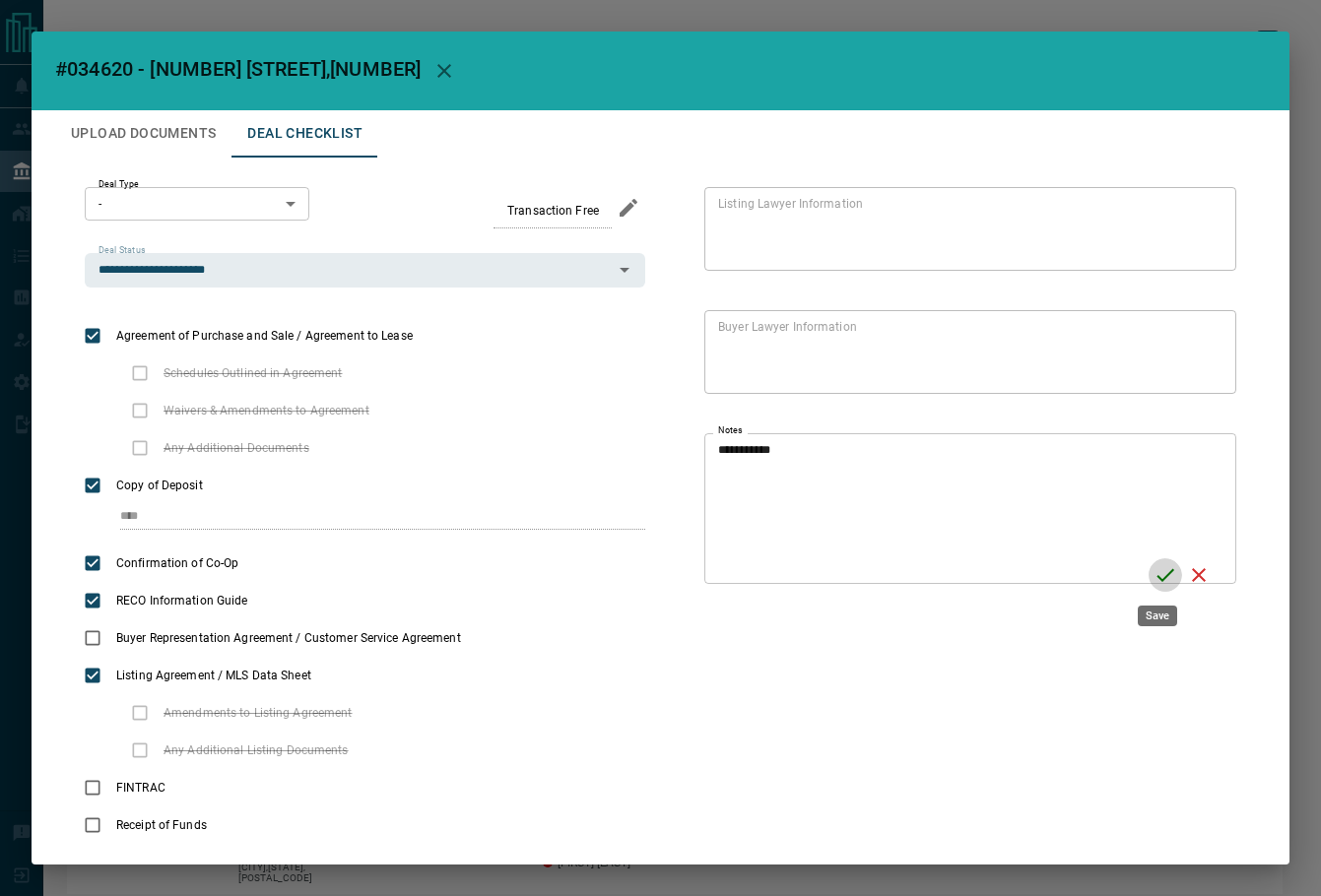 click 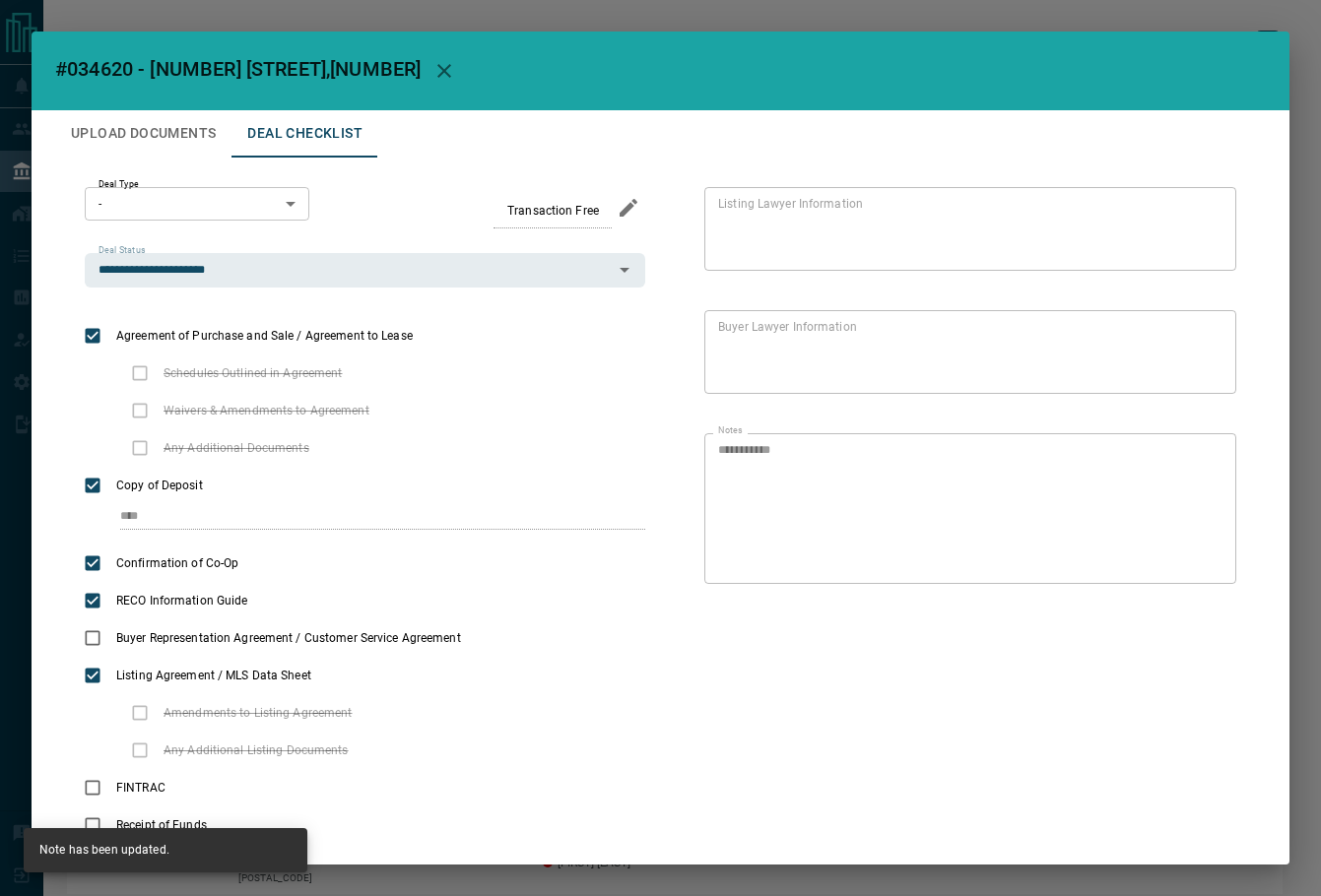 click on "Upload Documents" at bounding box center (143, 134) 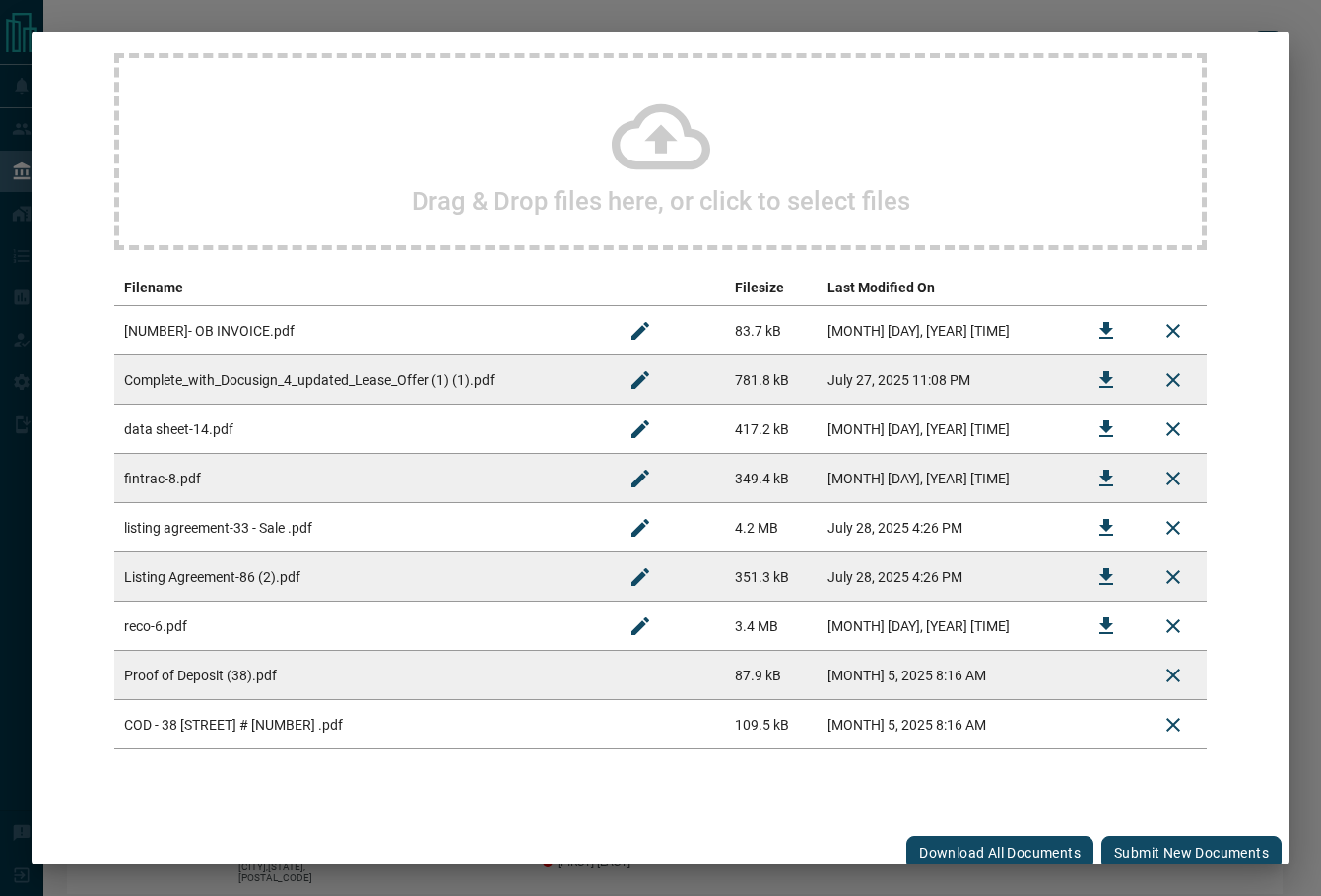 scroll, scrollTop: 177, scrollLeft: 0, axis: vertical 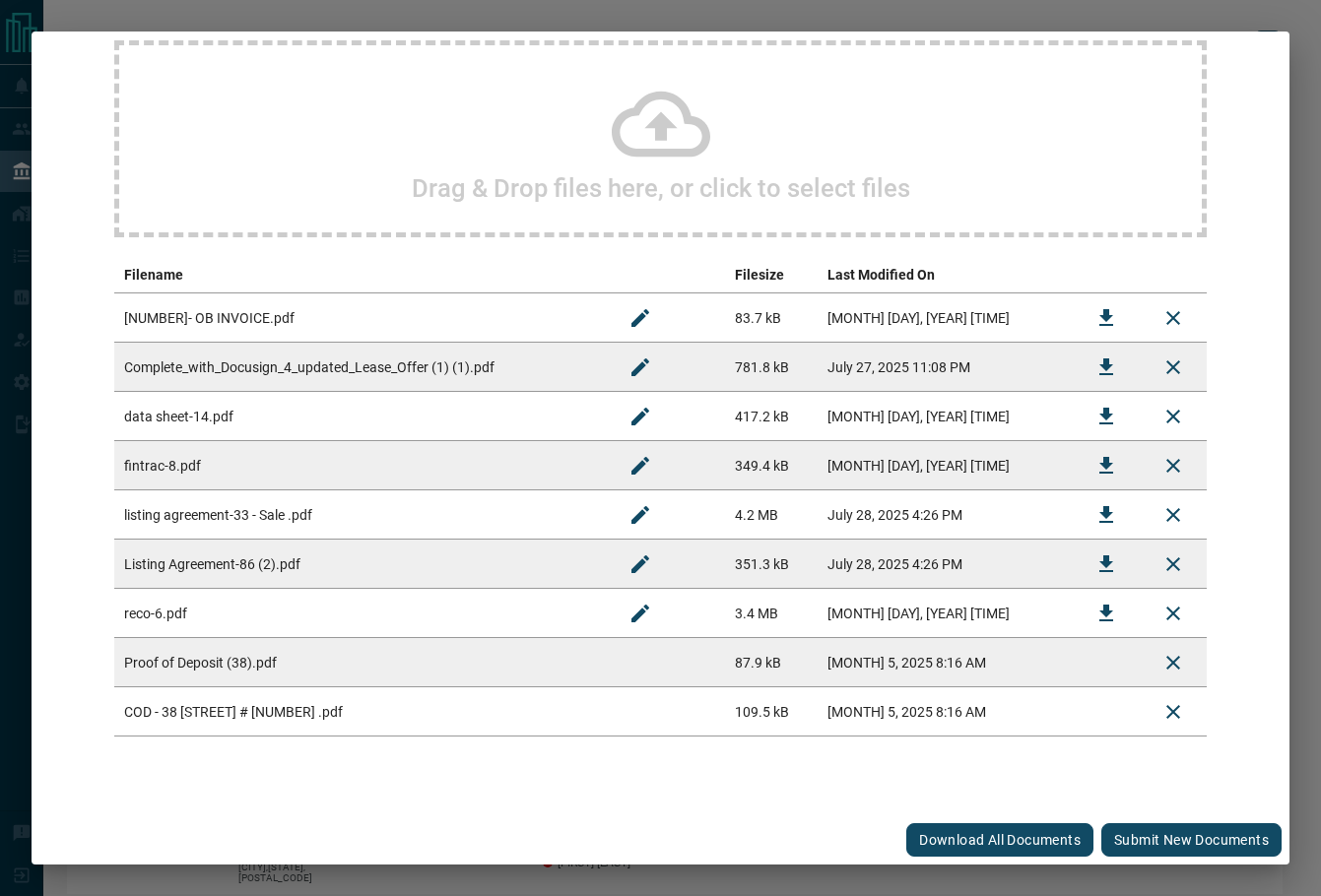 click at bounding box center (1106, 564) 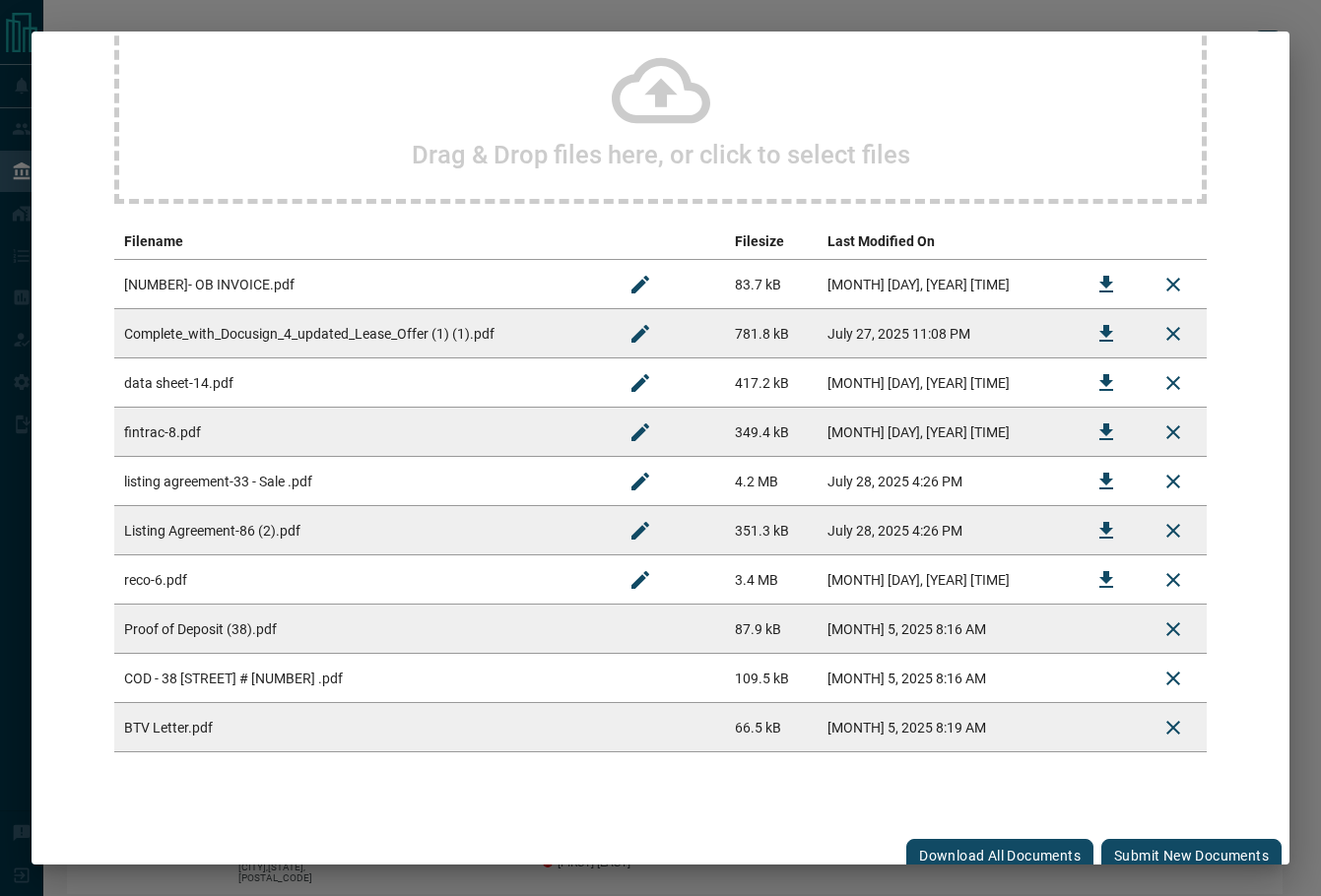 scroll, scrollTop: 226, scrollLeft: 0, axis: vertical 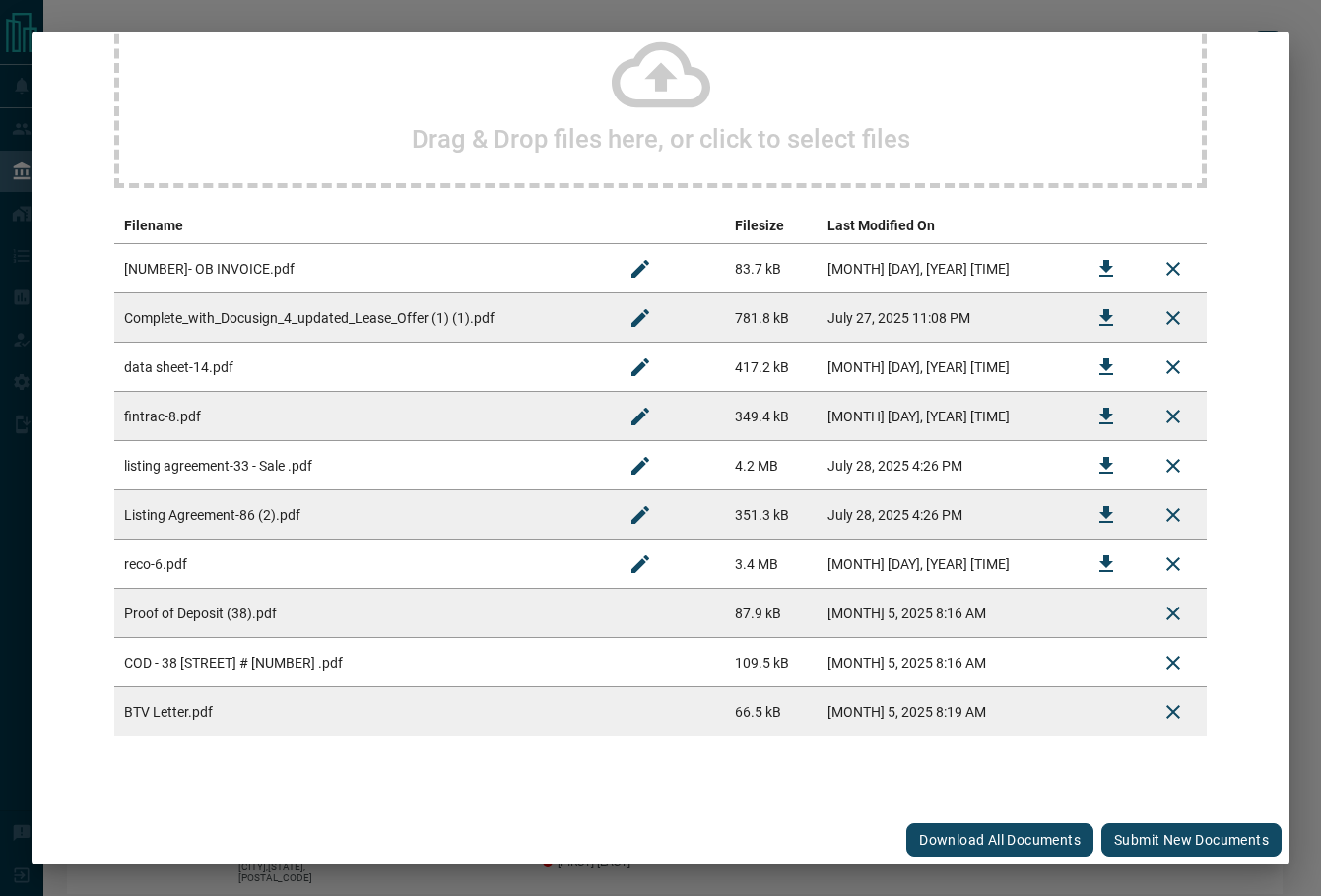 click on "Submit new documents" at bounding box center [1191, 840] 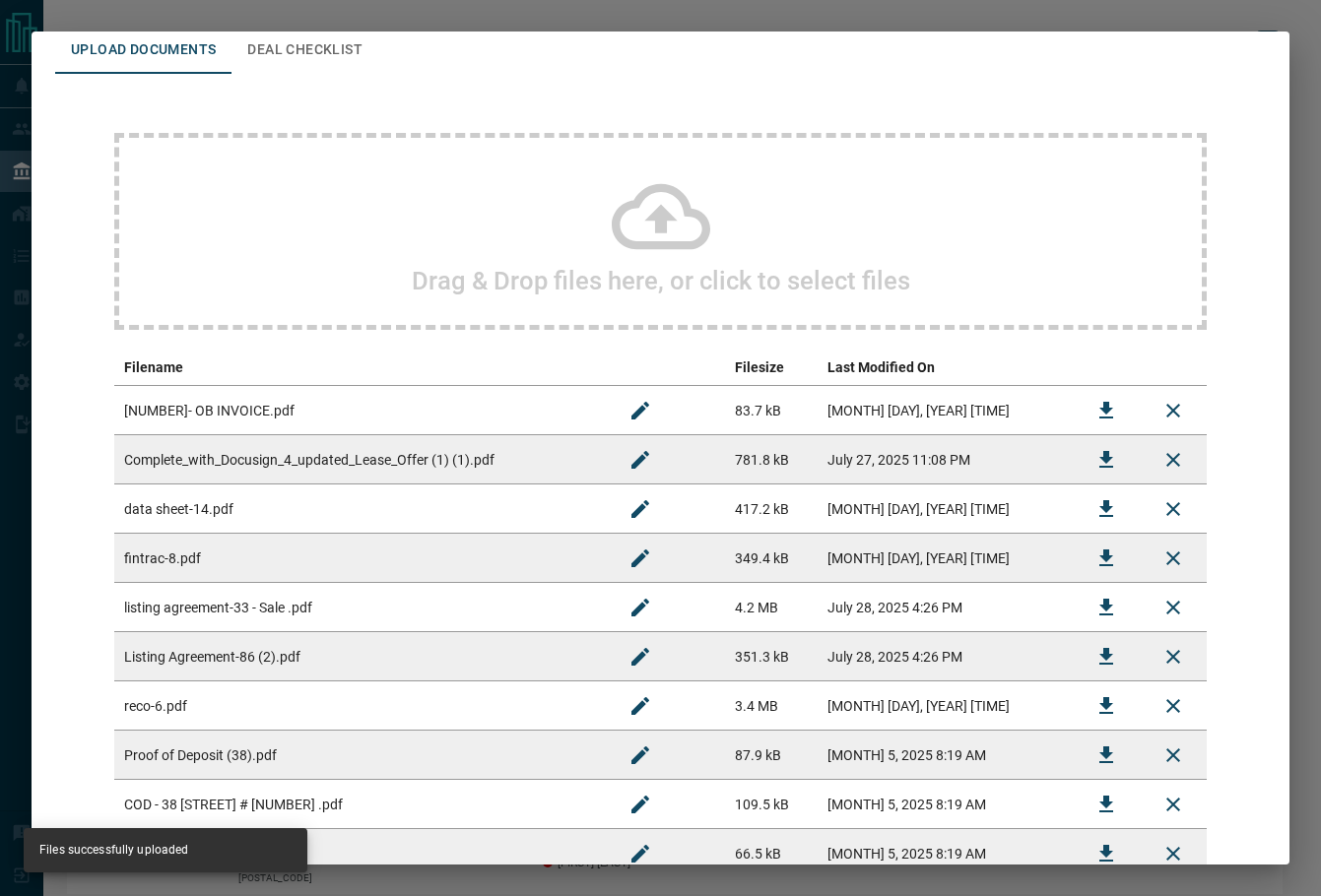 scroll, scrollTop: 0, scrollLeft: 0, axis: both 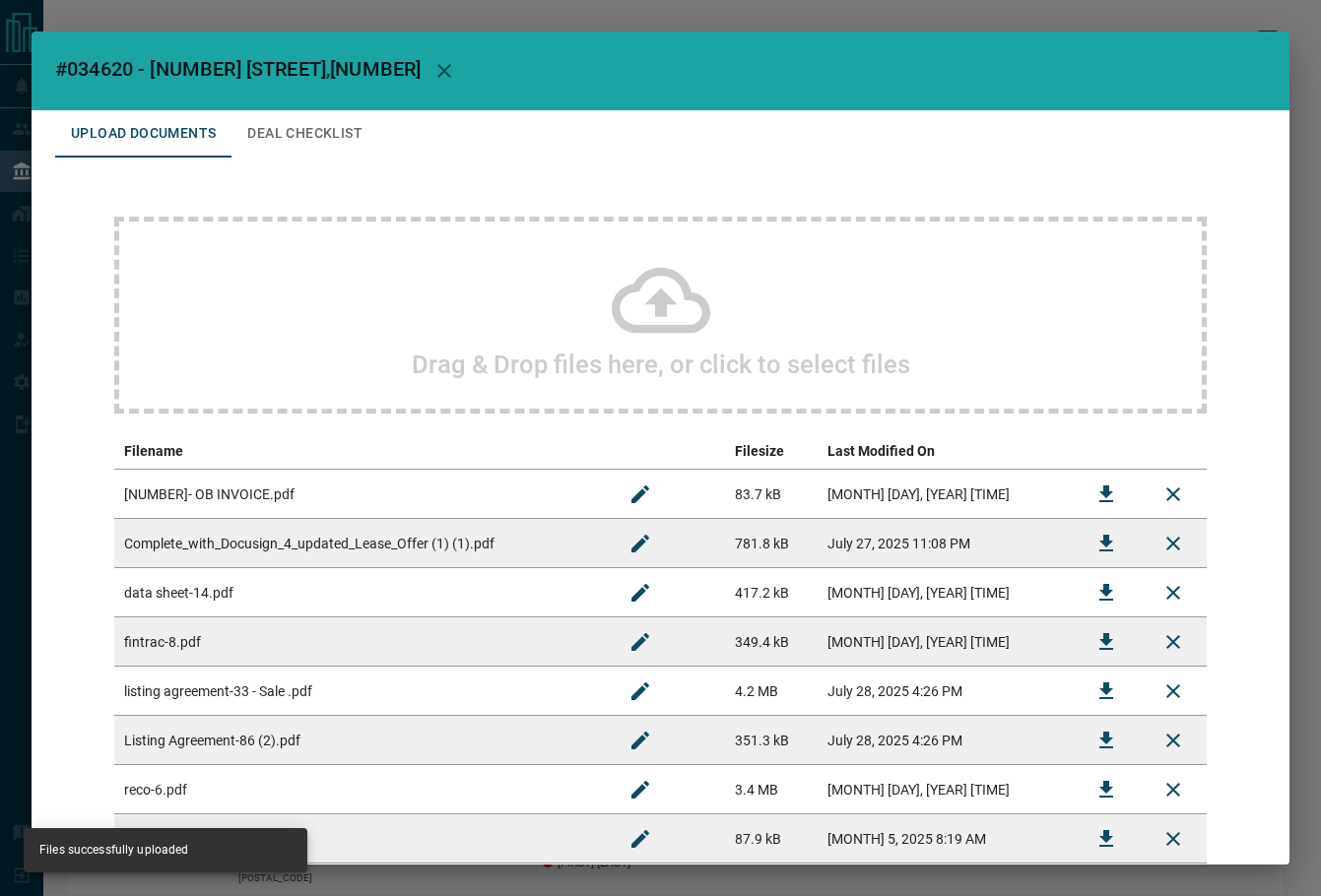 drag, startPoint x: 333, startPoint y: 155, endPoint x: 356, endPoint y: 136, distance: 29.832868 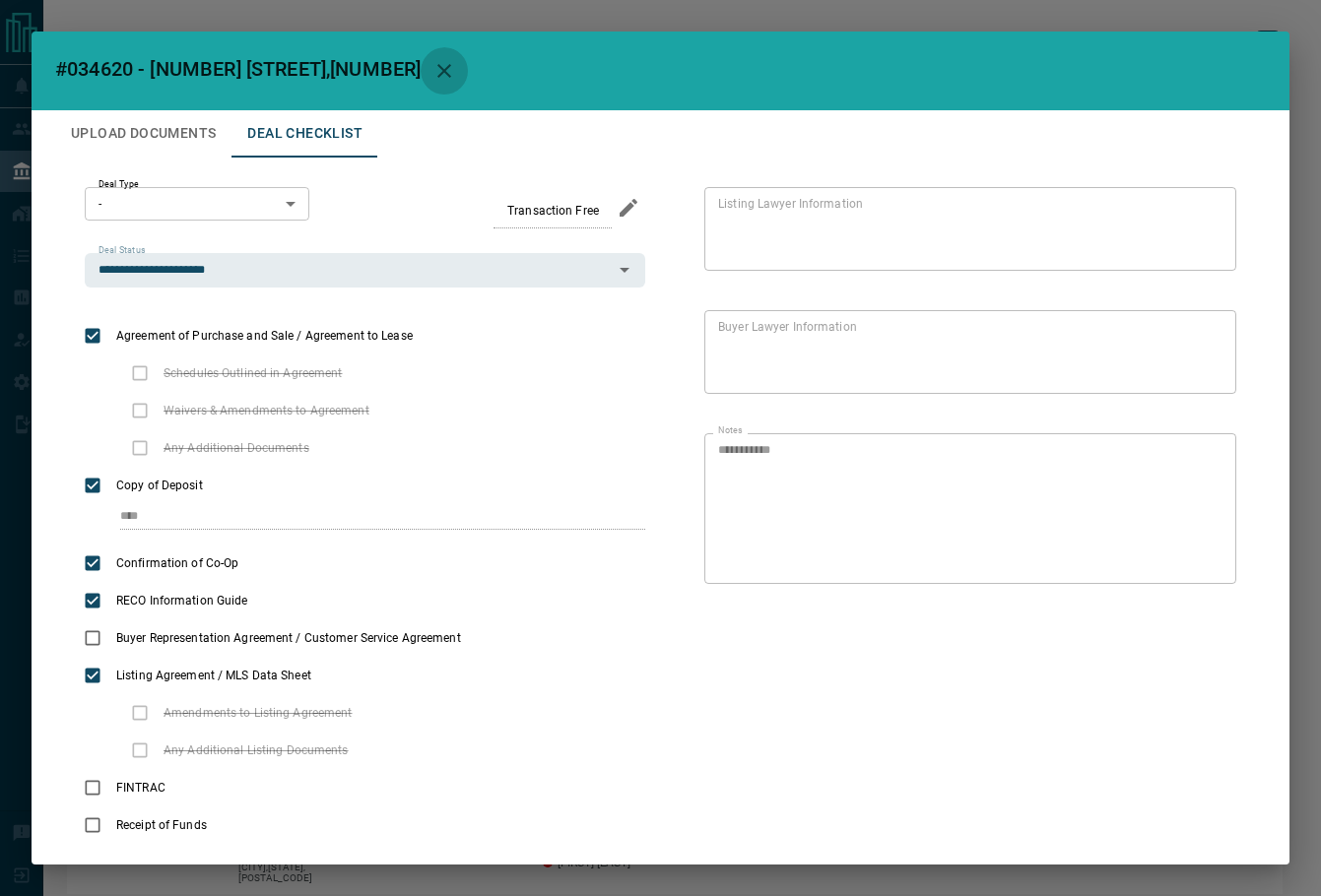 click 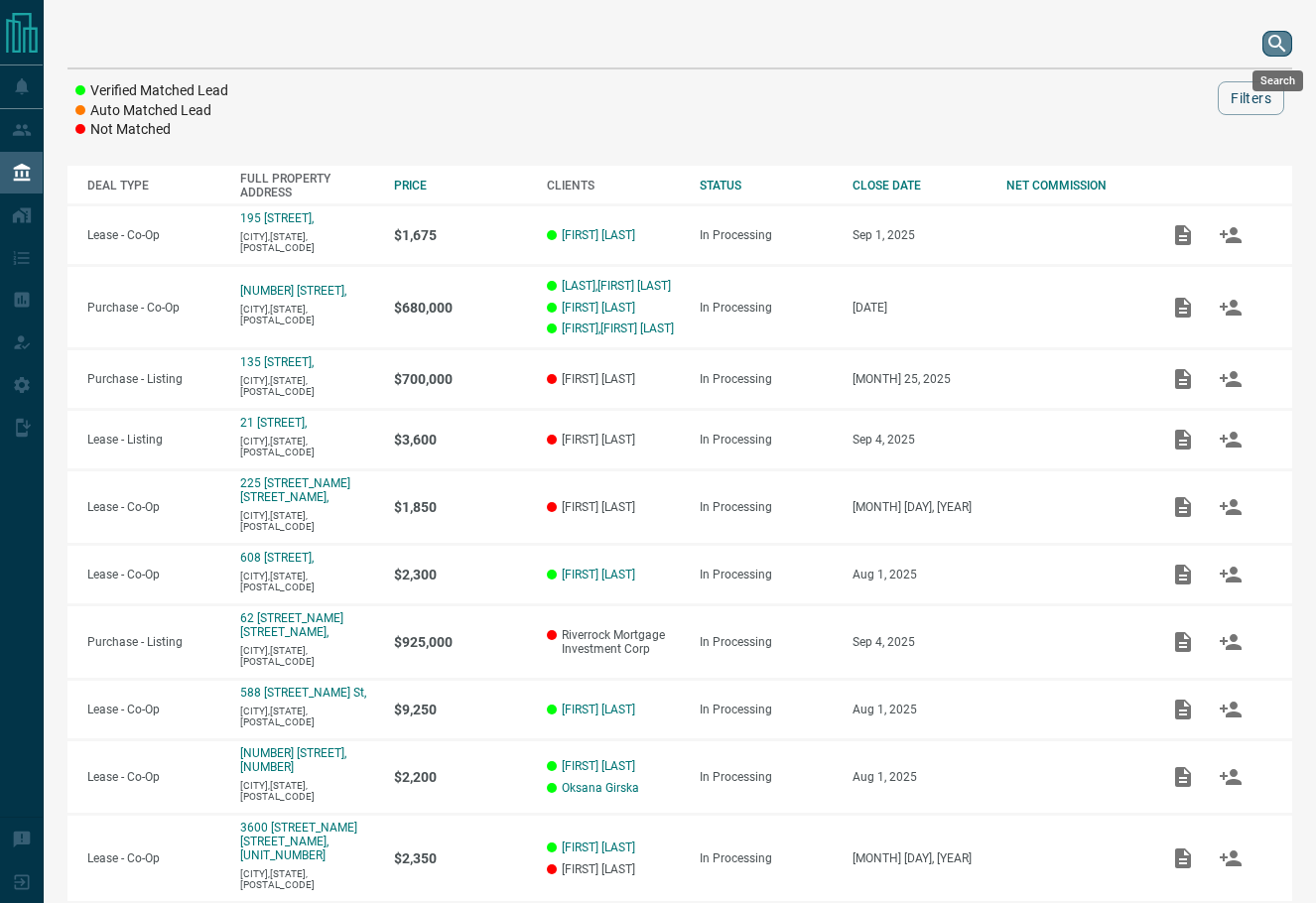click 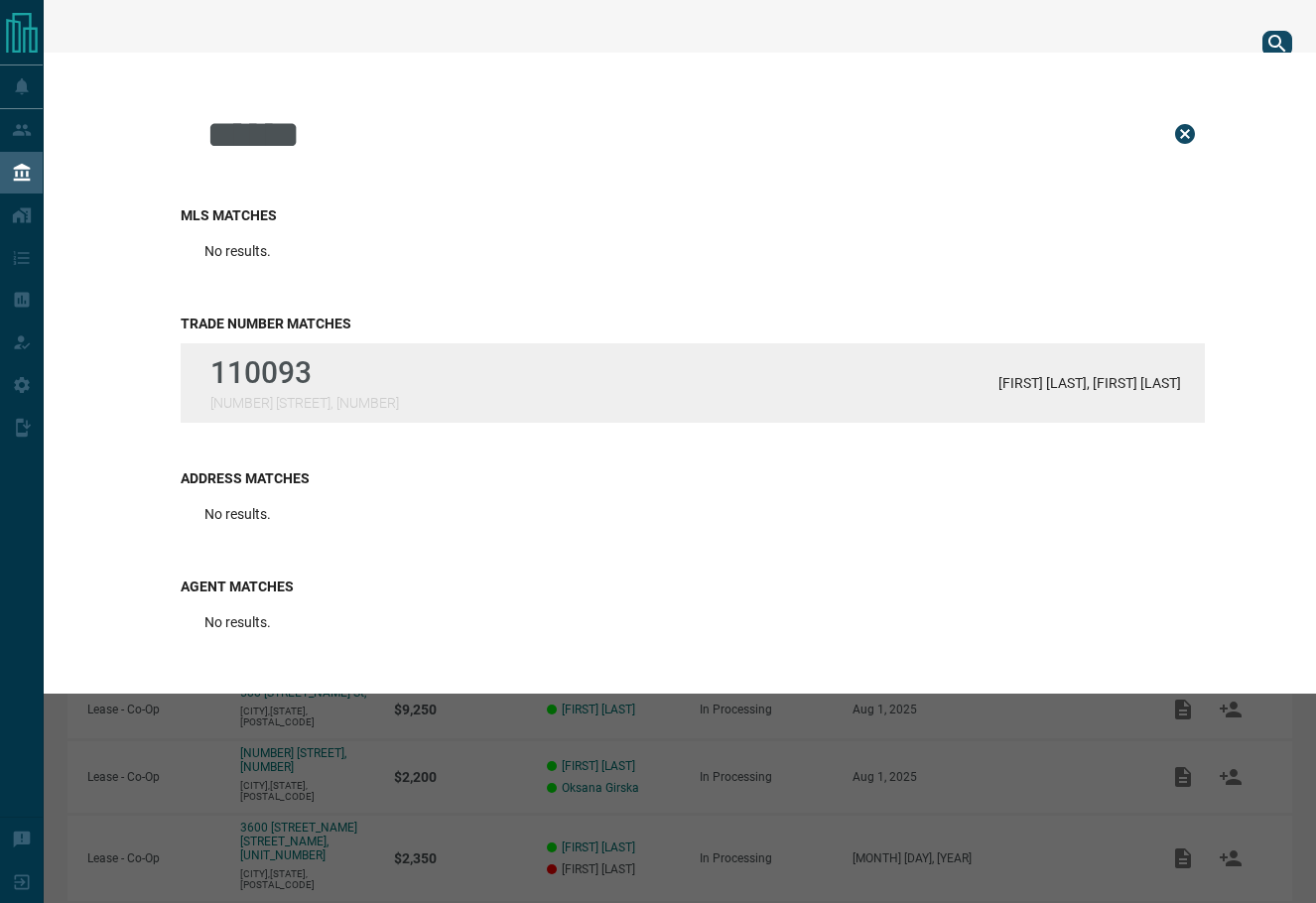 type on "******" 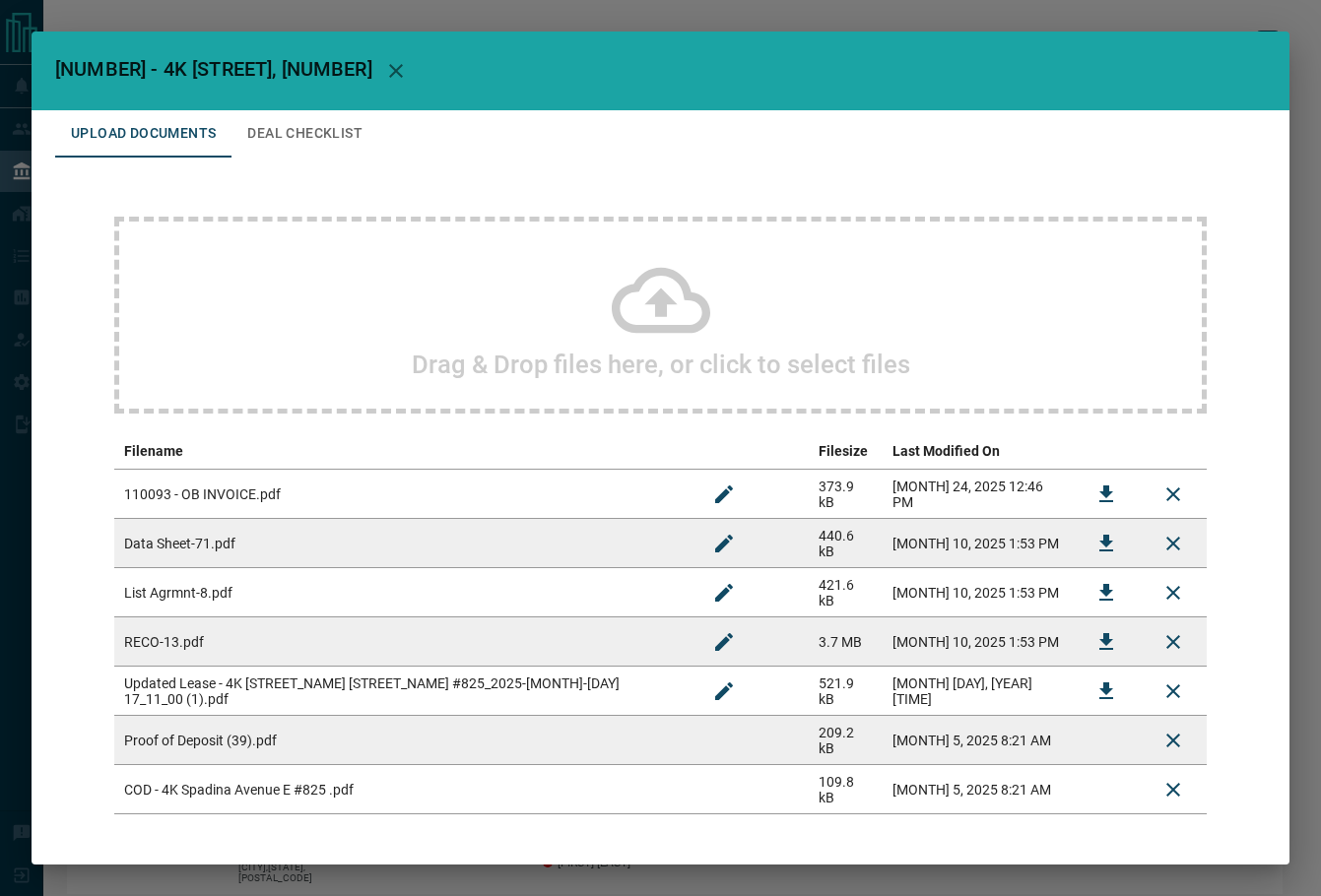 click on "Drag & Drop files here, or click to select files" at bounding box center (660, 315) 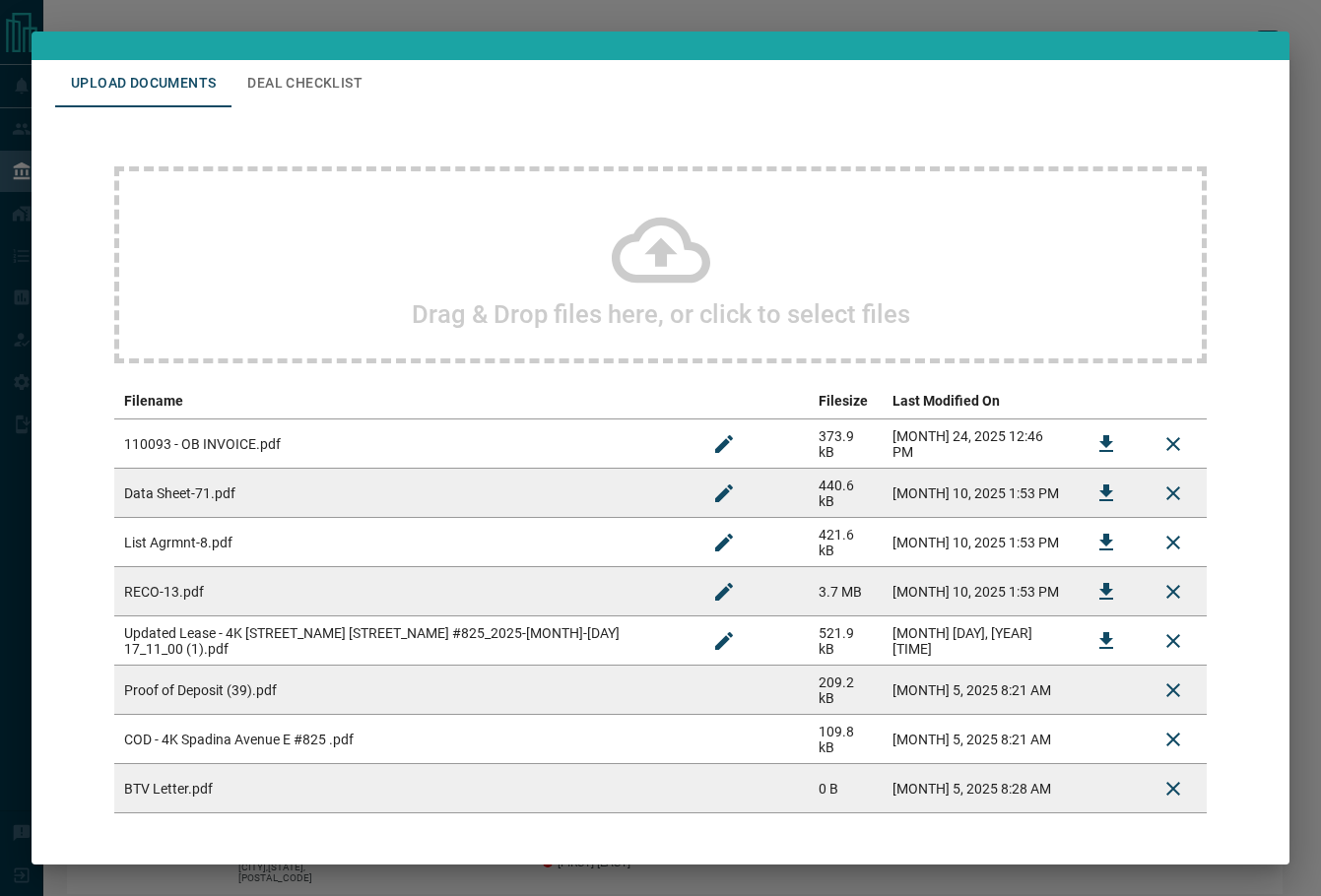 scroll, scrollTop: 128, scrollLeft: 0, axis: vertical 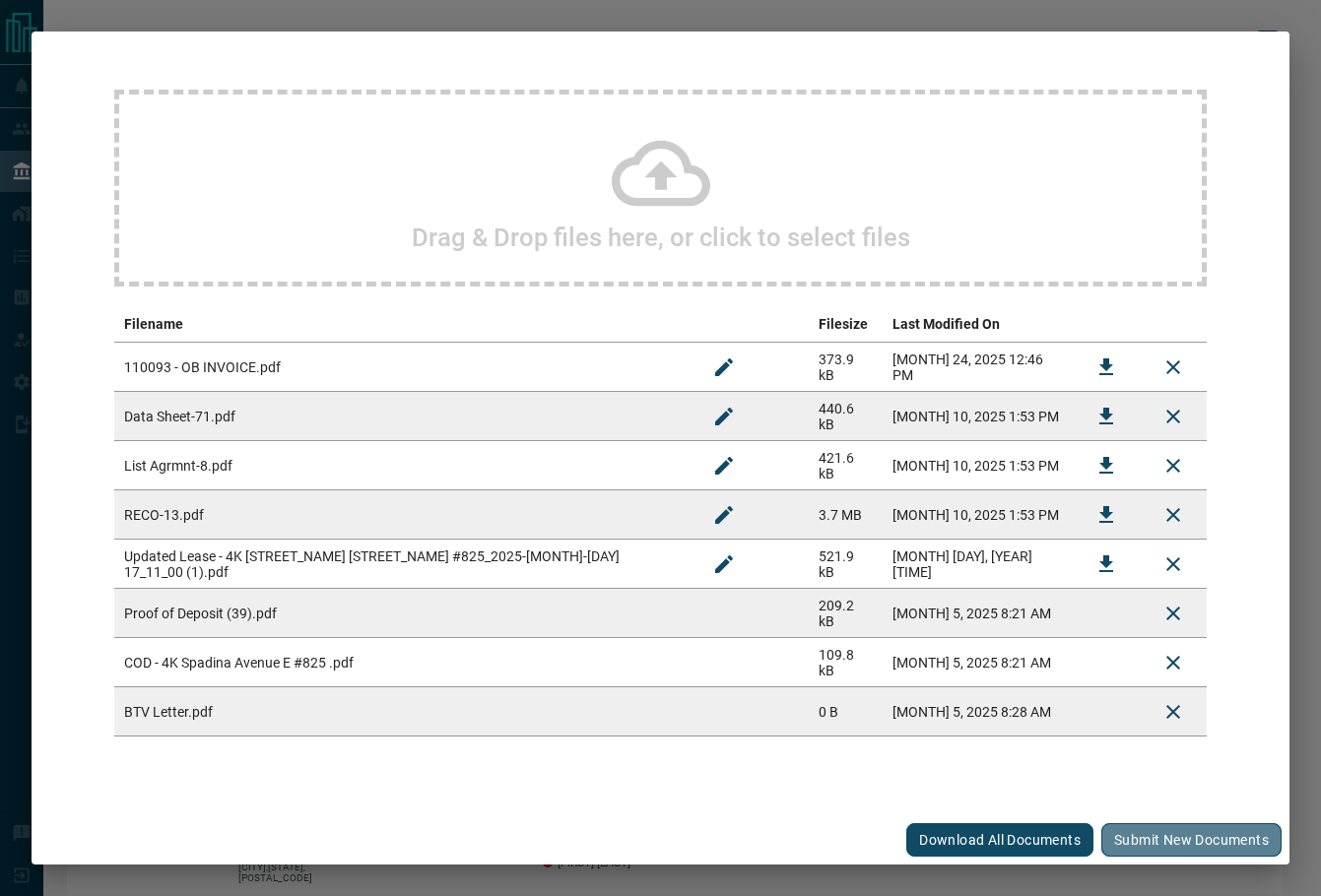 click on "Submit new documents" at bounding box center (1191, 840) 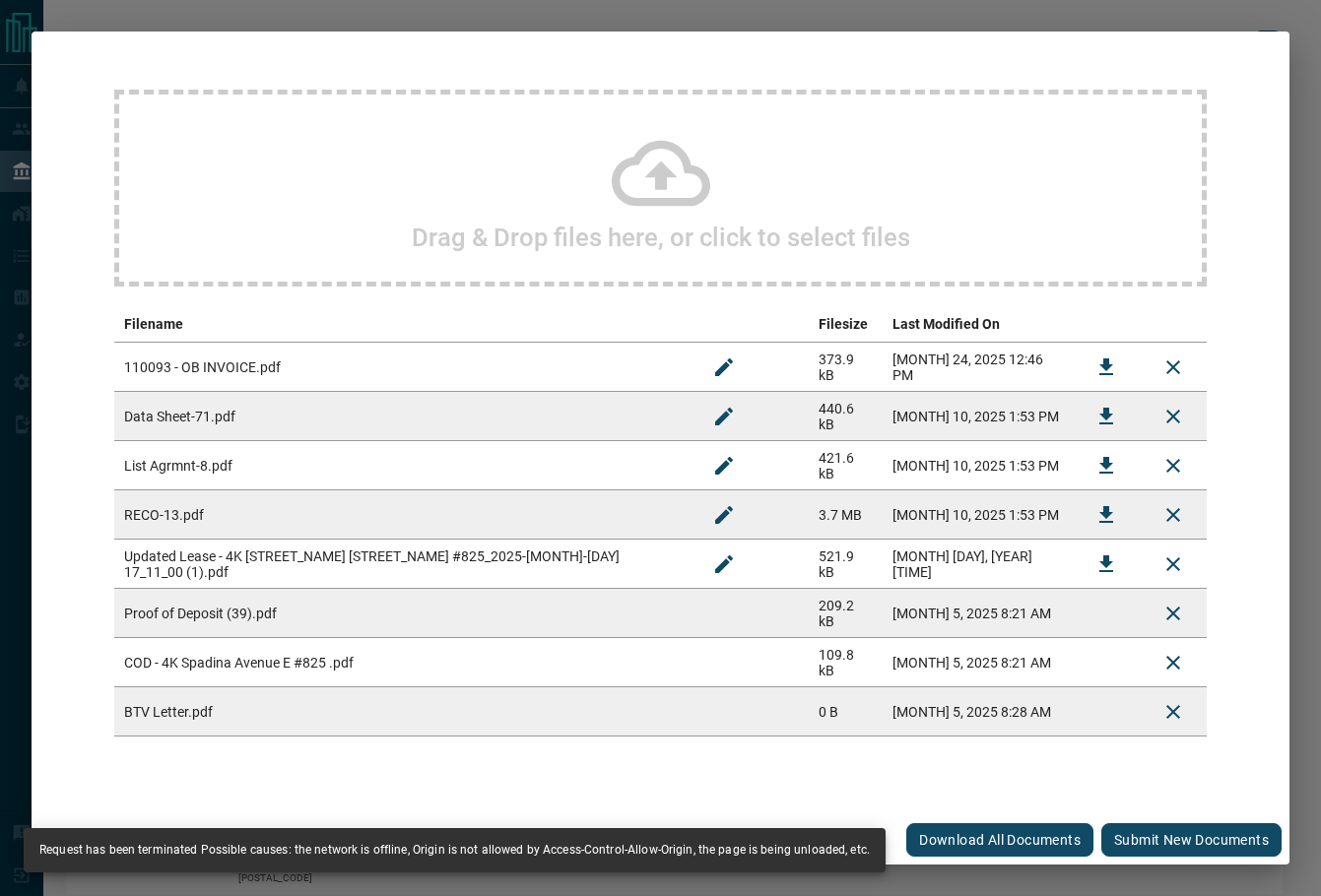 click 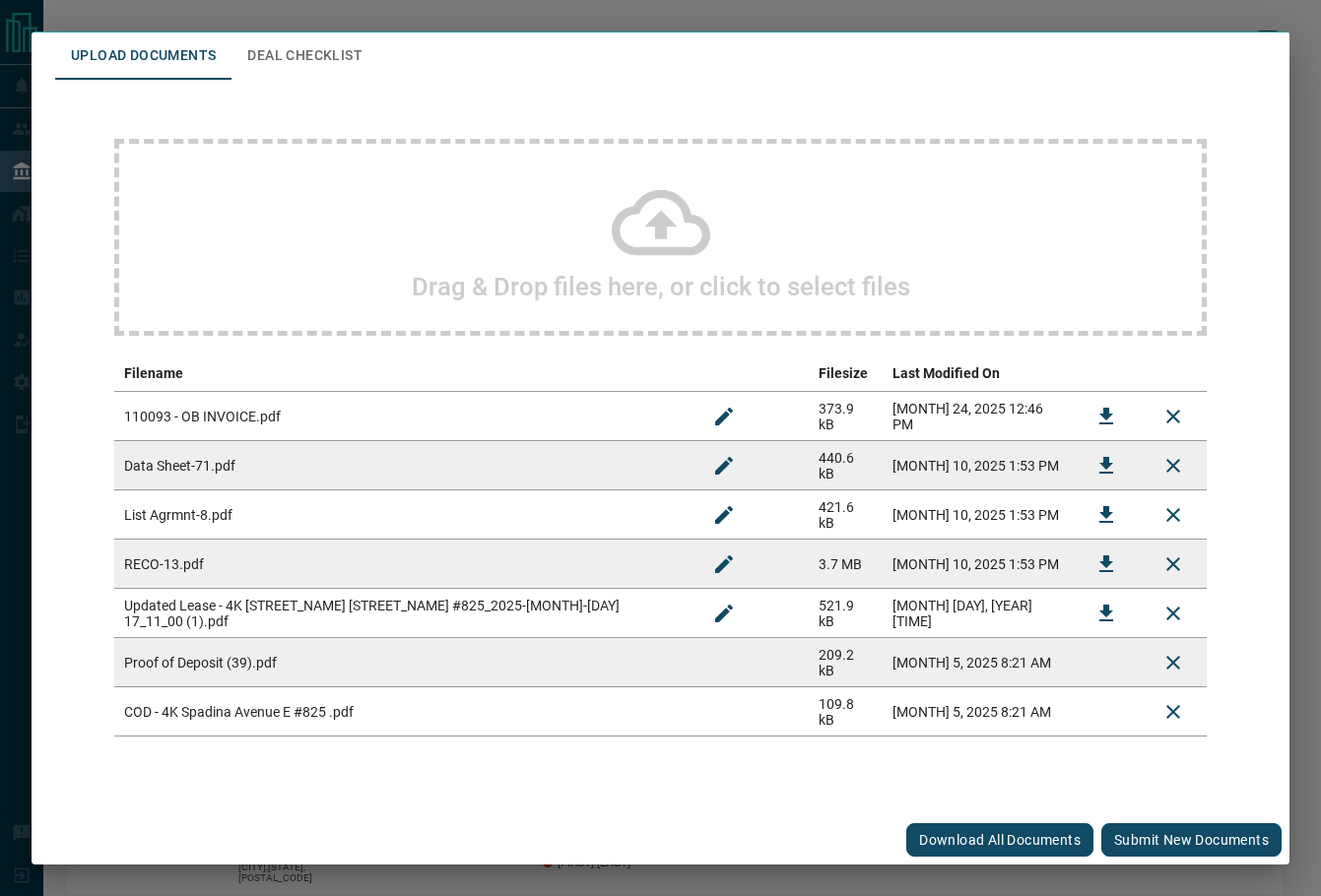 click on "Drag & Drop files here, or click to select files" at bounding box center [660, 237] 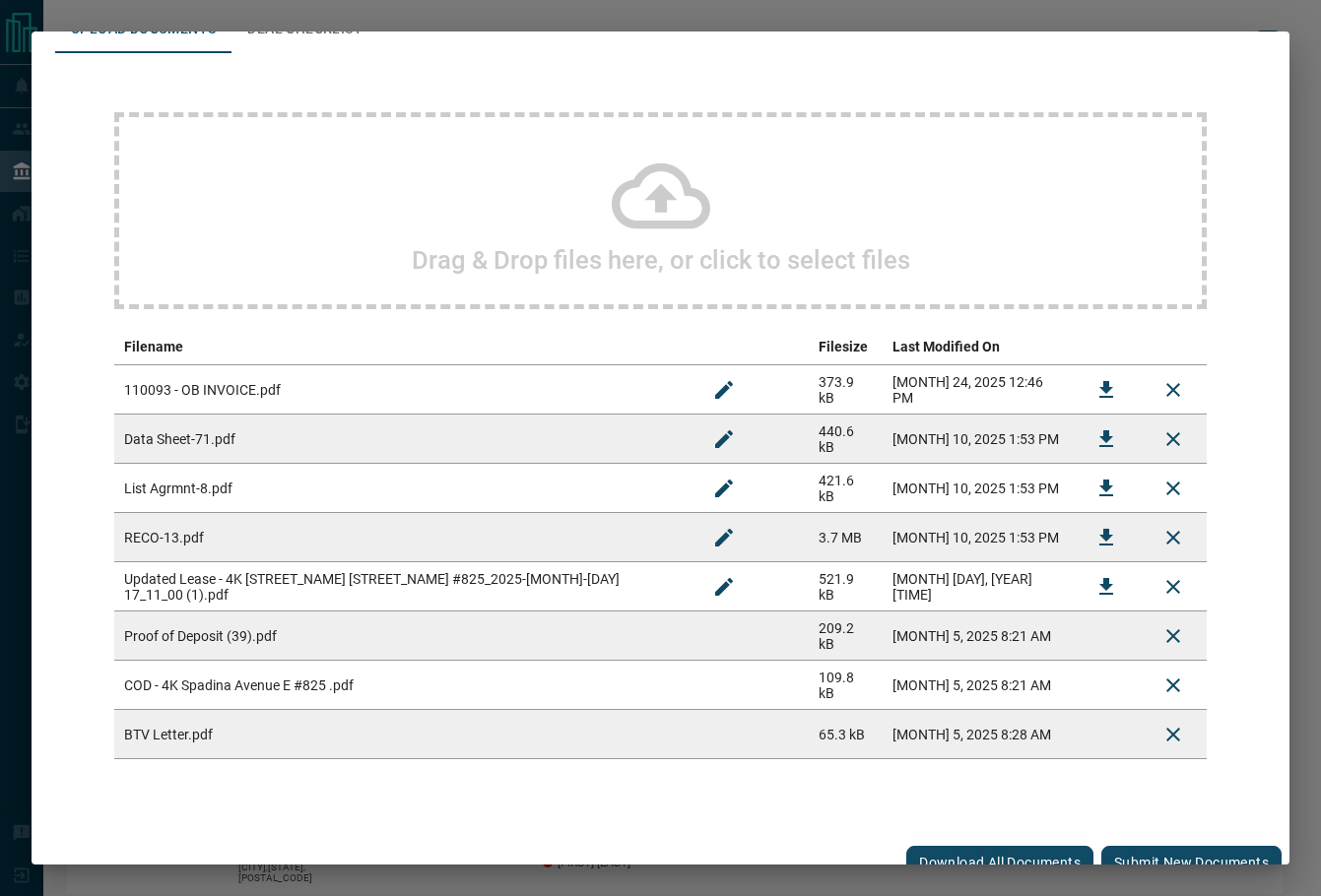 scroll, scrollTop: 128, scrollLeft: 0, axis: vertical 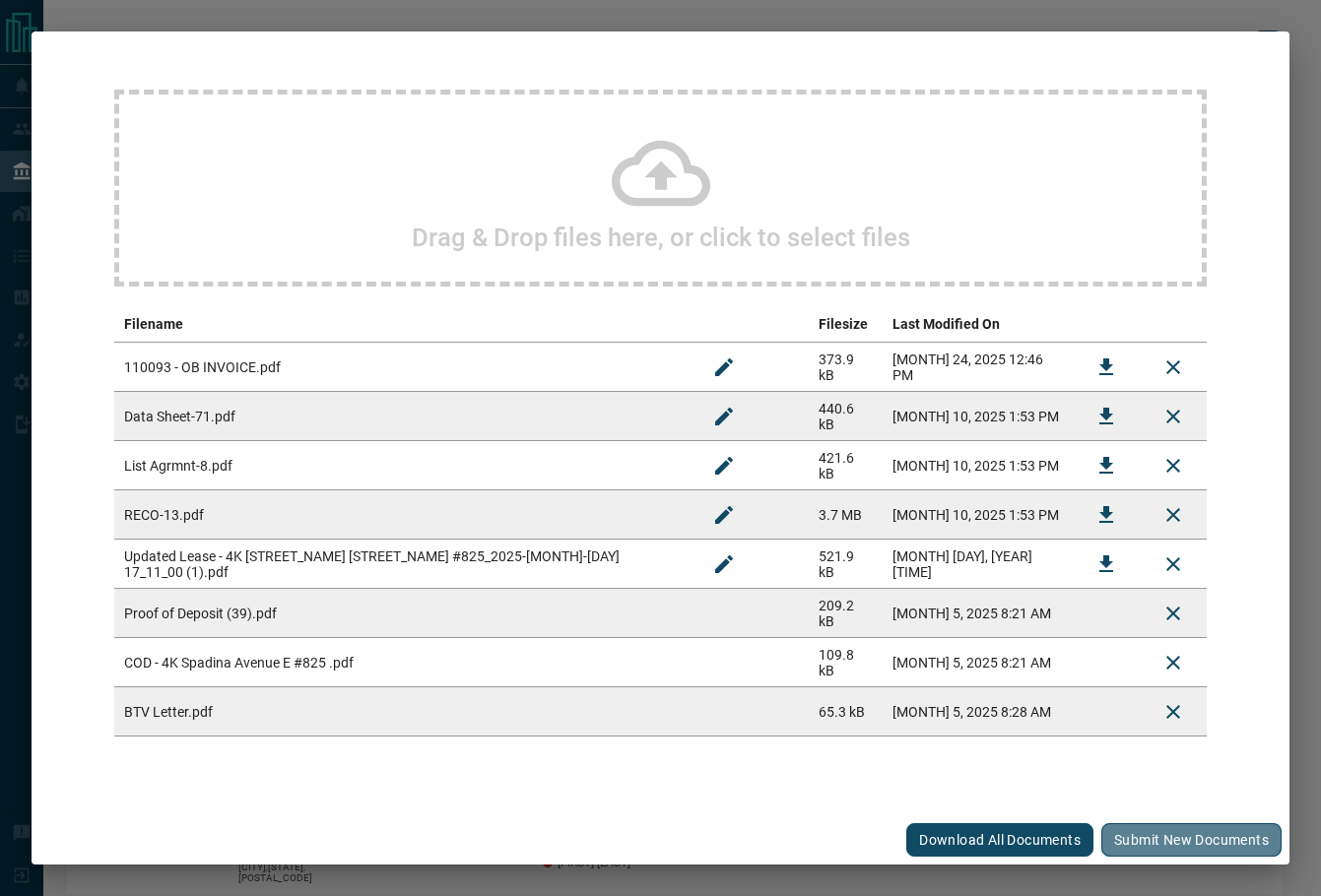 click on "Submit new documents" at bounding box center (1191, 840) 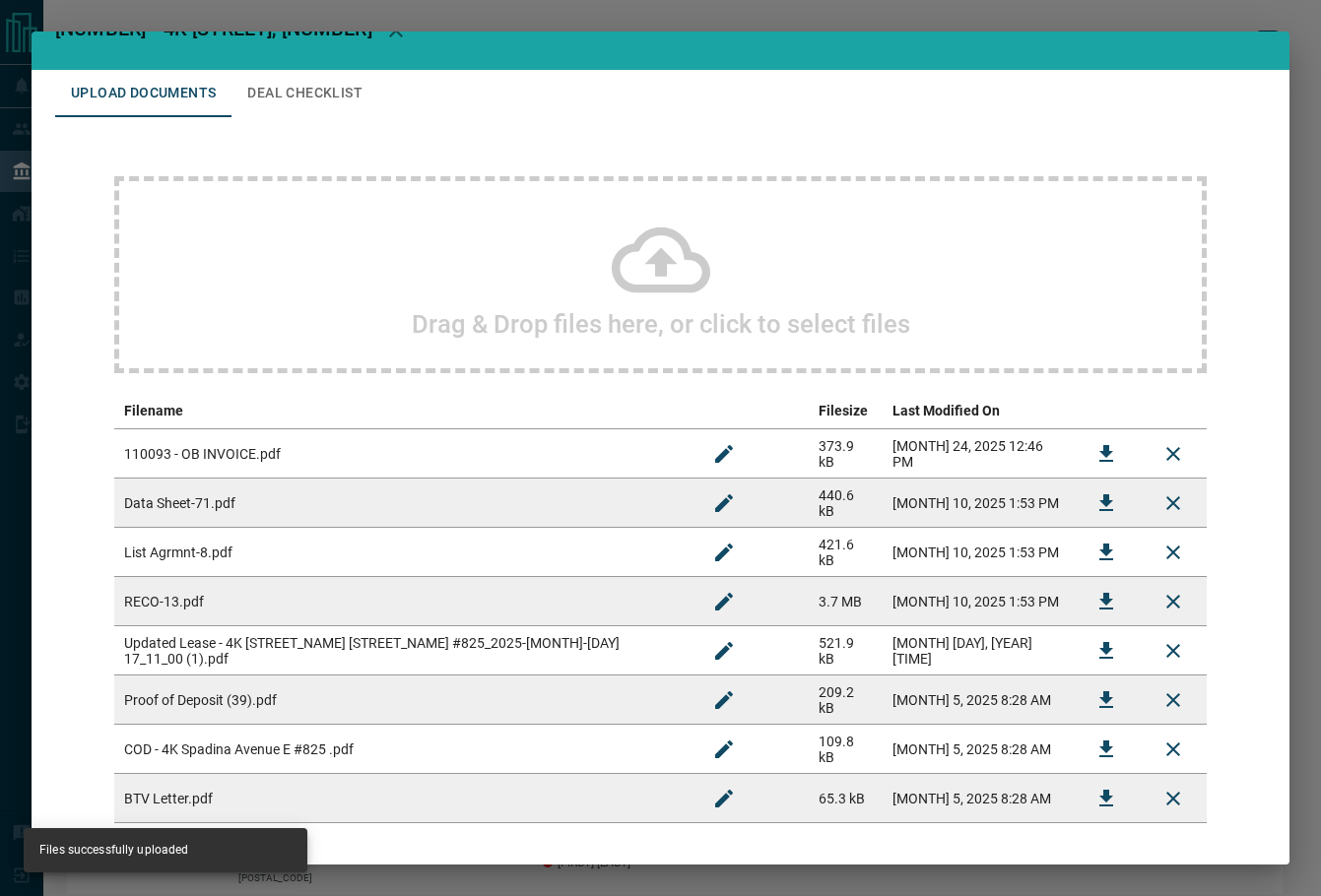 scroll, scrollTop: 0, scrollLeft: 0, axis: both 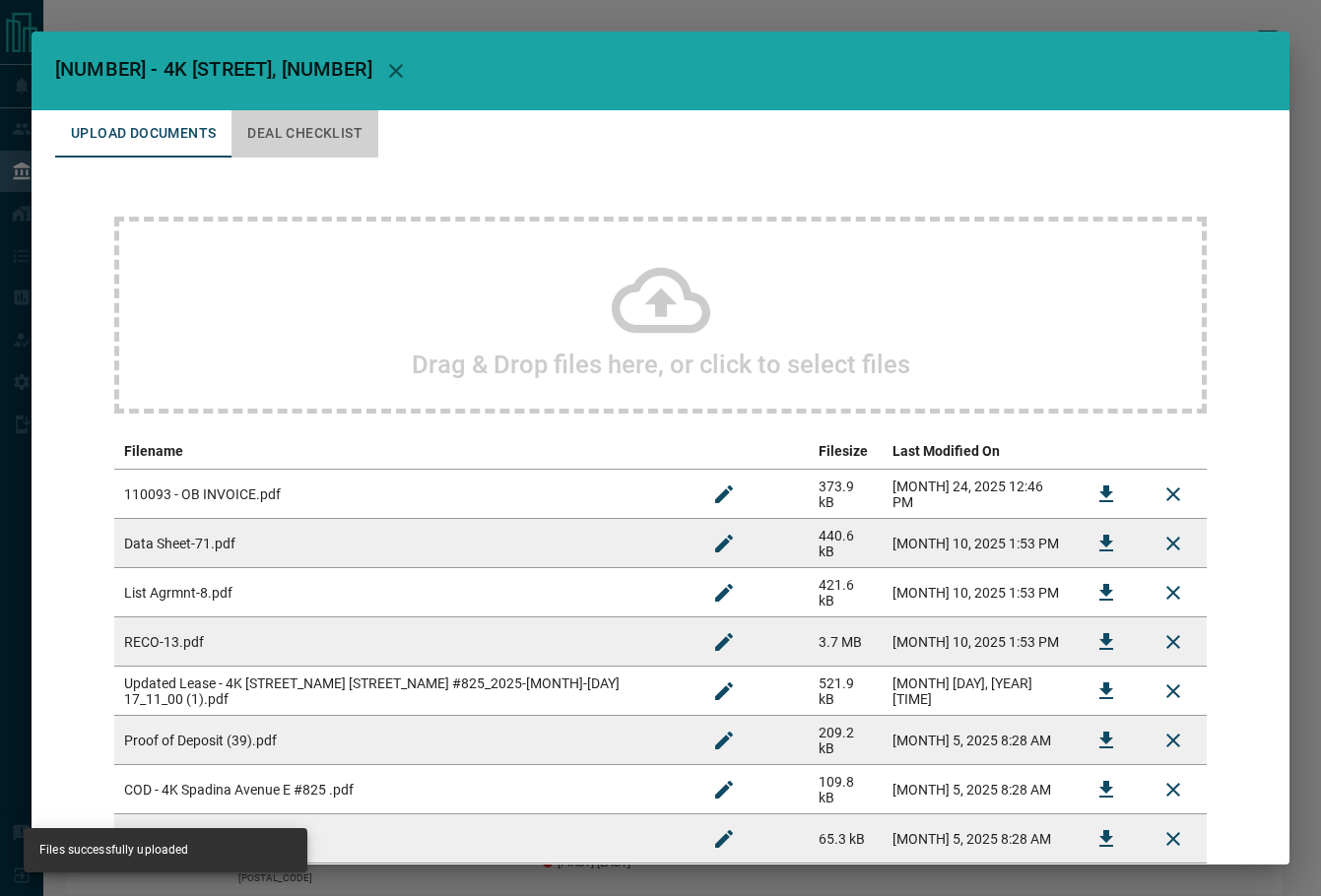click on "Deal Checklist" at bounding box center [304, 134] 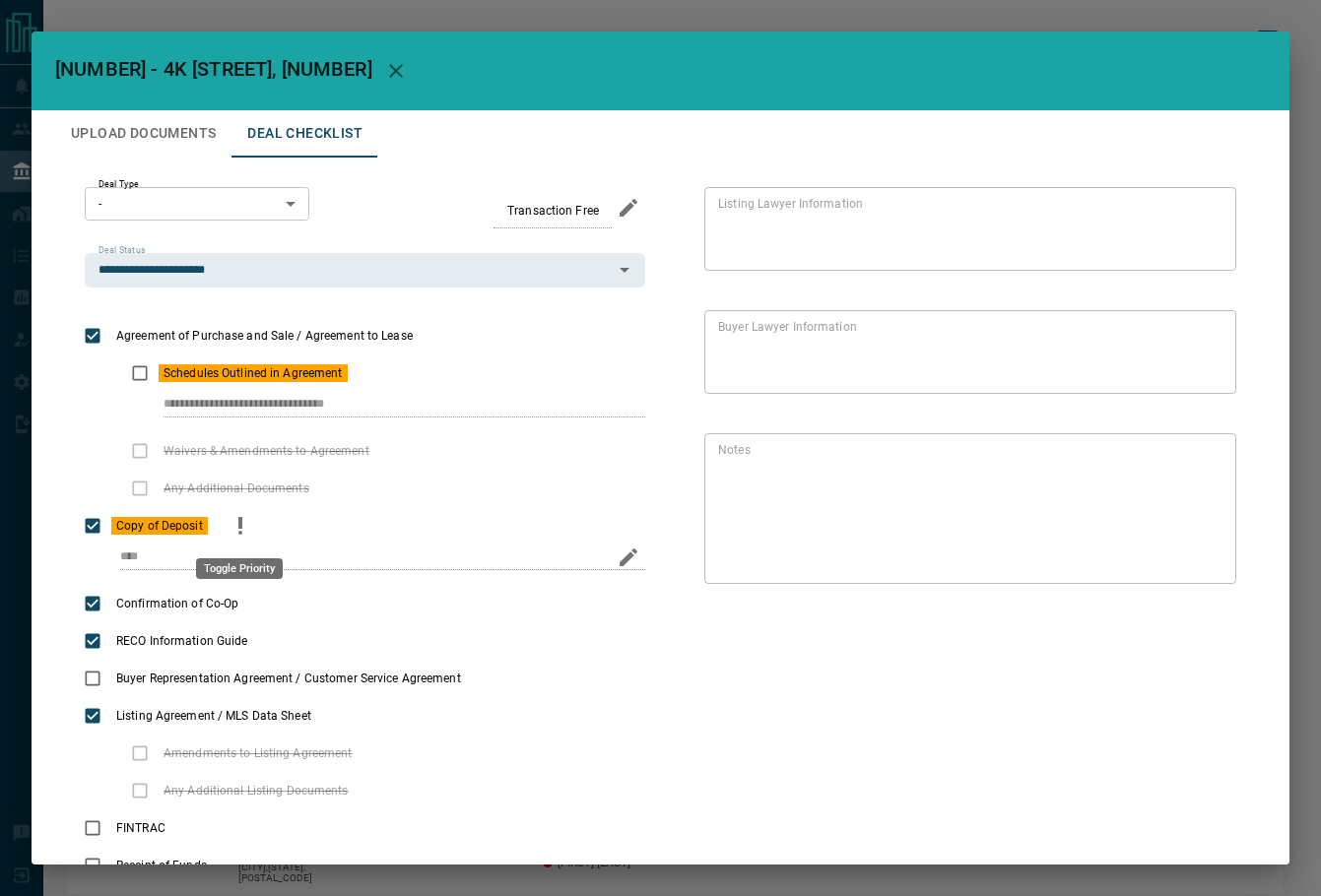 click 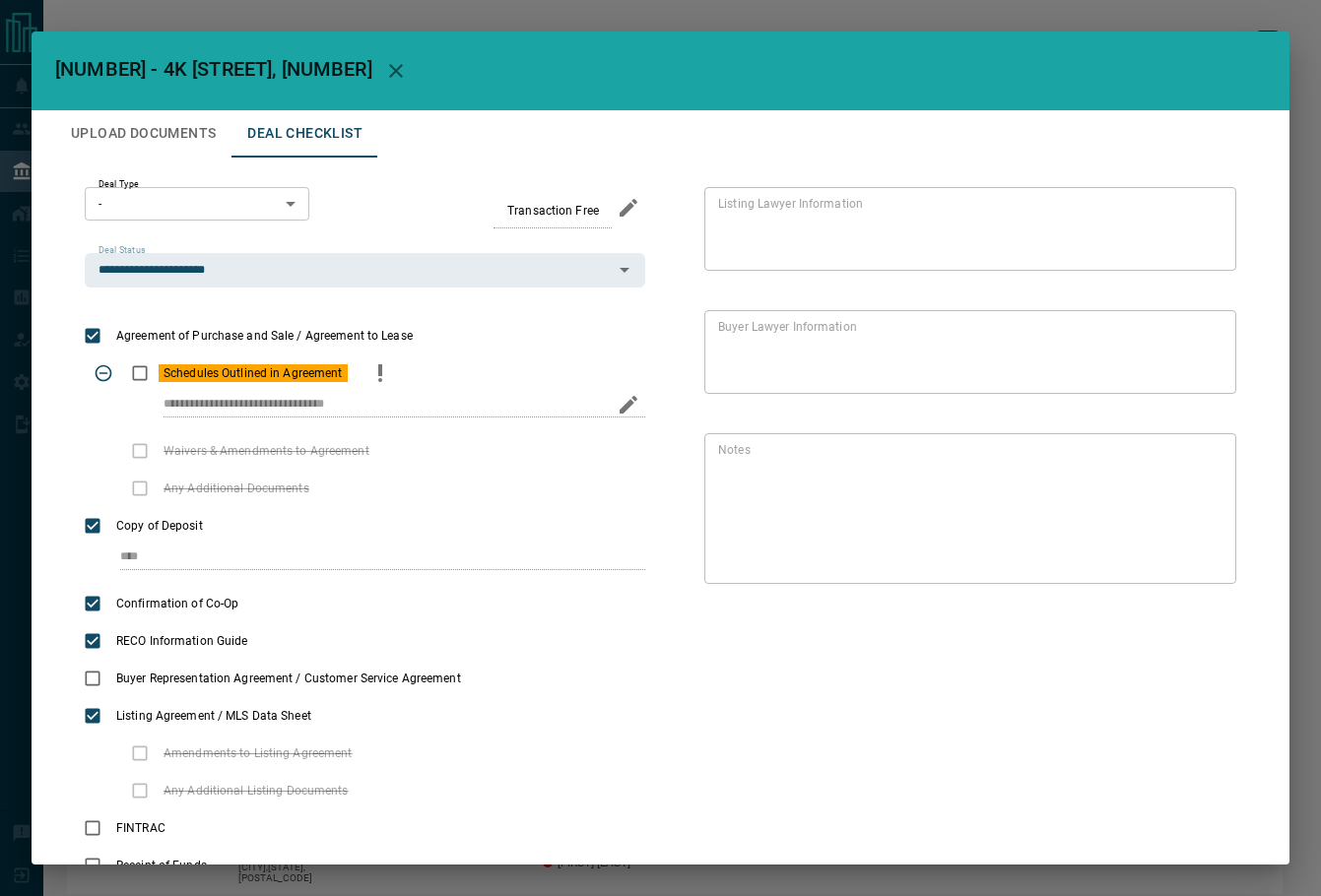click on "**********" at bounding box center (364, 412) 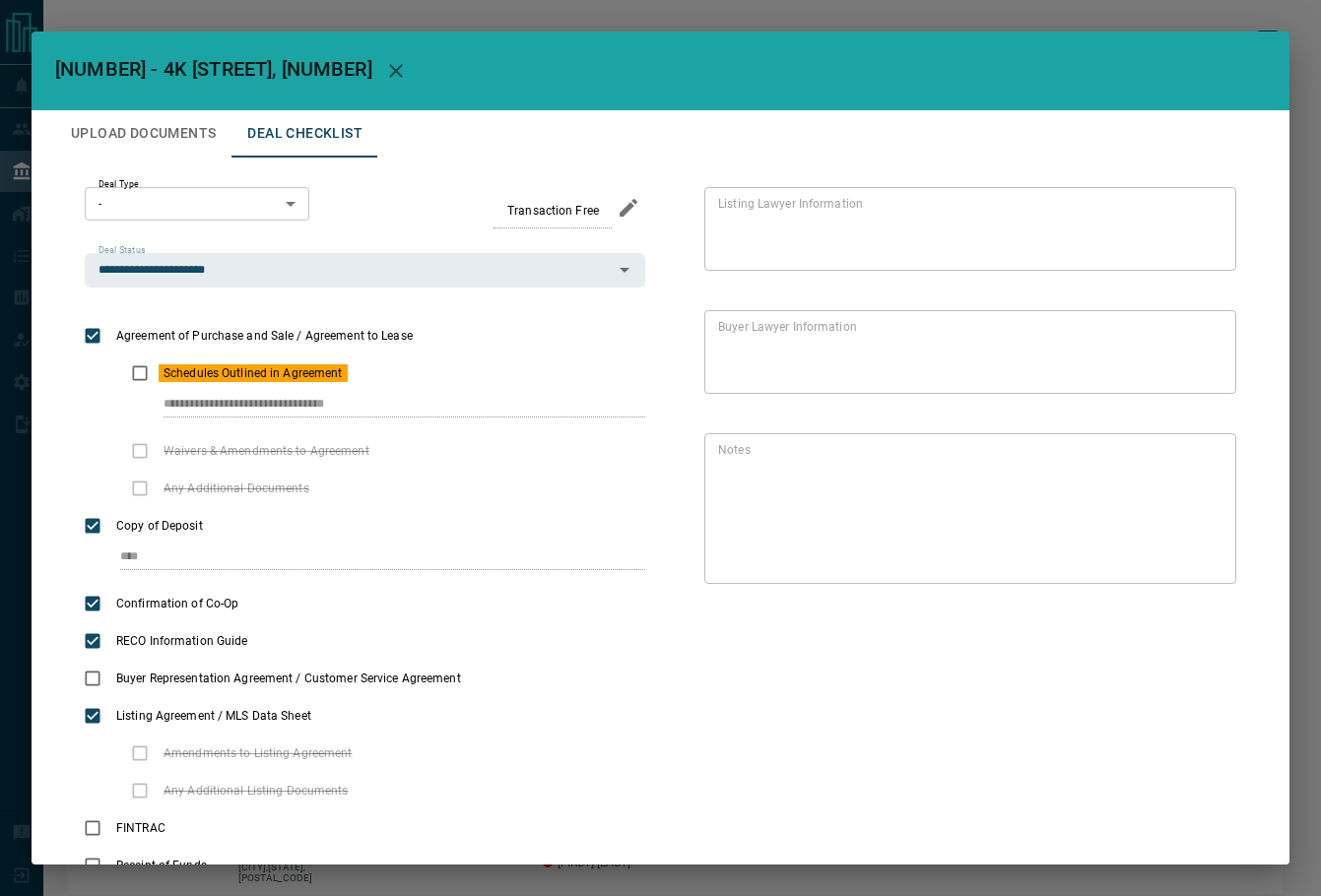 click 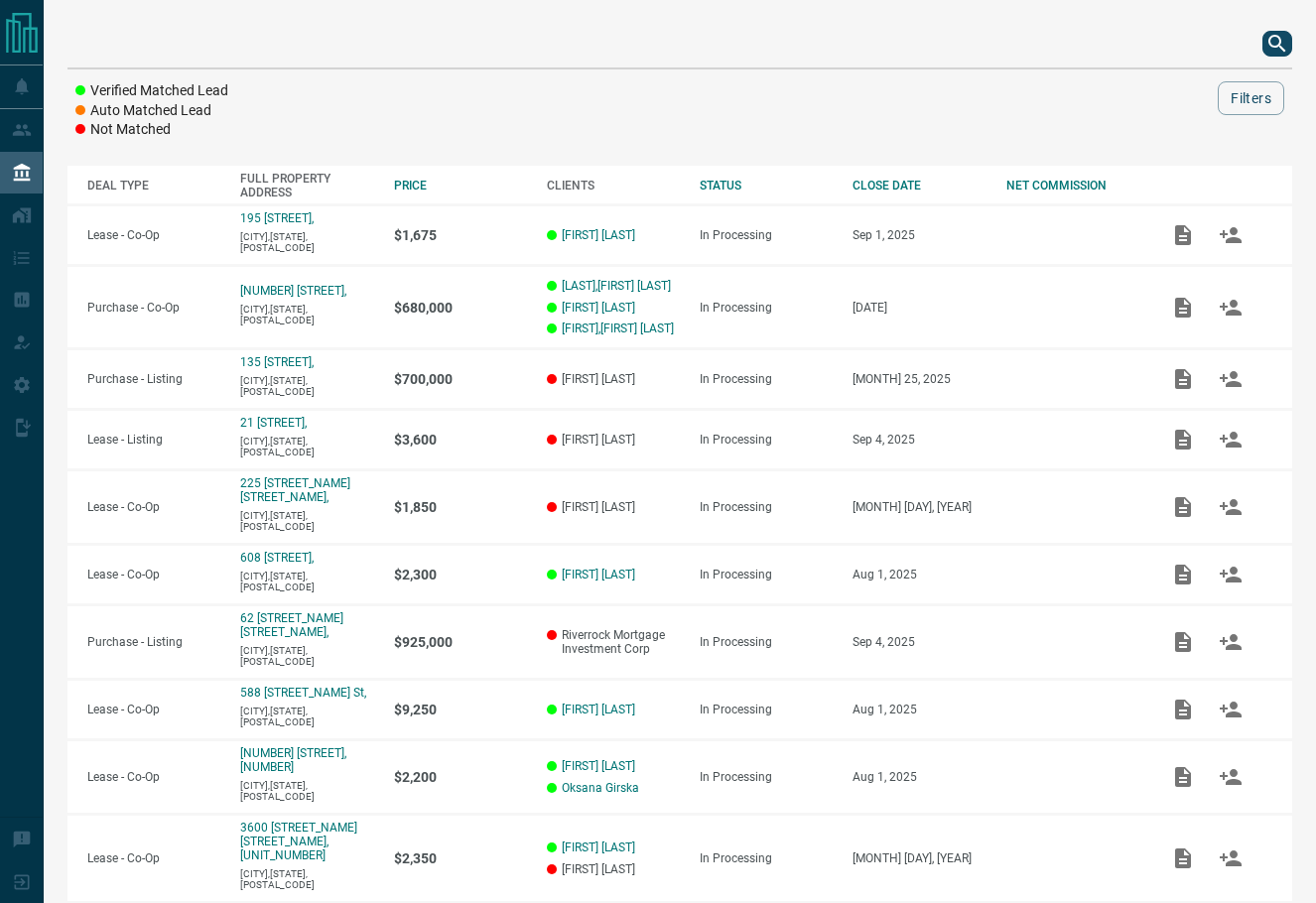 click 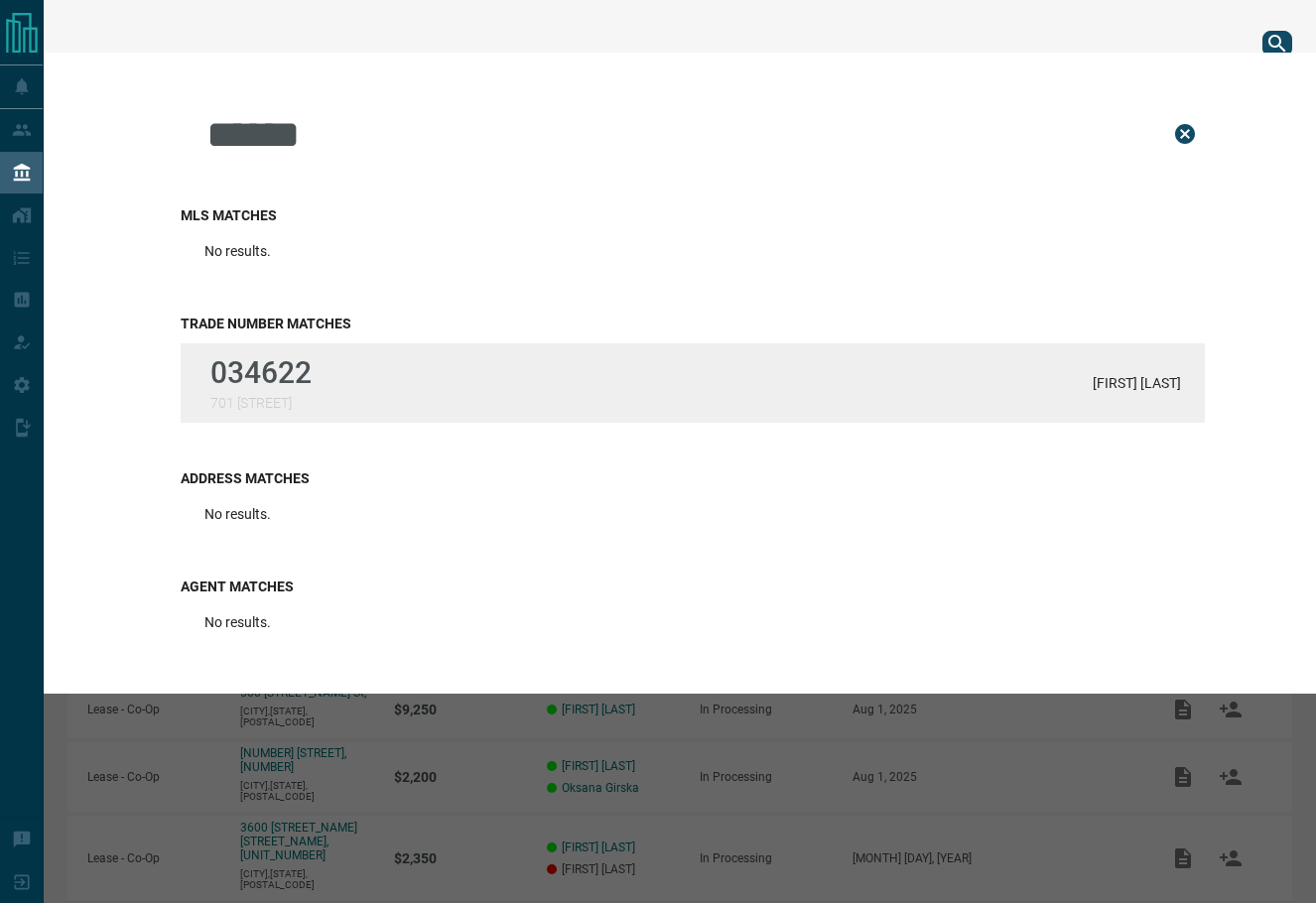 type on "******" 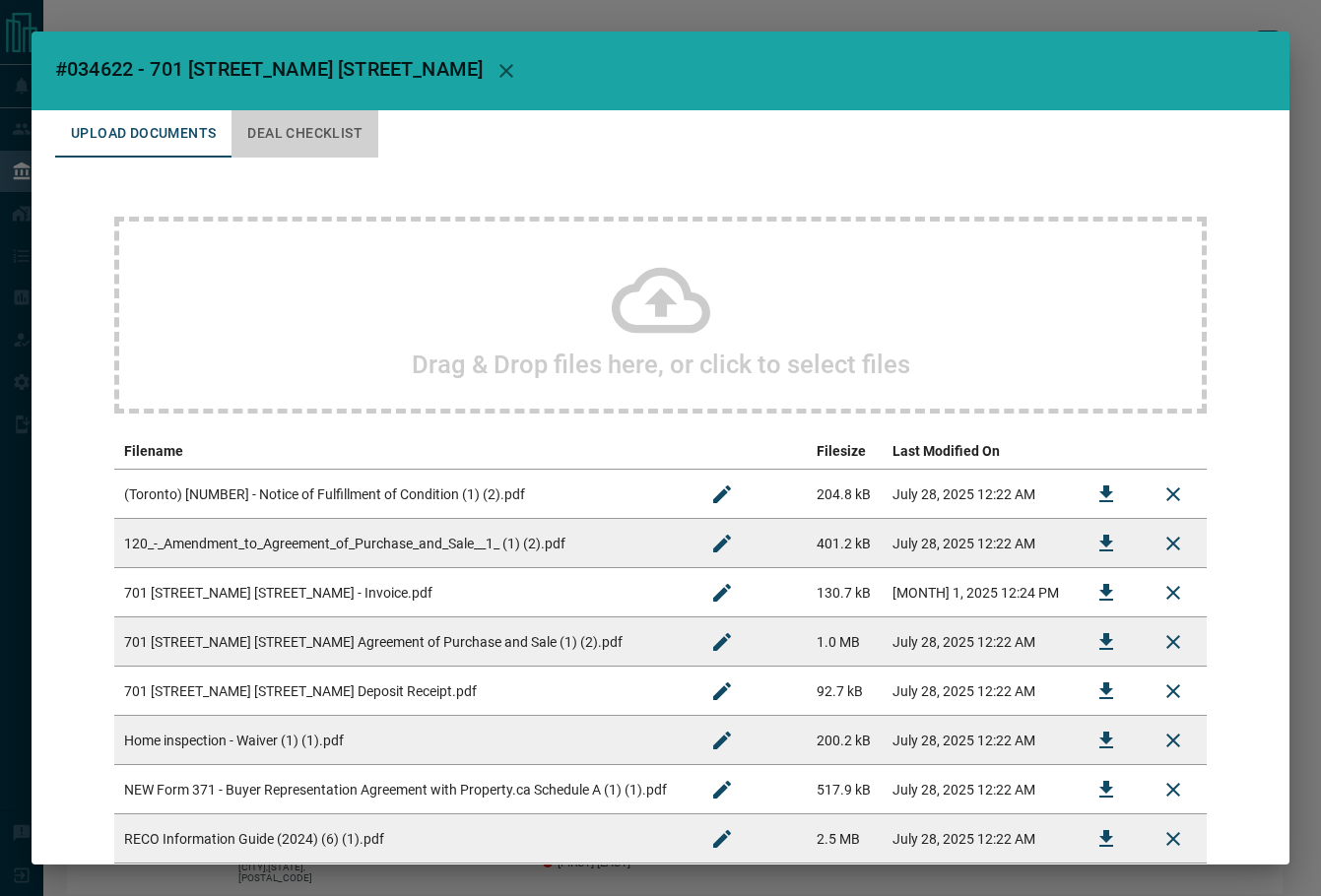click on "Deal Checklist" at bounding box center [304, 134] 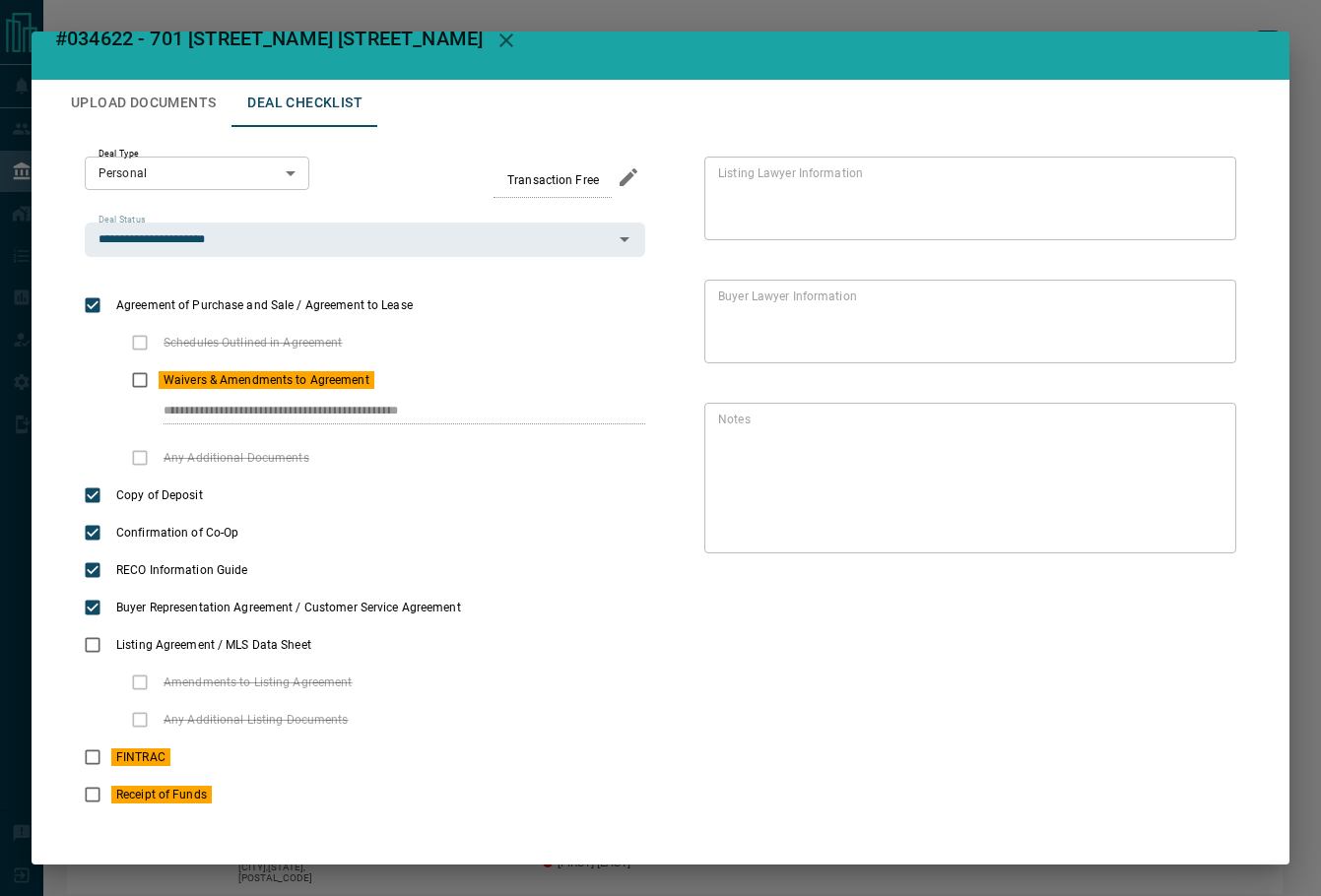scroll, scrollTop: 44, scrollLeft: 0, axis: vertical 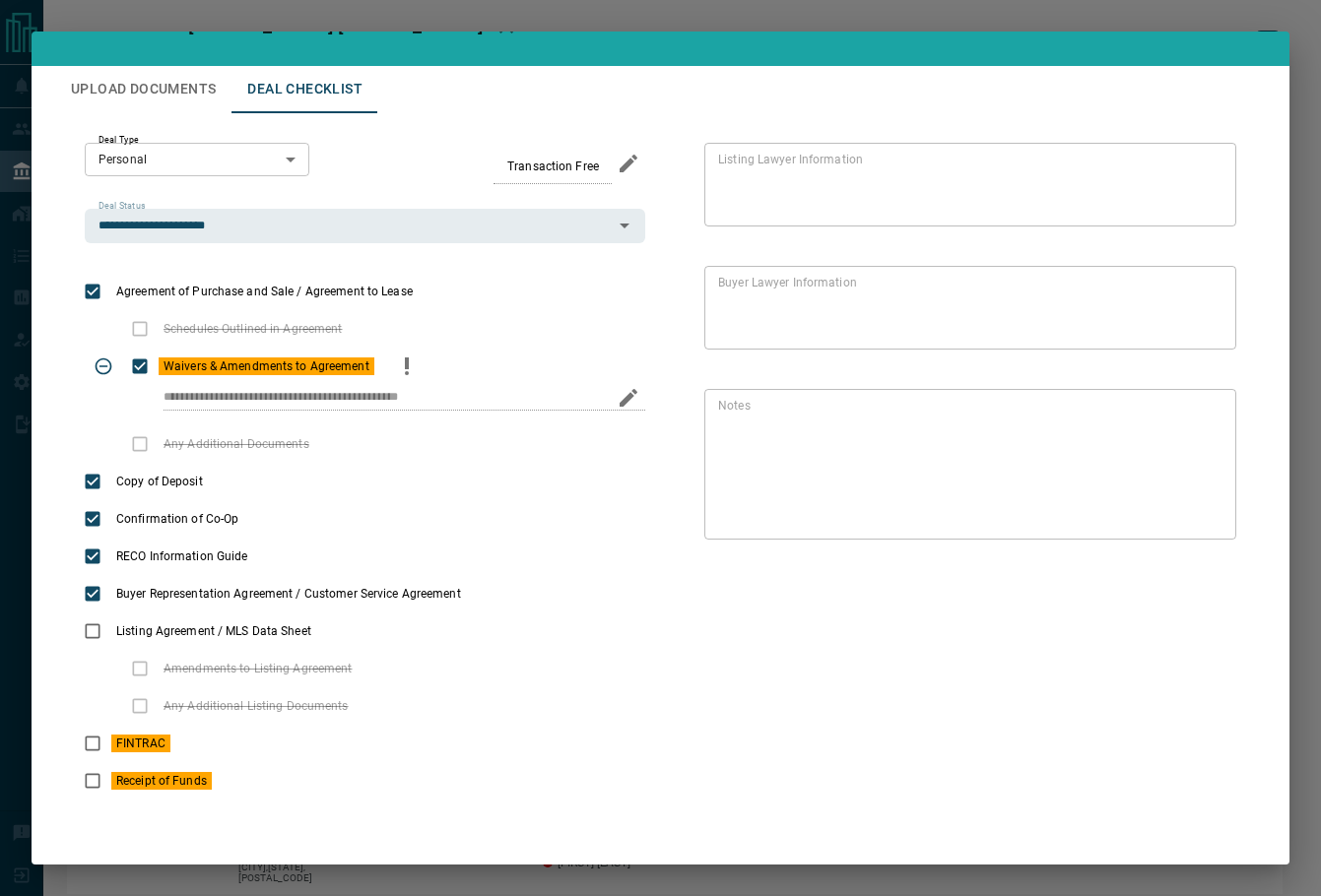 click at bounding box center [407, 366] 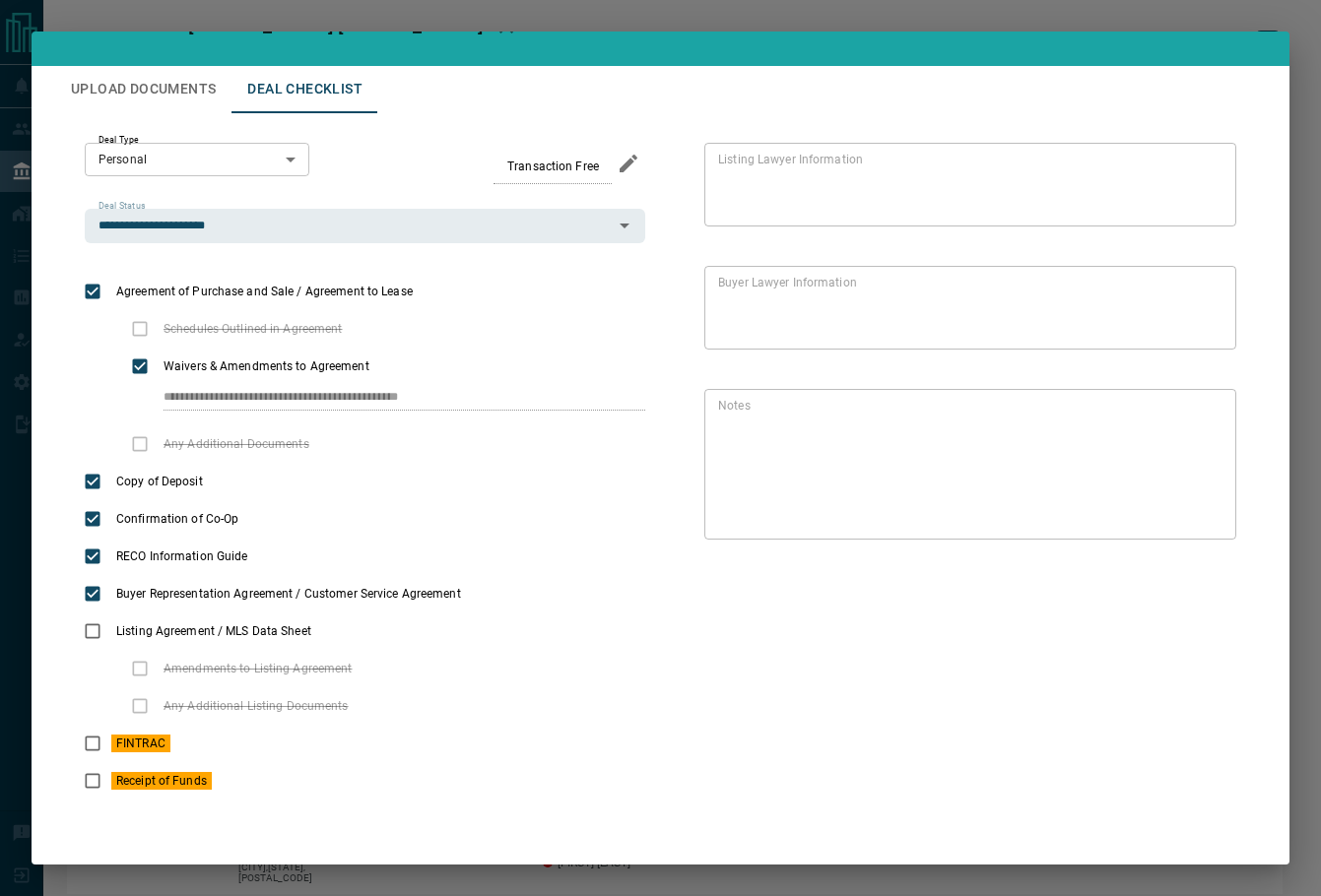 click on "Upload Documents" at bounding box center [143, 90] 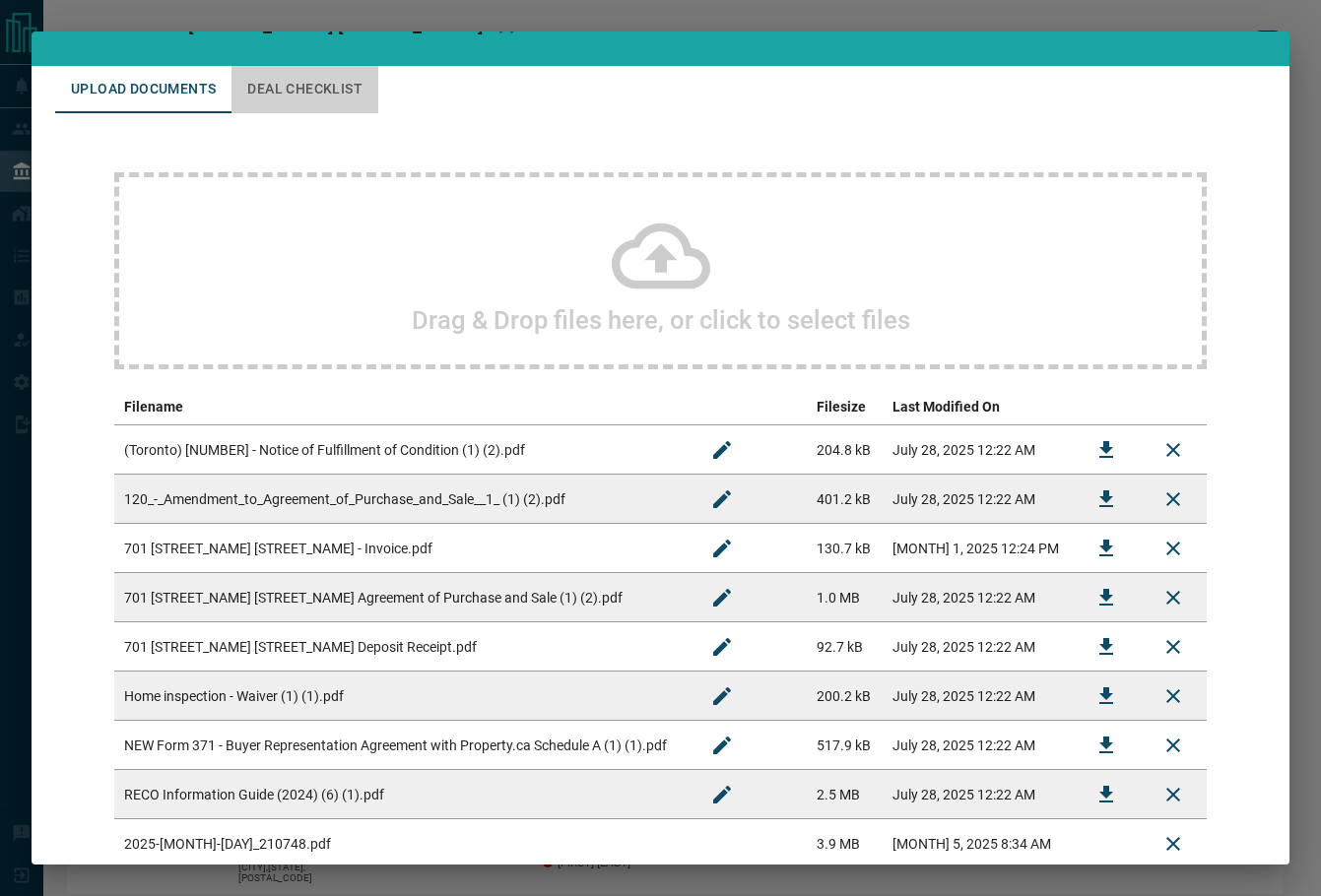 click on "Deal Checklist" at bounding box center (304, 90) 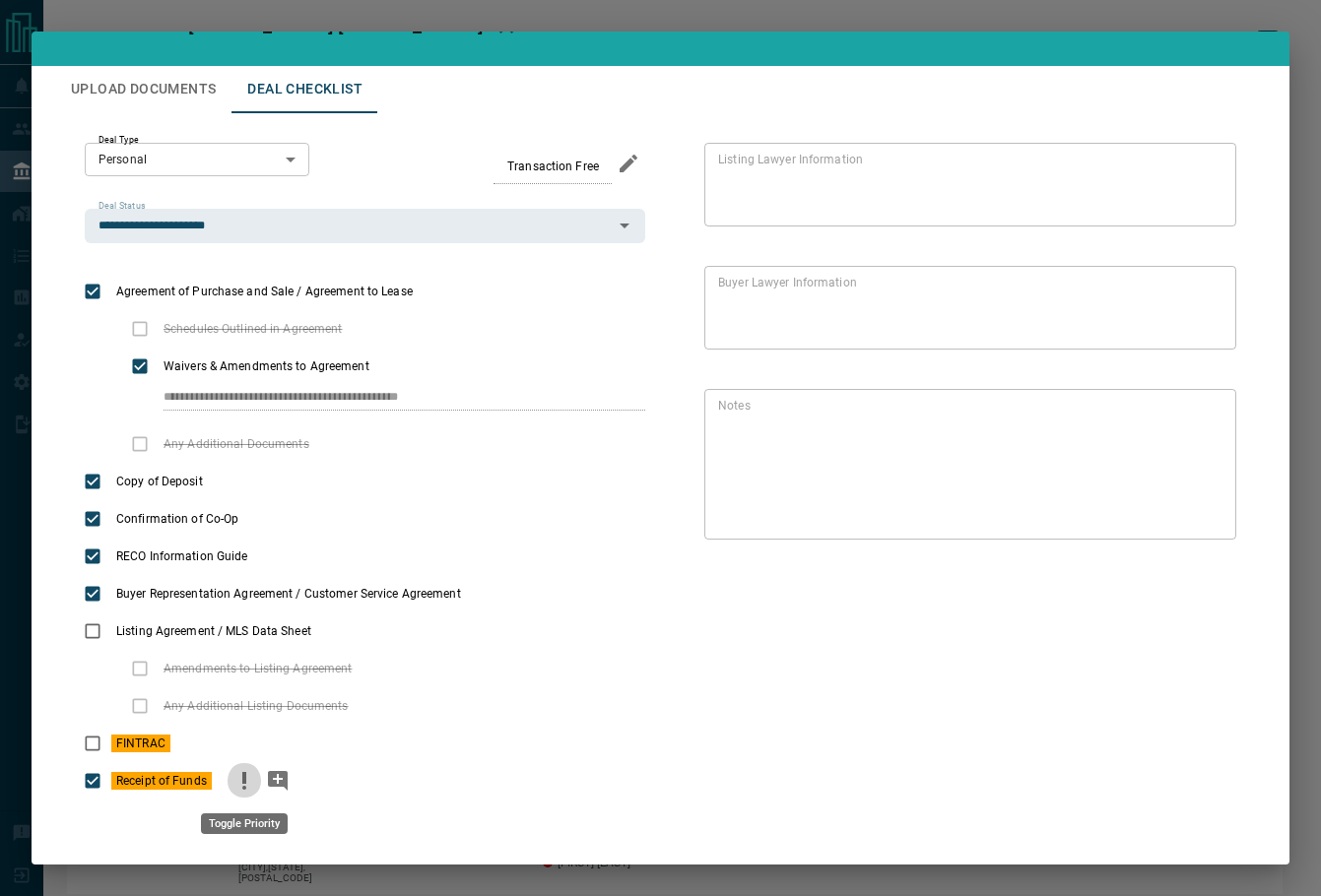 click 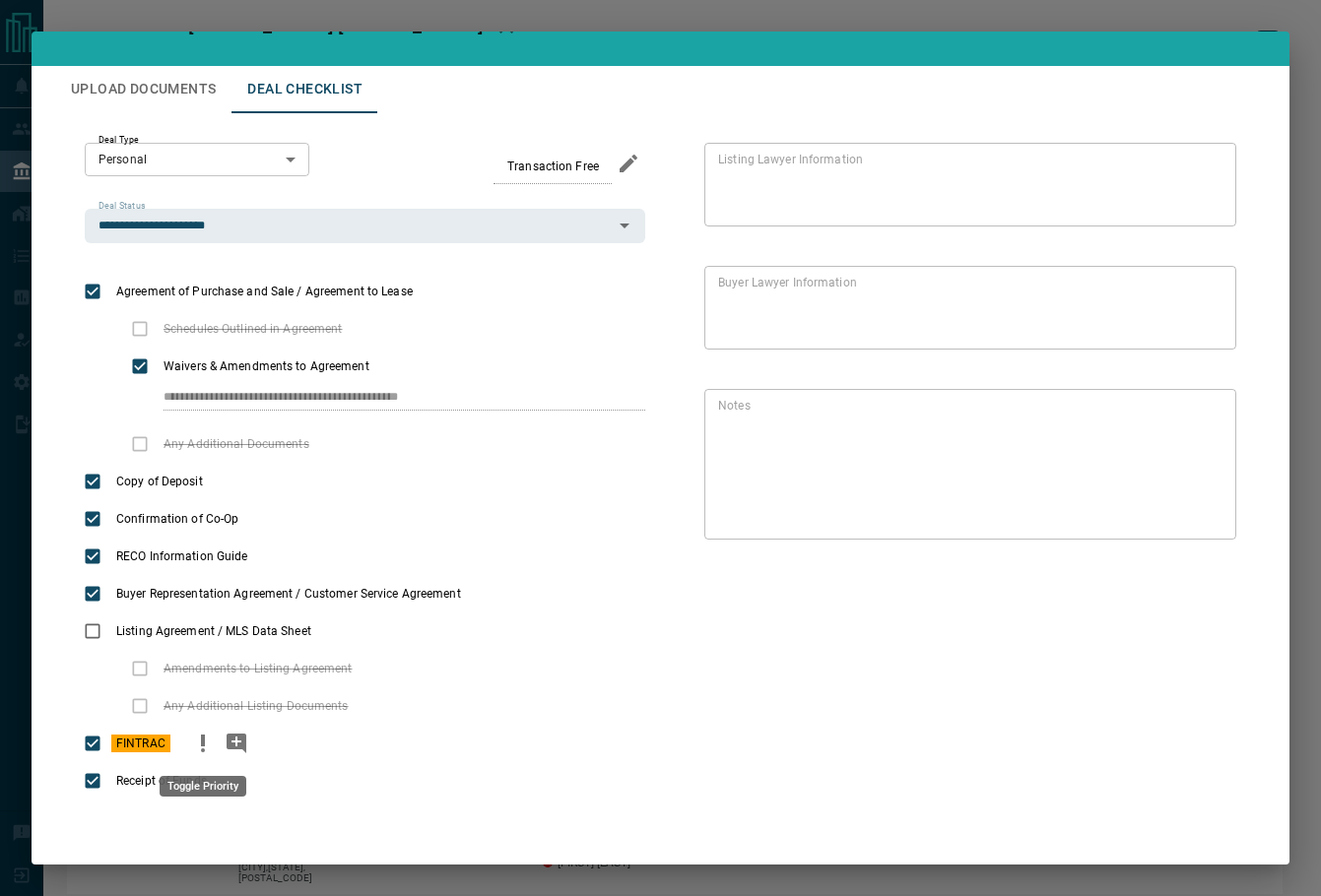 click 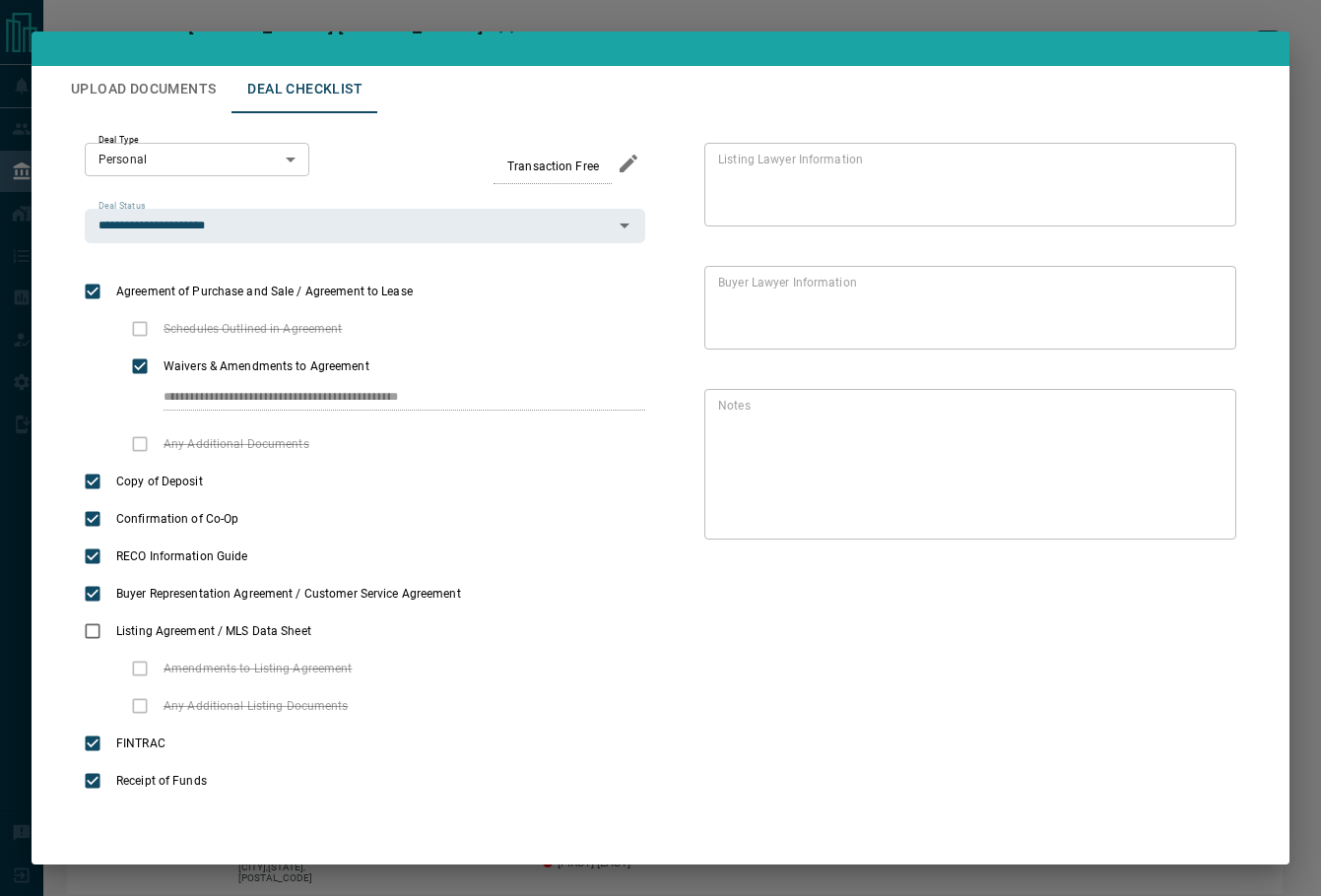 click on "Upload Documents" at bounding box center [143, 90] 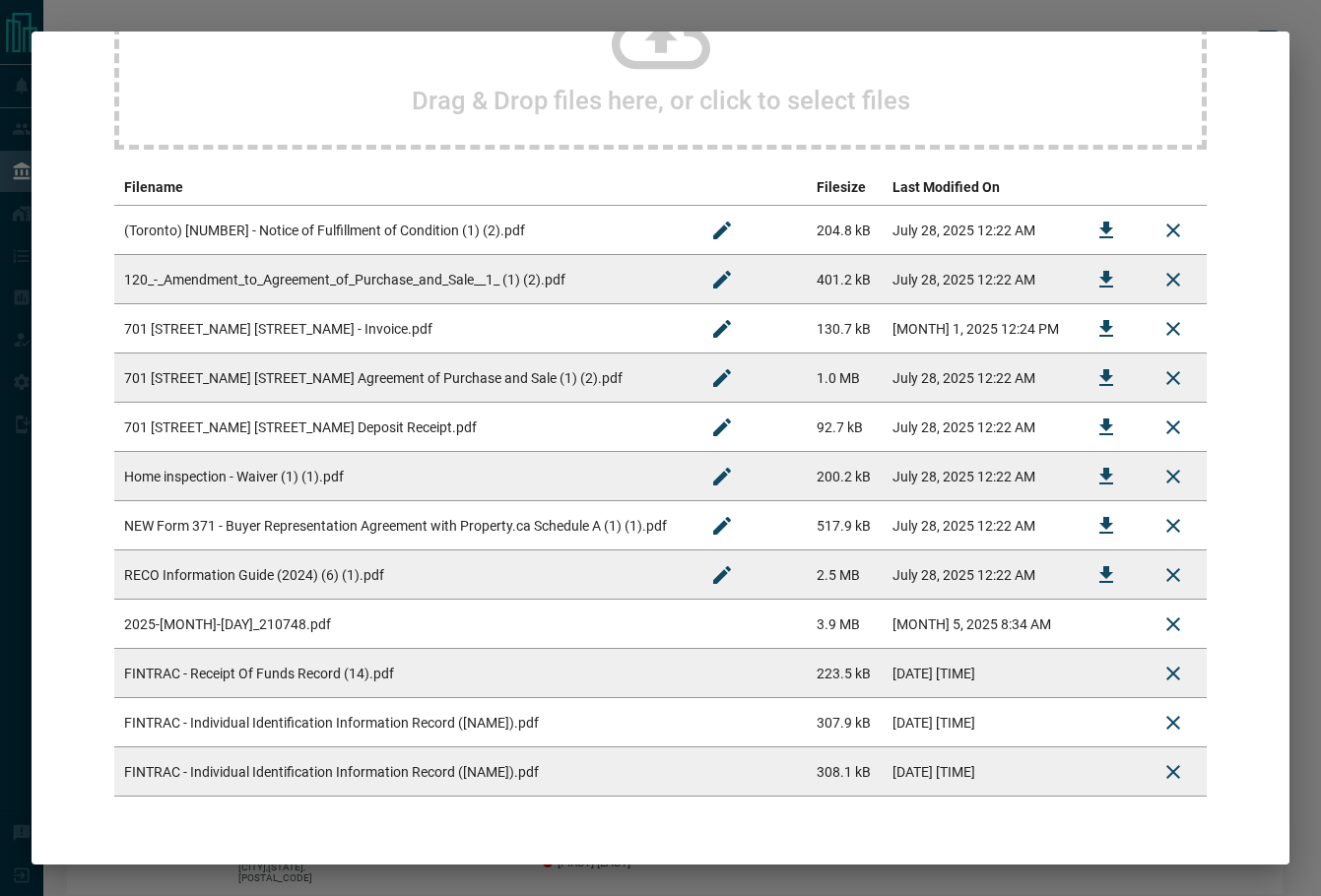 scroll, scrollTop: 325, scrollLeft: 0, axis: vertical 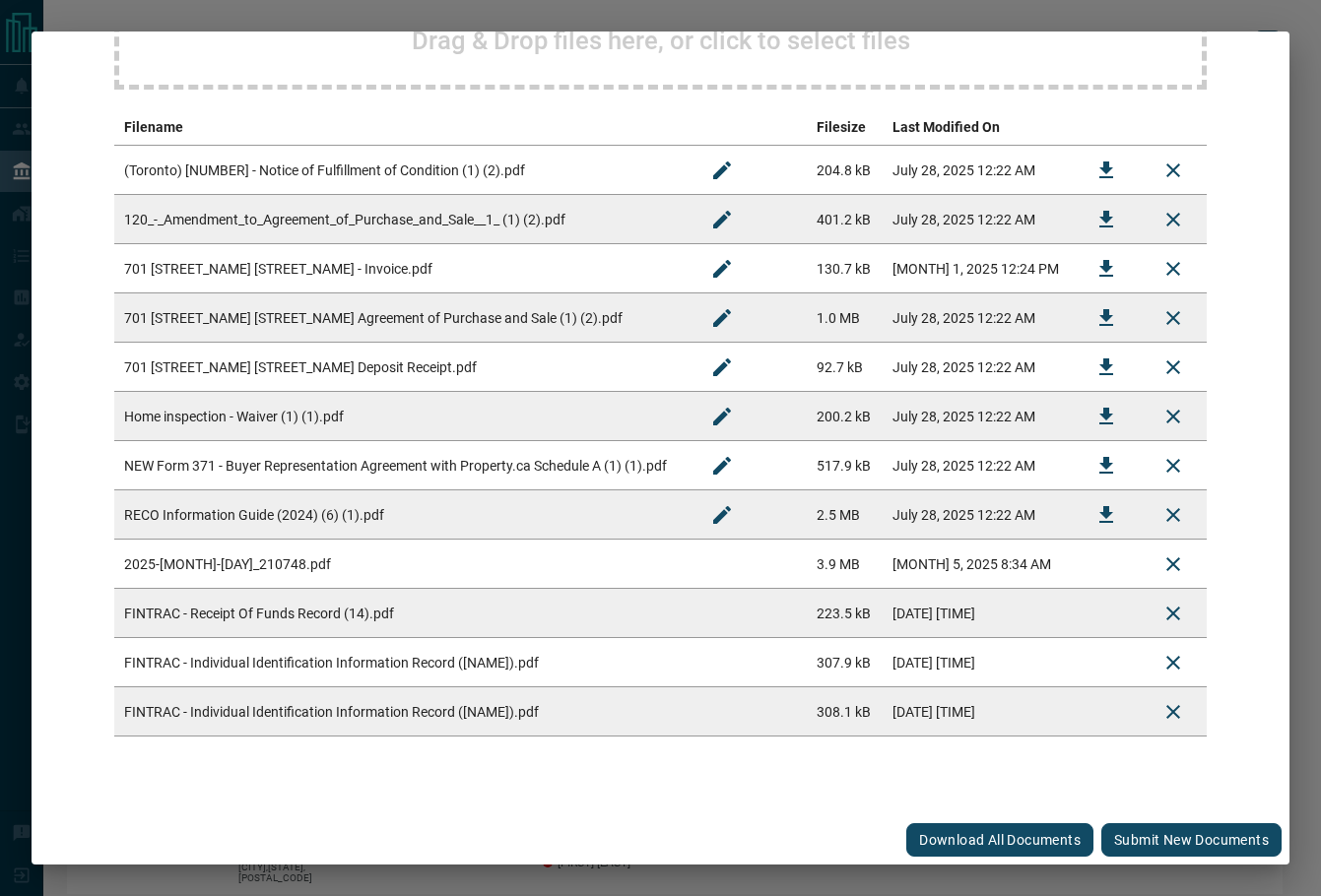 click on "Submit new documents" at bounding box center [1191, 840] 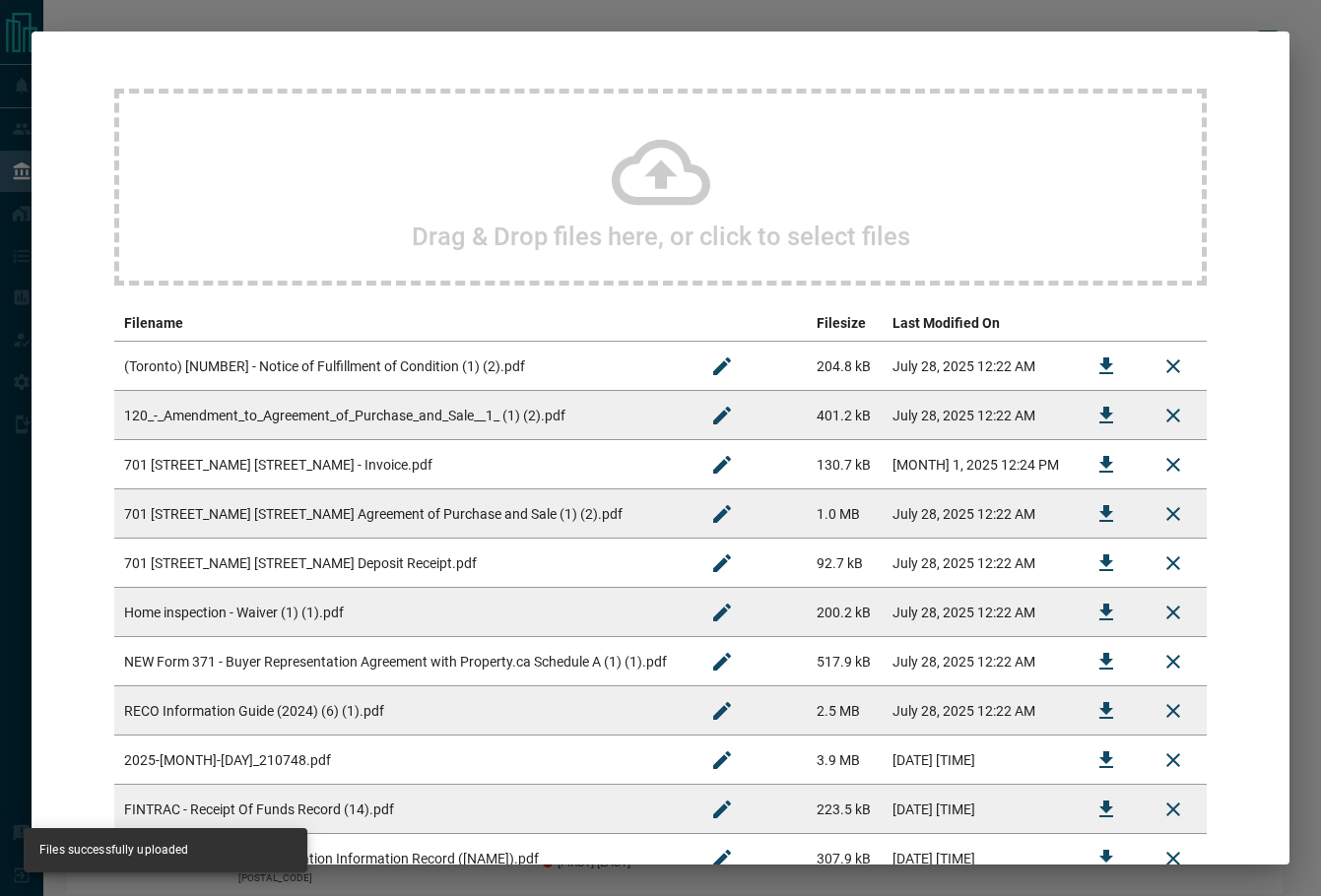scroll, scrollTop: 0, scrollLeft: 0, axis: both 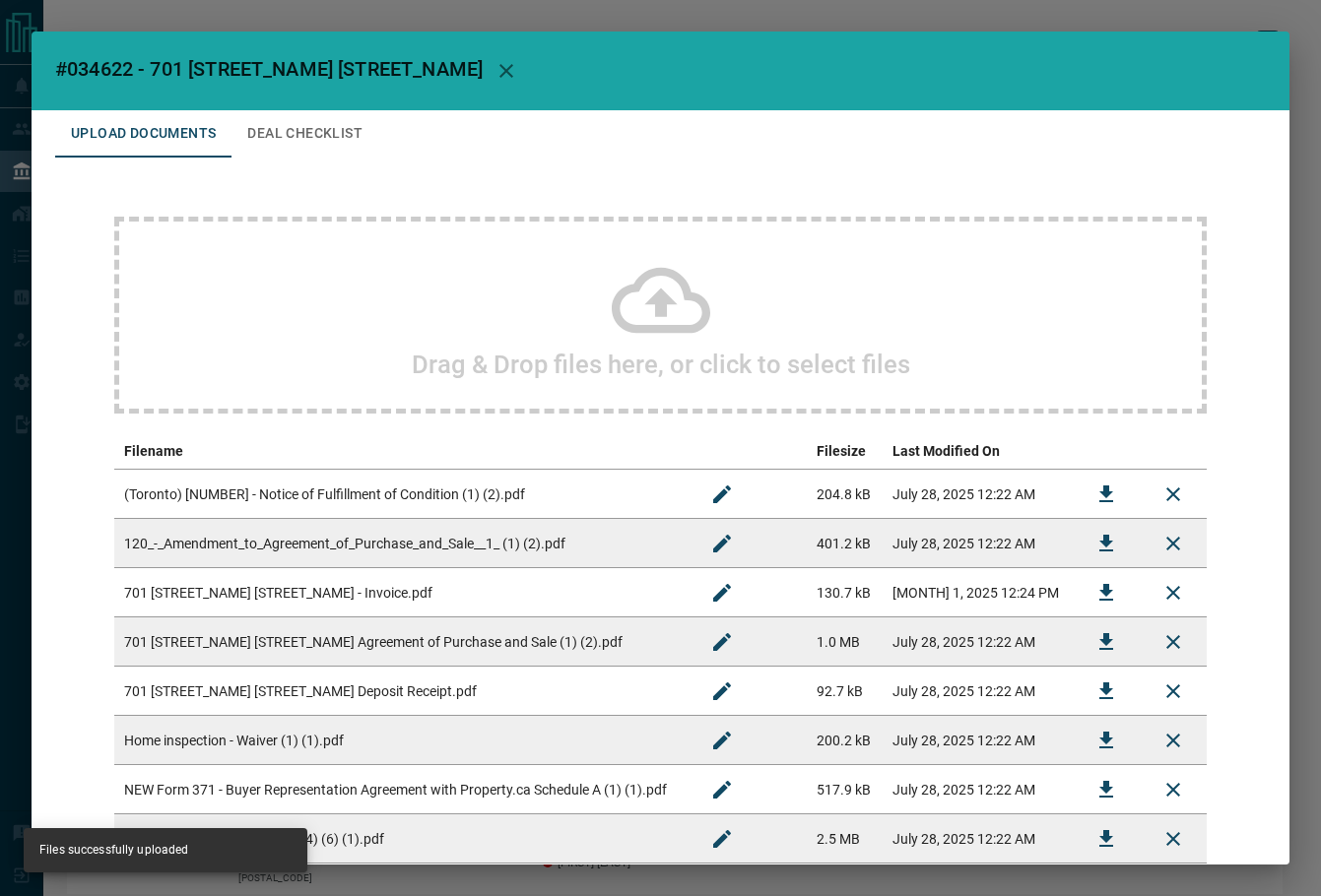 click on "Deal Checklist" at bounding box center [304, 134] 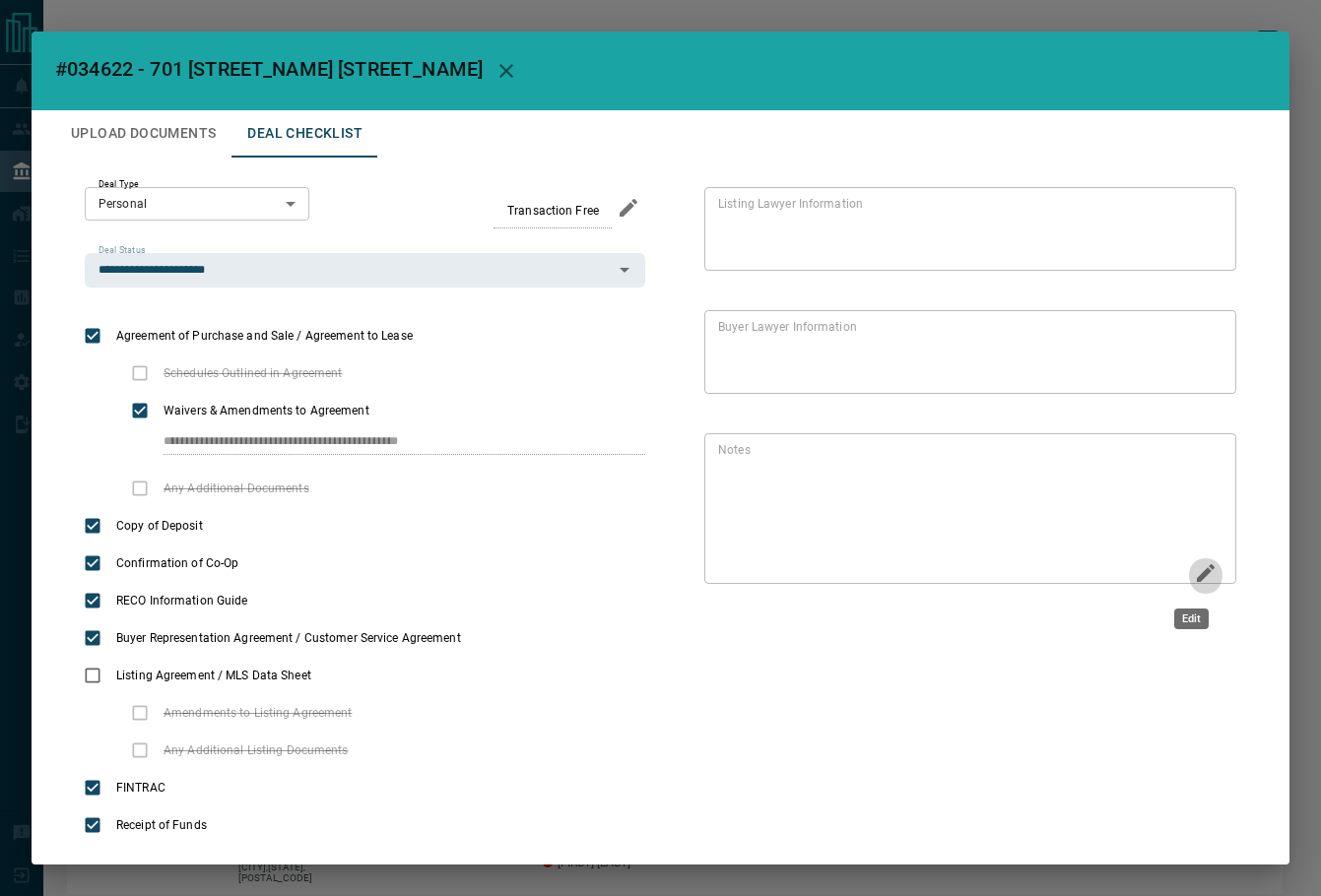 click at bounding box center (1206, 575) 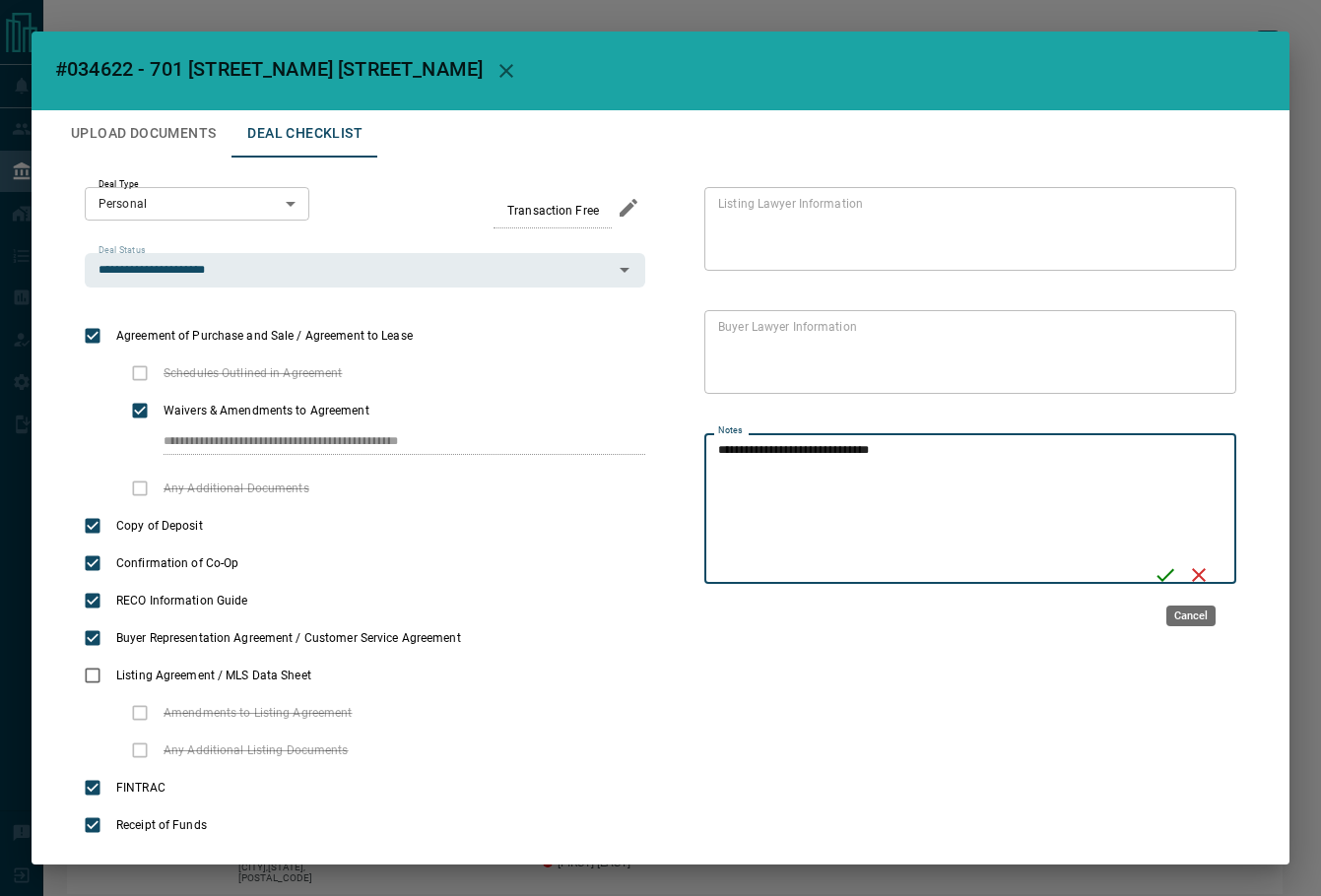 type on "**********" 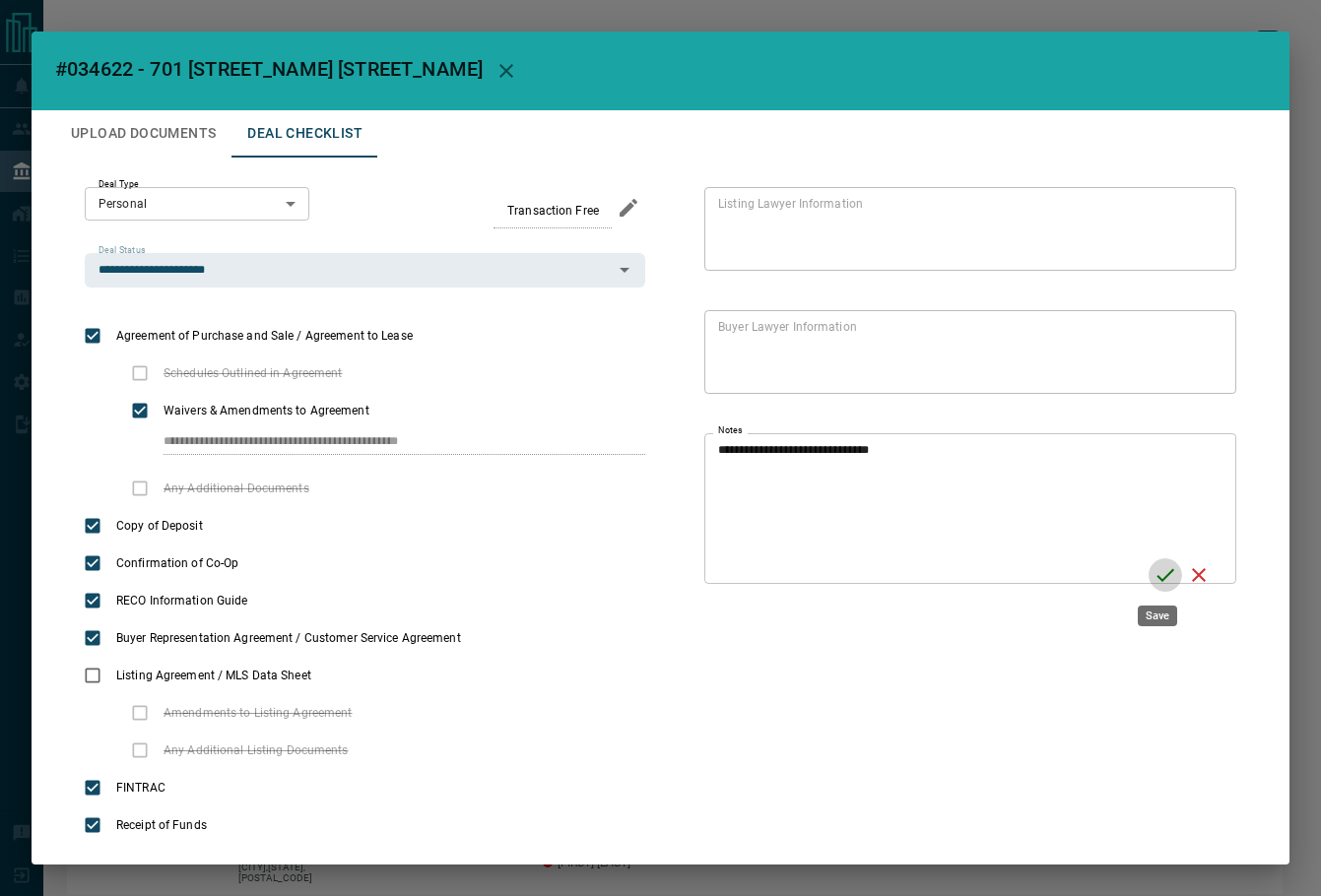 click 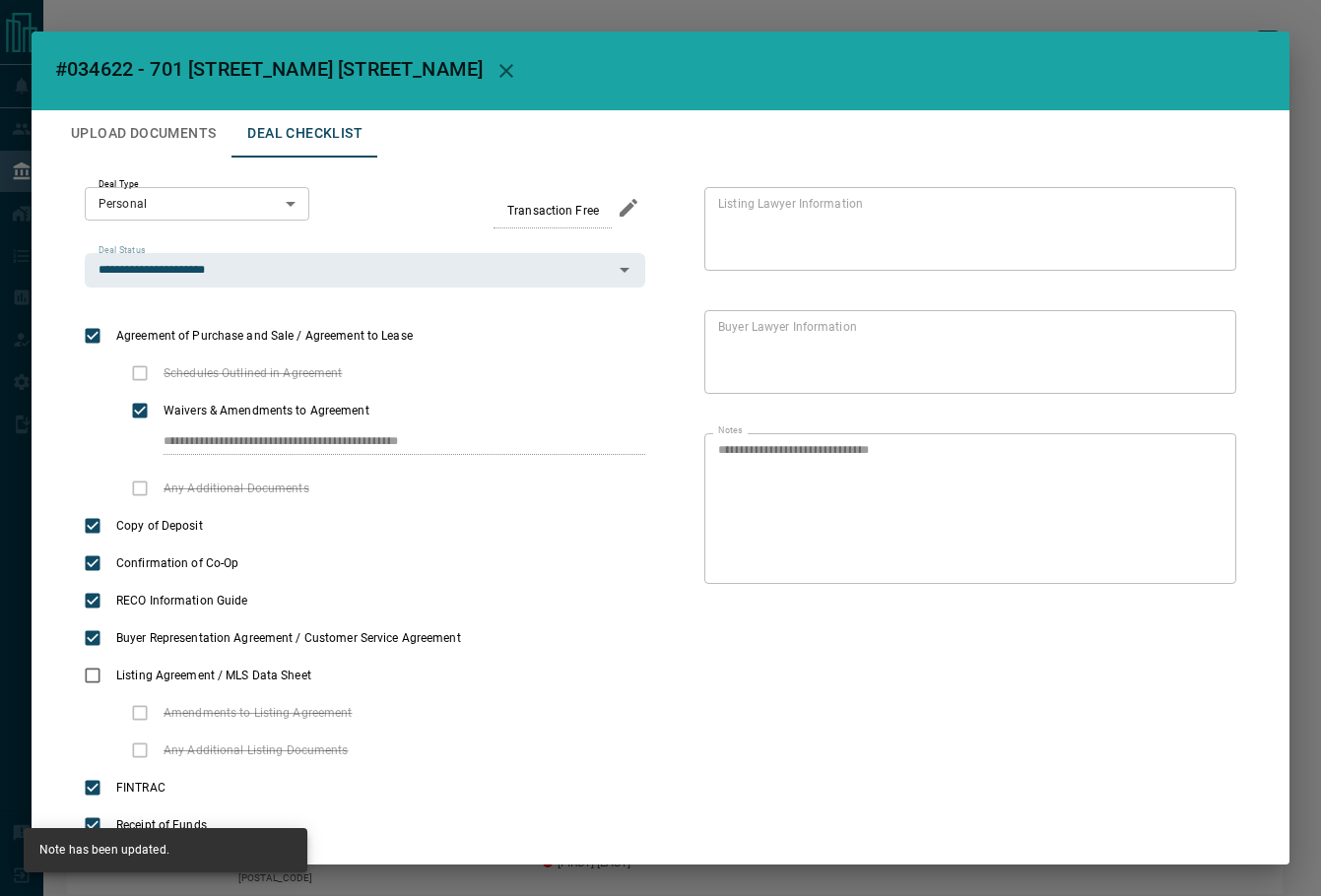 click on "Upload Documents" at bounding box center (143, 134) 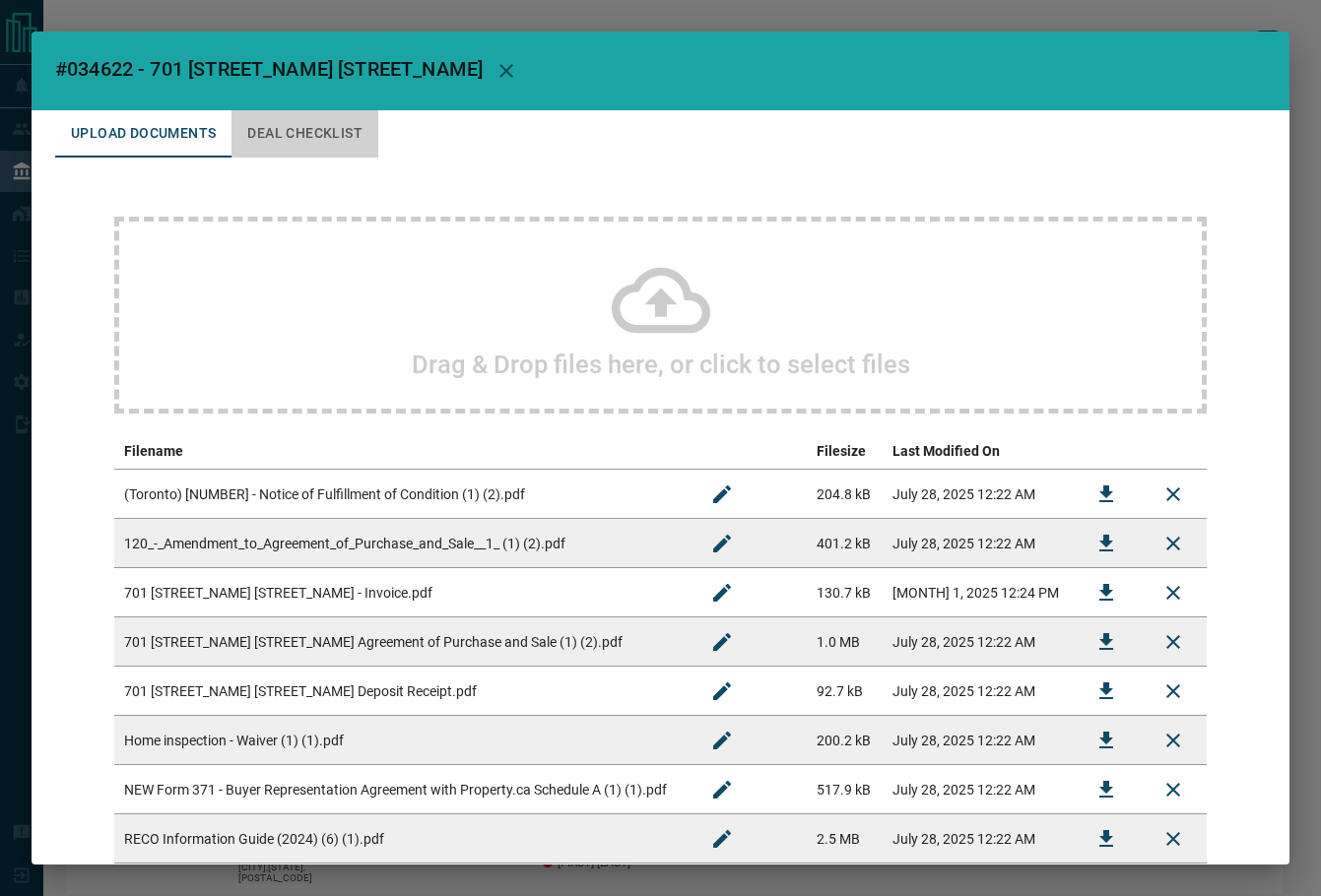 click on "Deal Checklist" at bounding box center [304, 134] 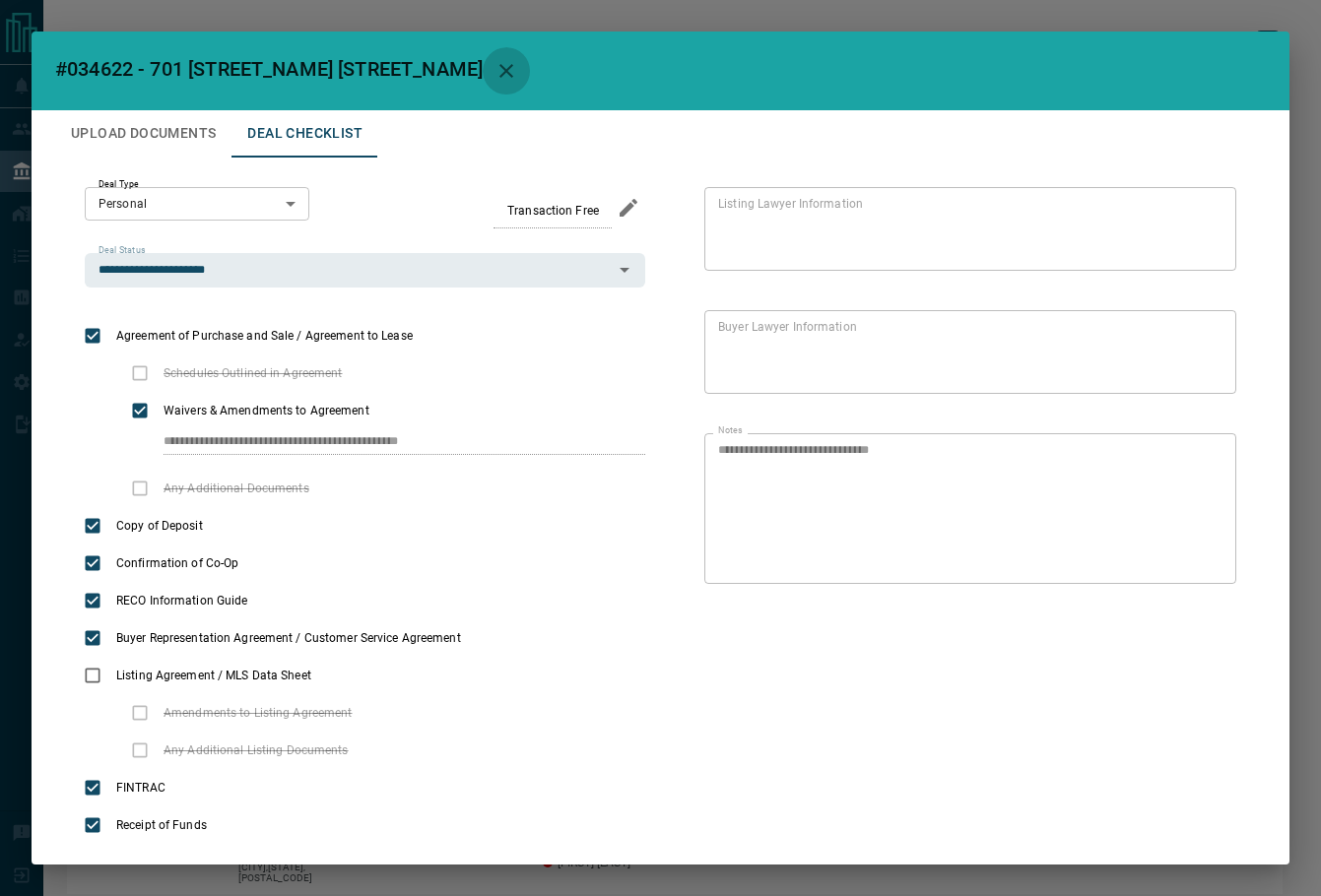 click at bounding box center (506, 71) 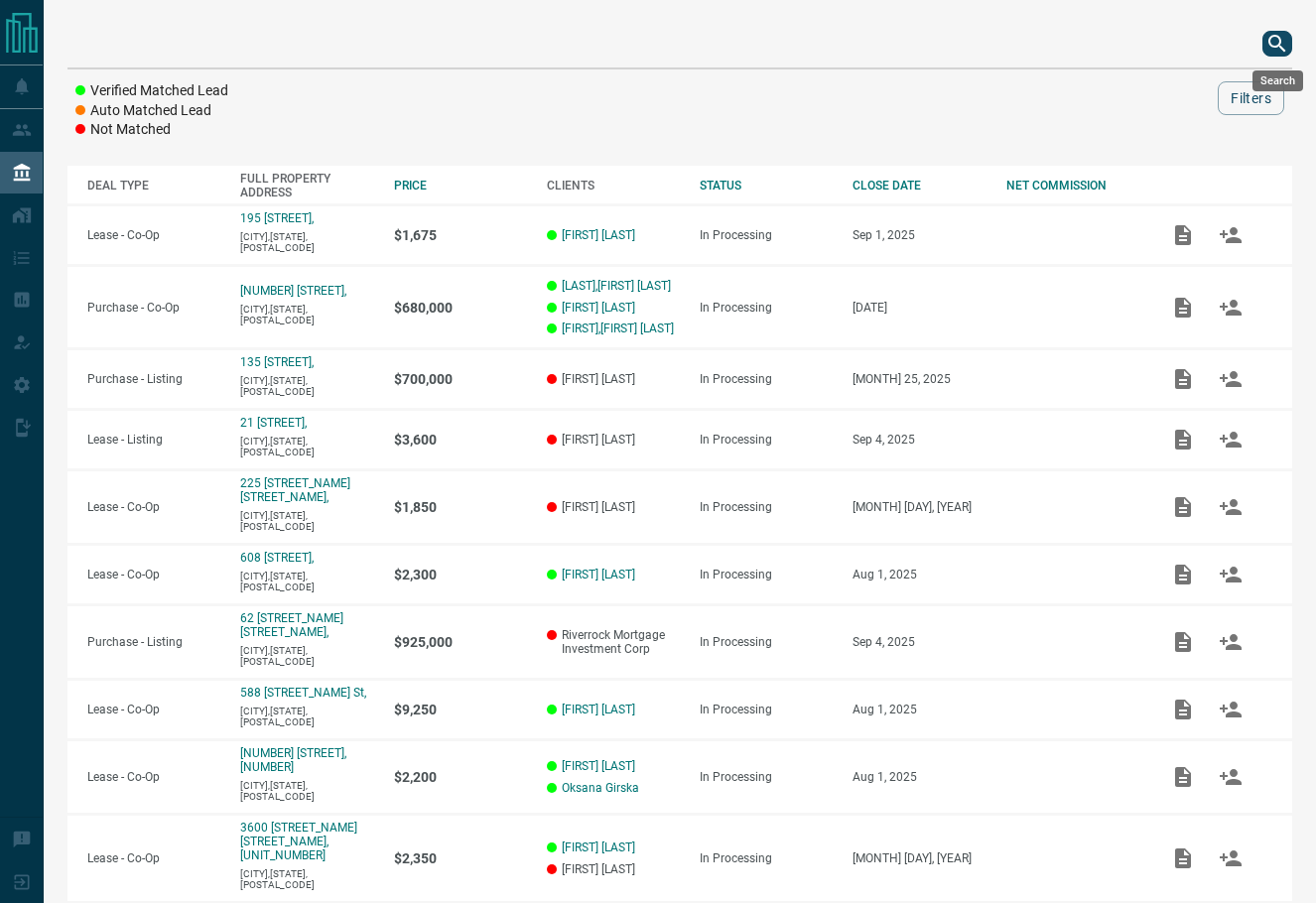 click 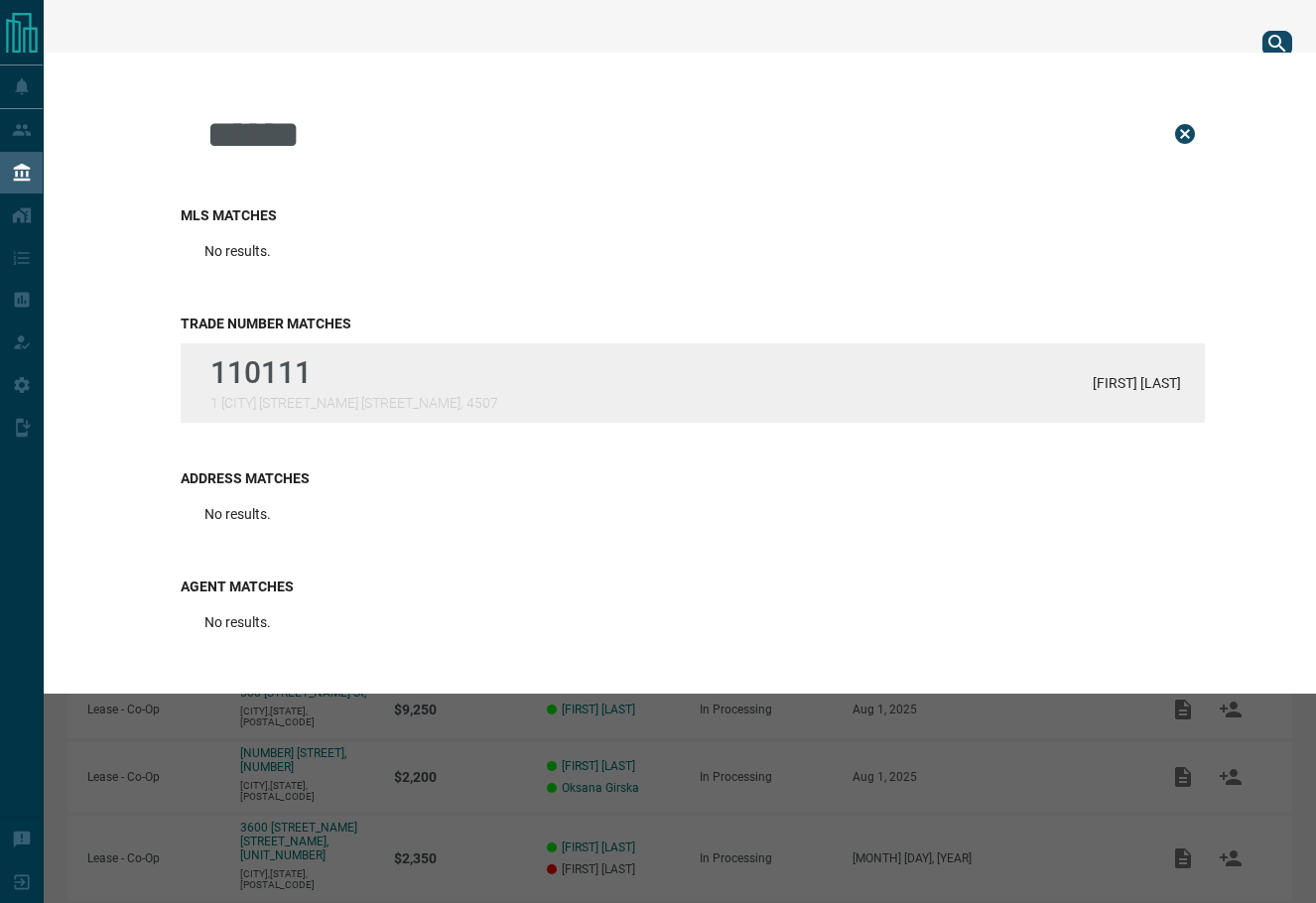type on "******" 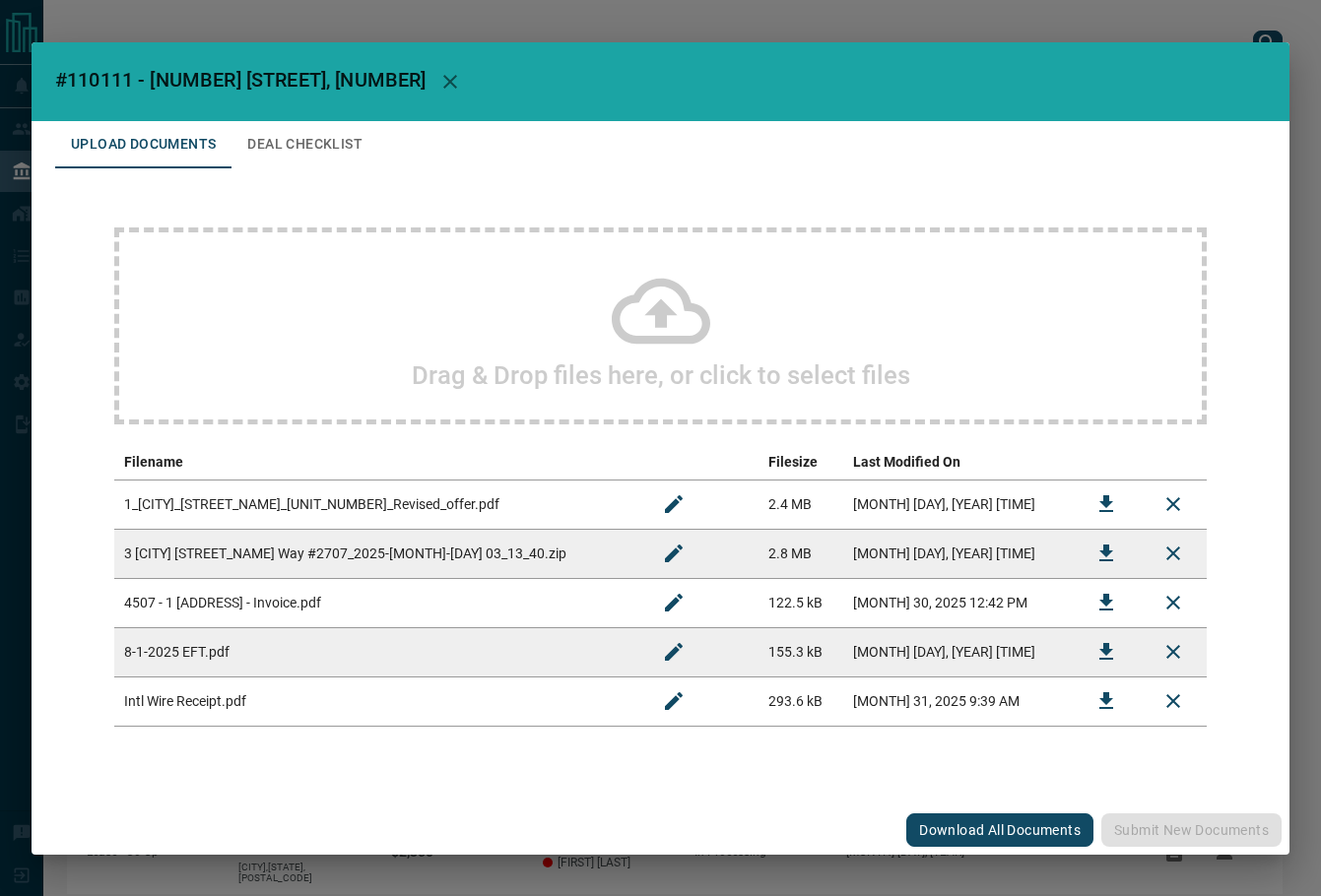click on "Drag & Drop files here, or click to select files Filename &nbsp; Filesize Last Modified On &nbsp; &nbsp; &nbsp; 1_[ADDRESS]_[ADDRESS]_[NUMBER]_Revised_offer.pdf 2.4 MB July 30, 2025 3:14 AM 3 [ADDRESS] # [NUMBER]_2025-07-30 03:13:40.zip 2.8 MB July 30, 2025 3:14 AM 4507 - 1 [ADDRESS] - Invoice.pdf 122.5 kB July 30, 2025 12:42 PM 8-1-2025 EFT.pdf 155.3 kB August 1, 2025 6:23 PM Intl Wire Receipt.pdf 293.6 kB July 31, 2025 9:39 AM" at bounding box center [660, 477] 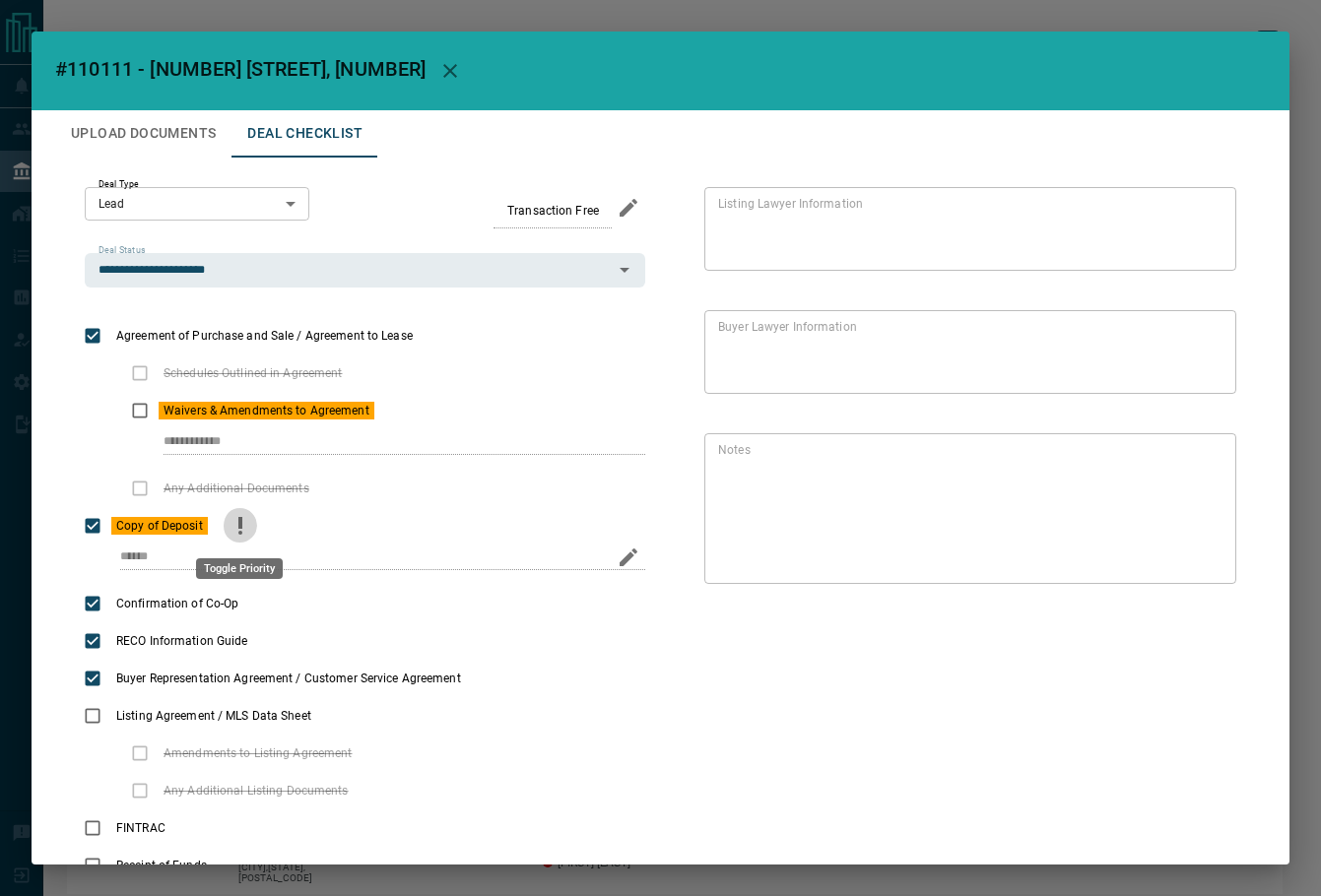 click 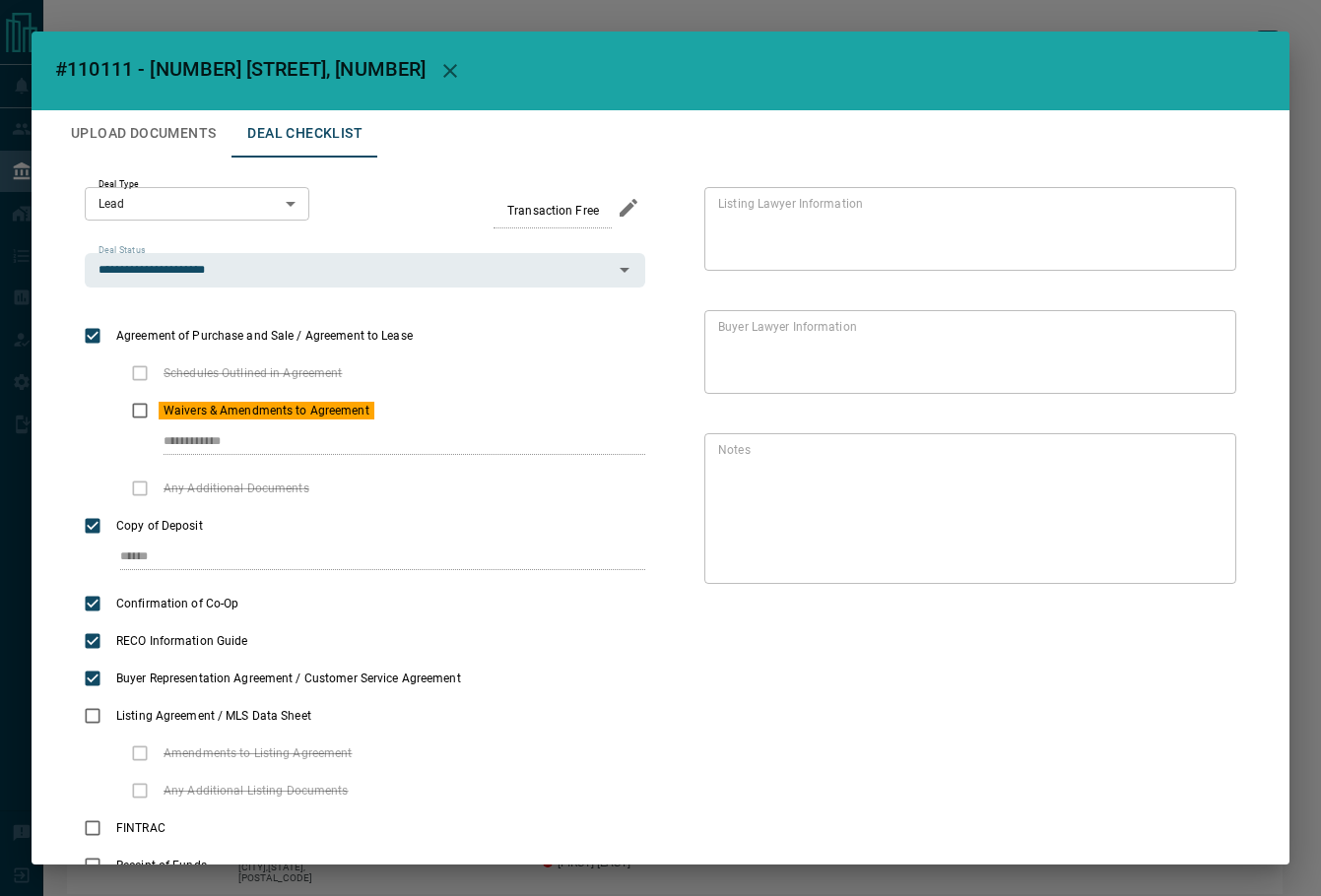 click on "Upload Documents" at bounding box center [143, 134] 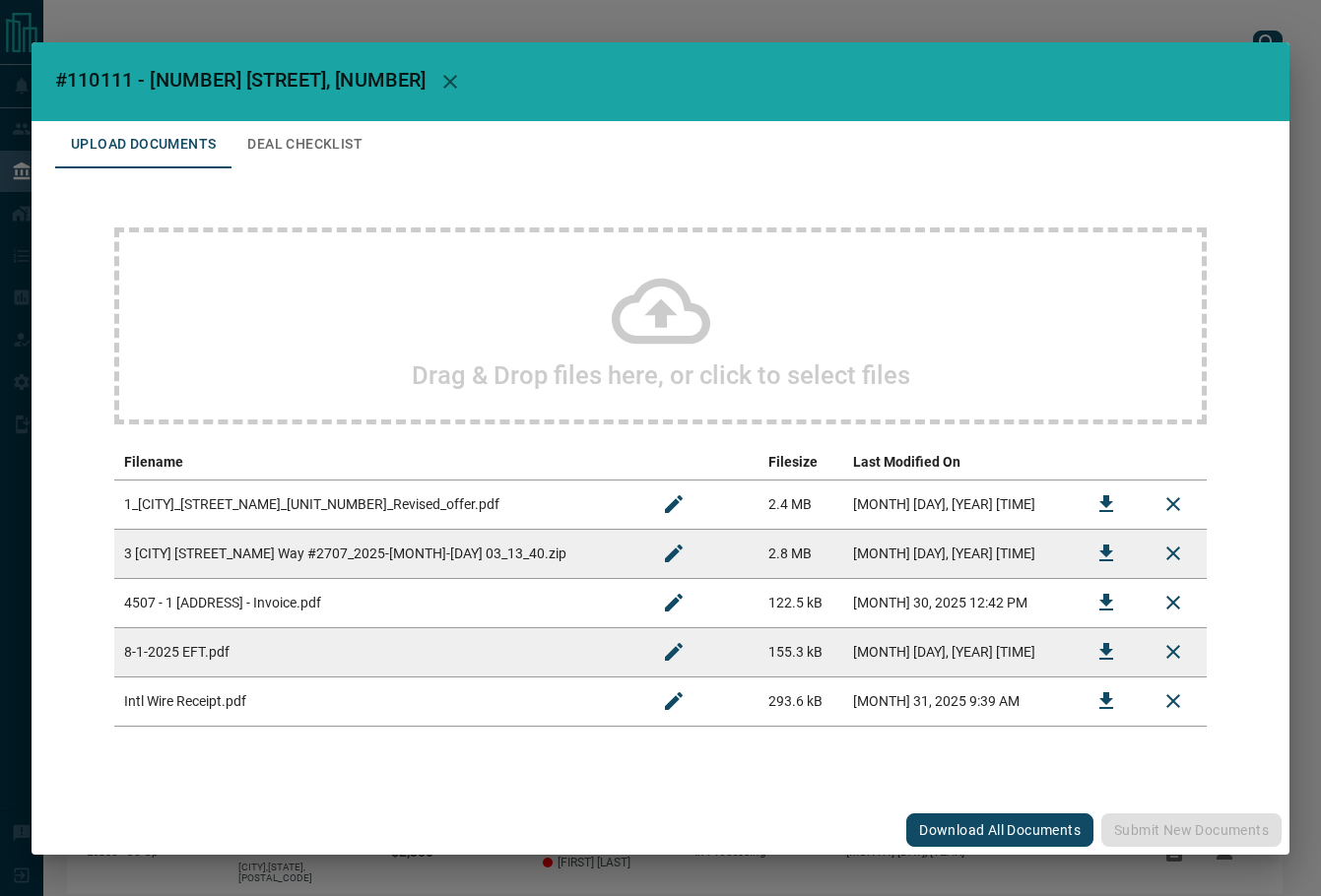 click 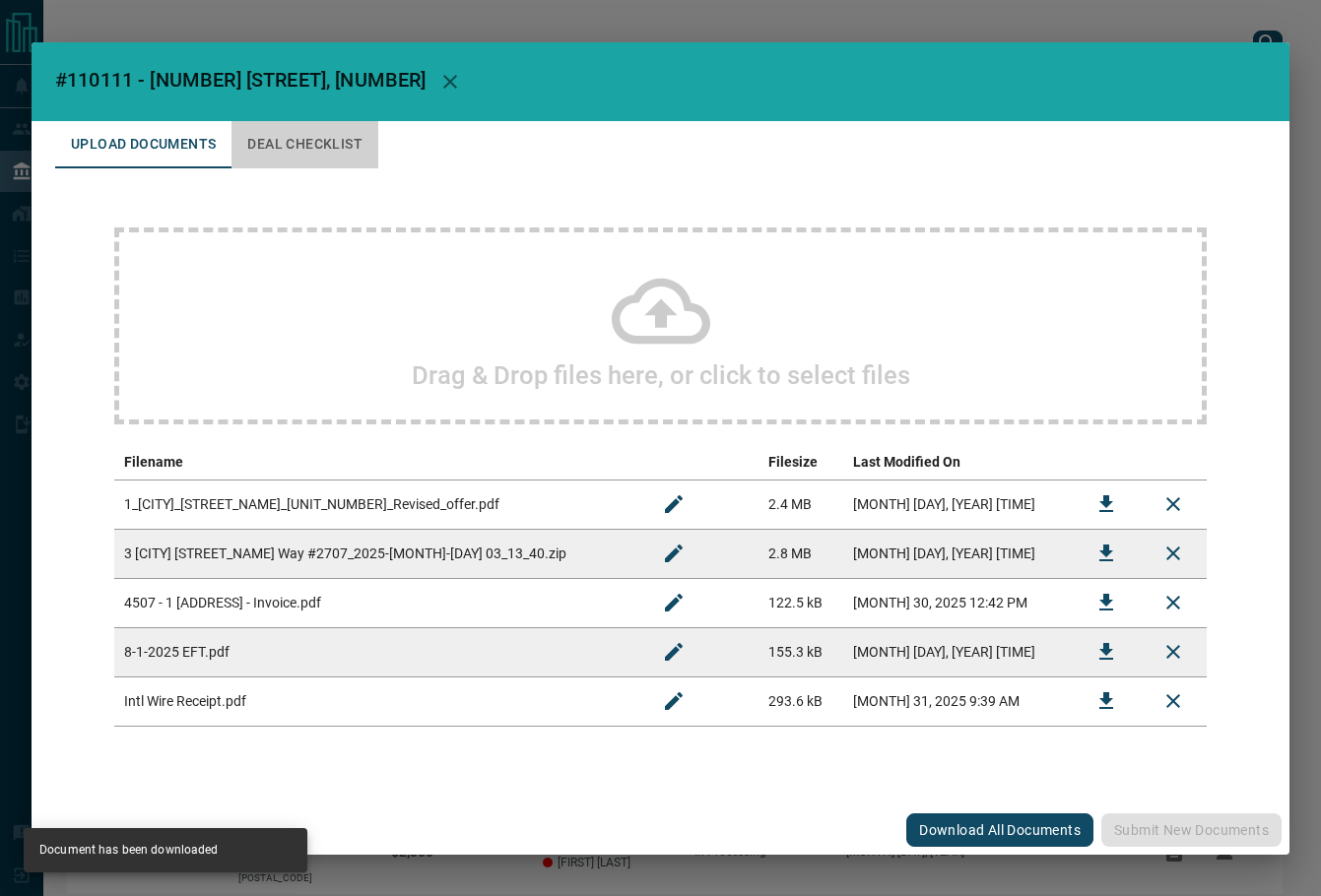 click on "Deal Checklist" at bounding box center [304, 145] 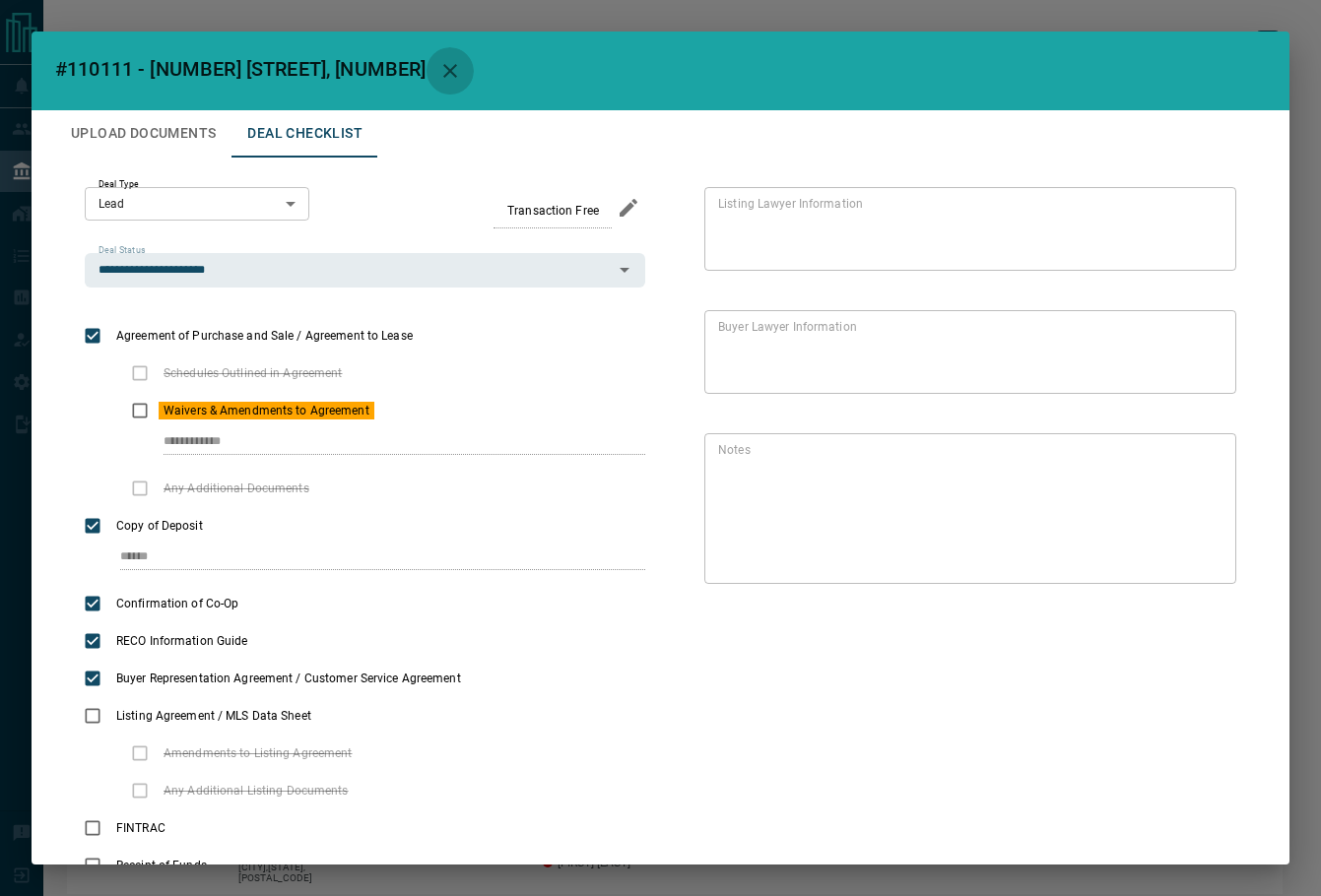 click 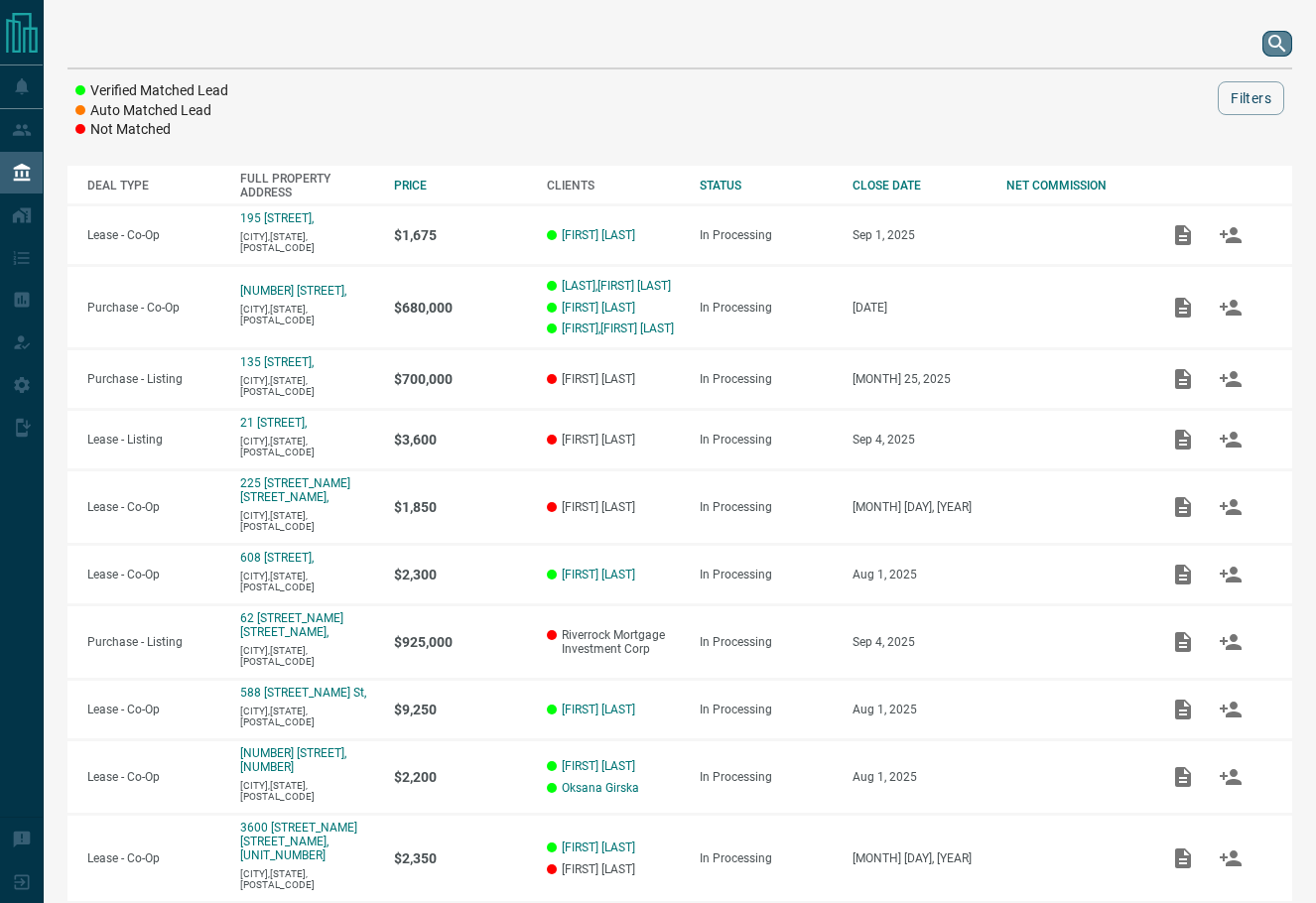 click at bounding box center (1277, 44) 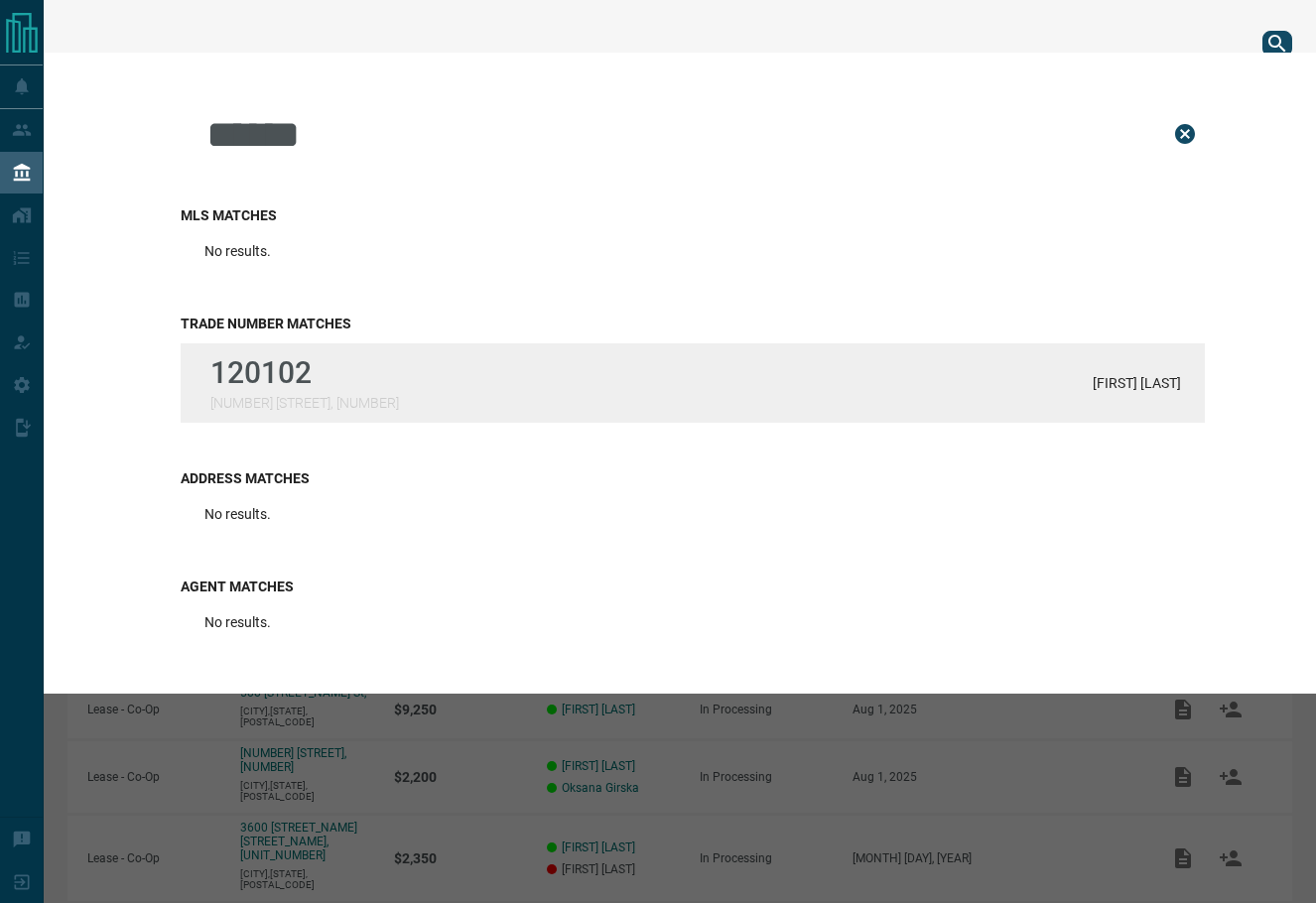 type on "******" 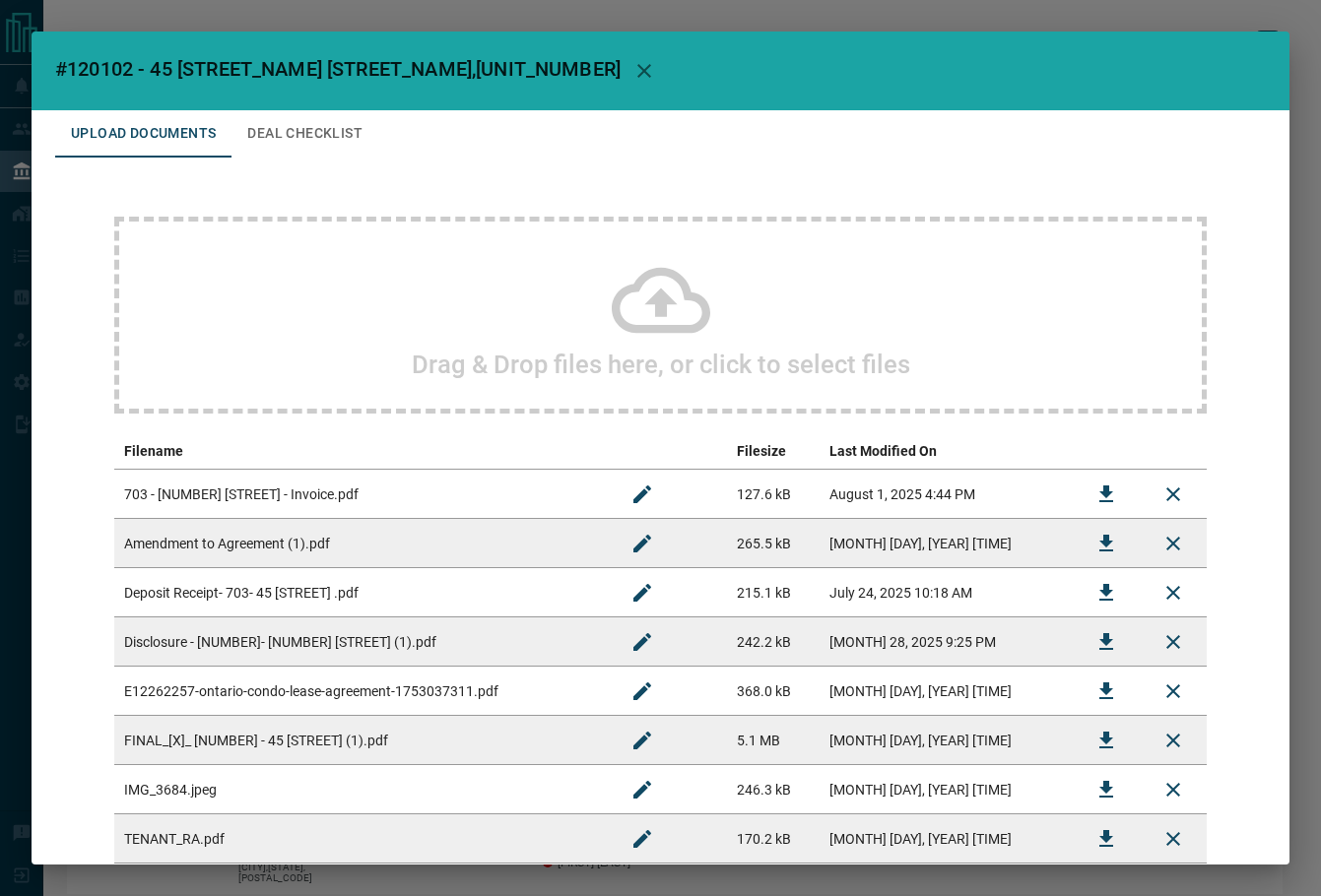 click on "Deal Checklist" at bounding box center [304, 134] 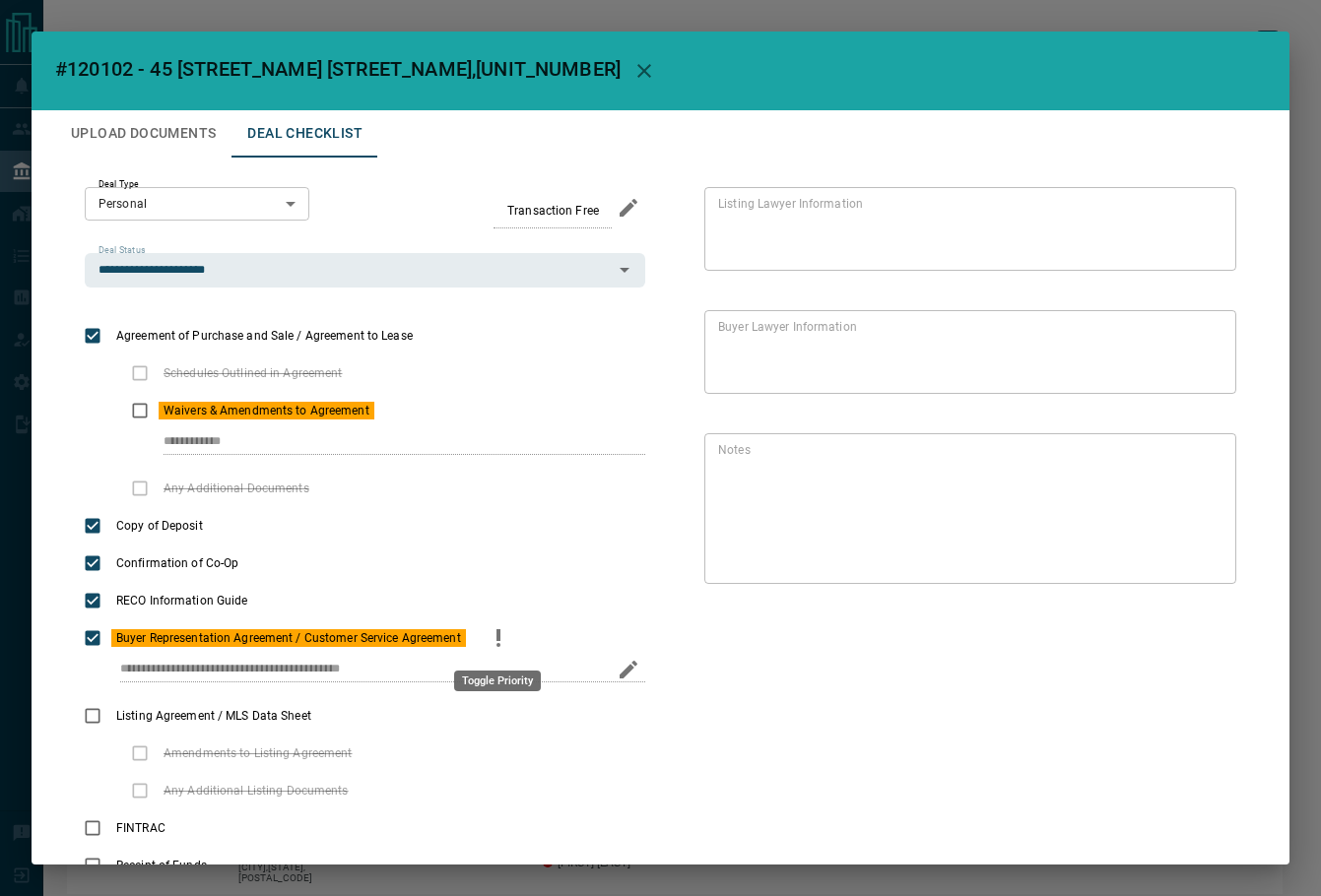 click 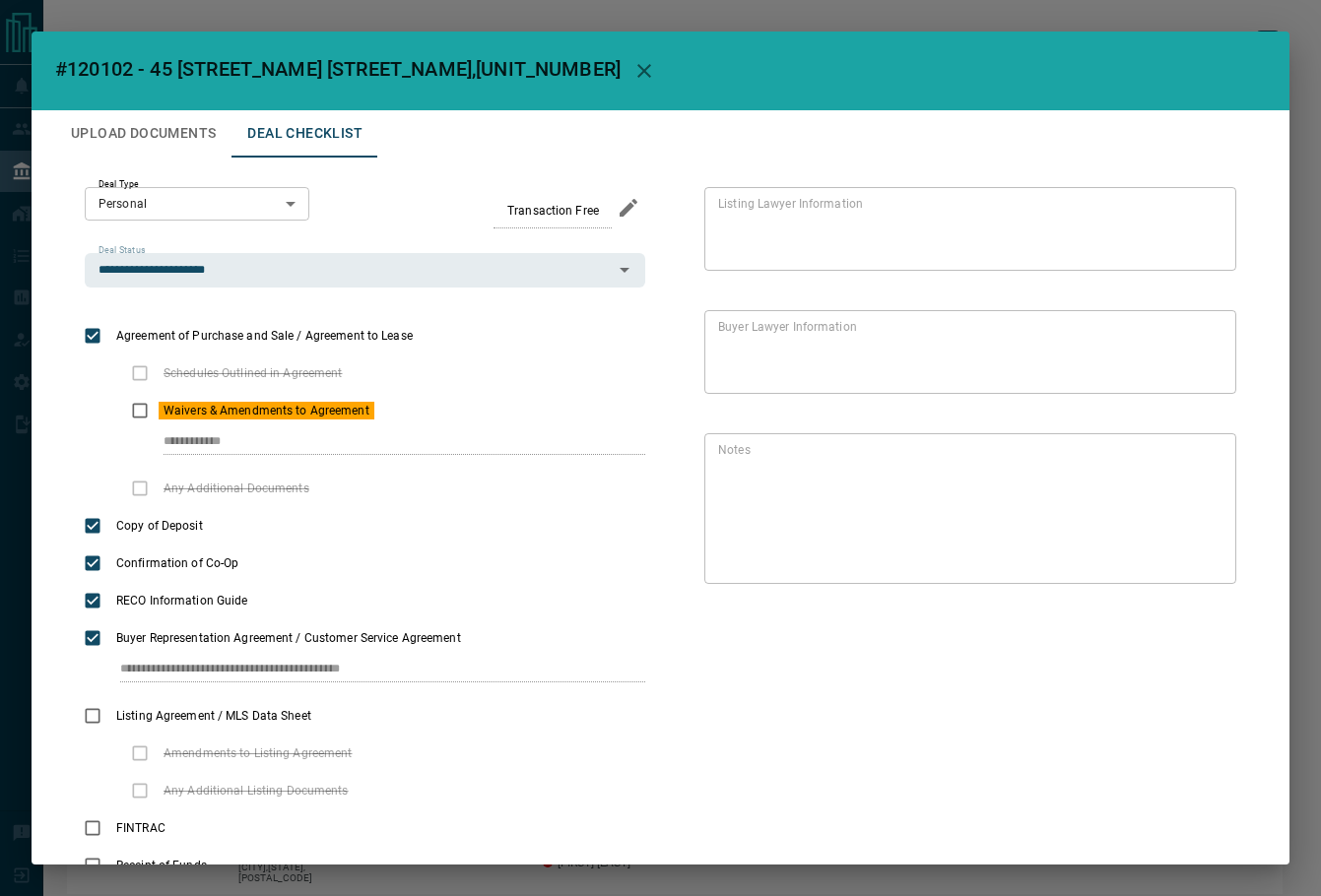 click on "Upload Documents" at bounding box center [143, 134] 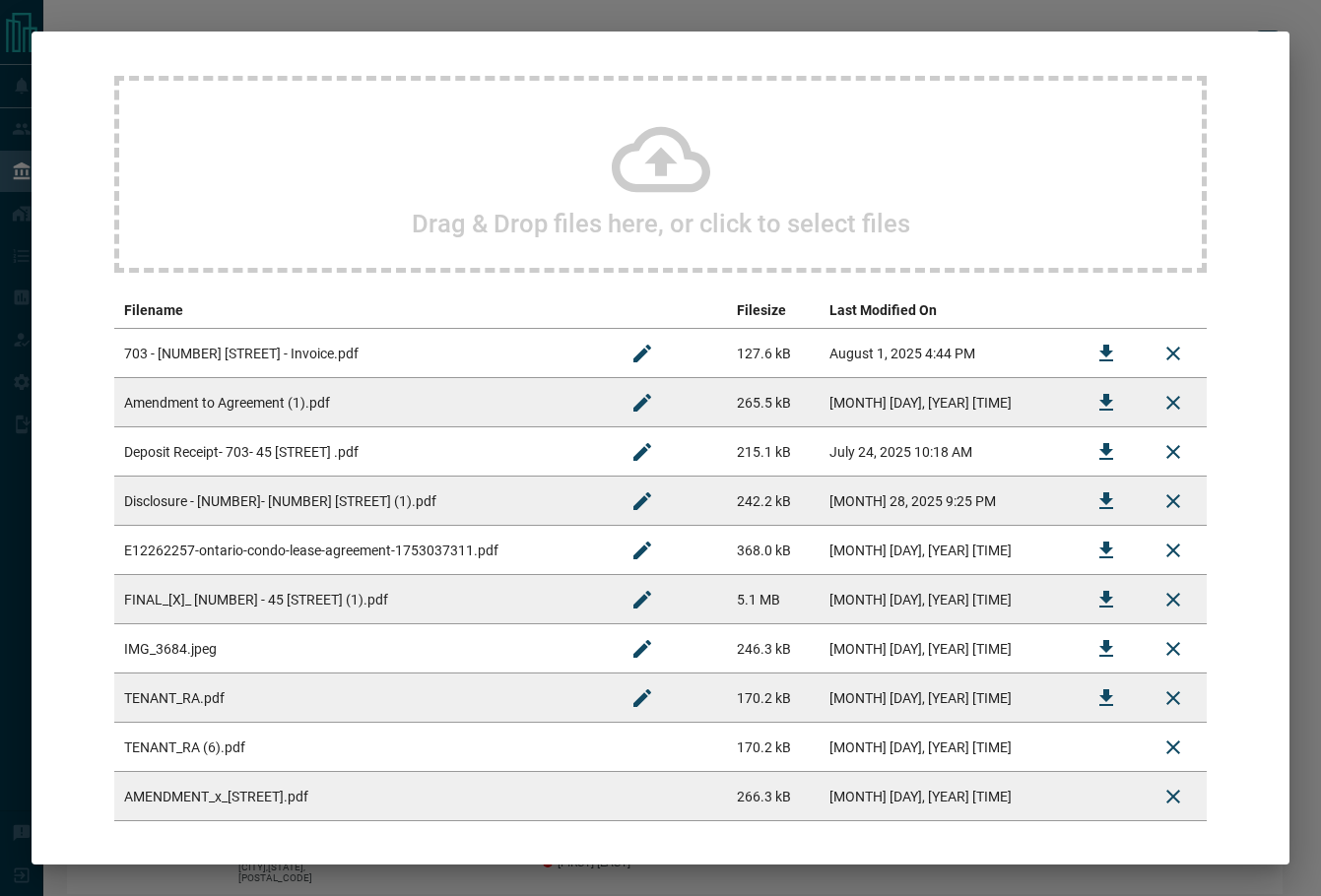 scroll, scrollTop: 226, scrollLeft: 0, axis: vertical 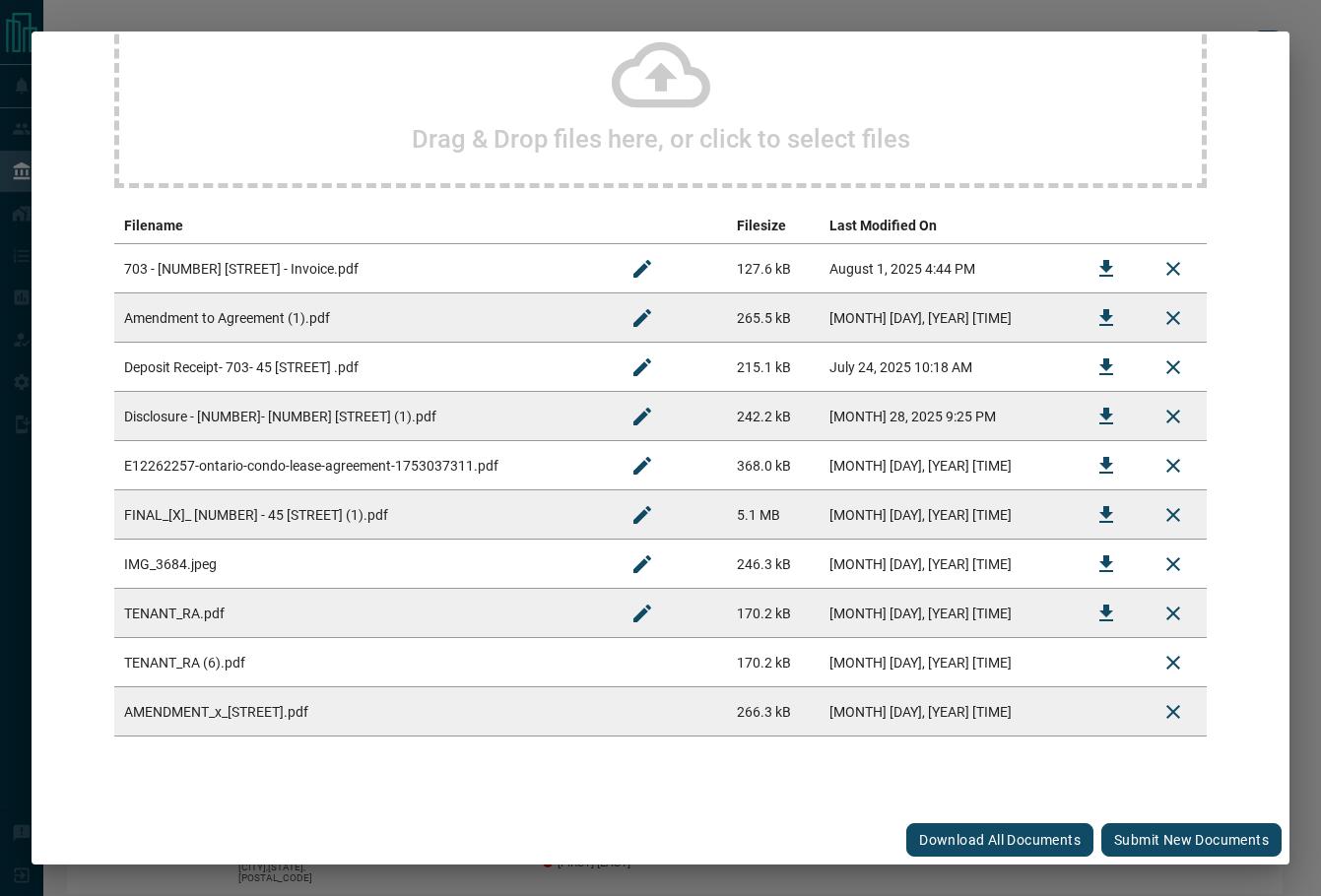 click on "Submit new documents" at bounding box center [1191, 840] 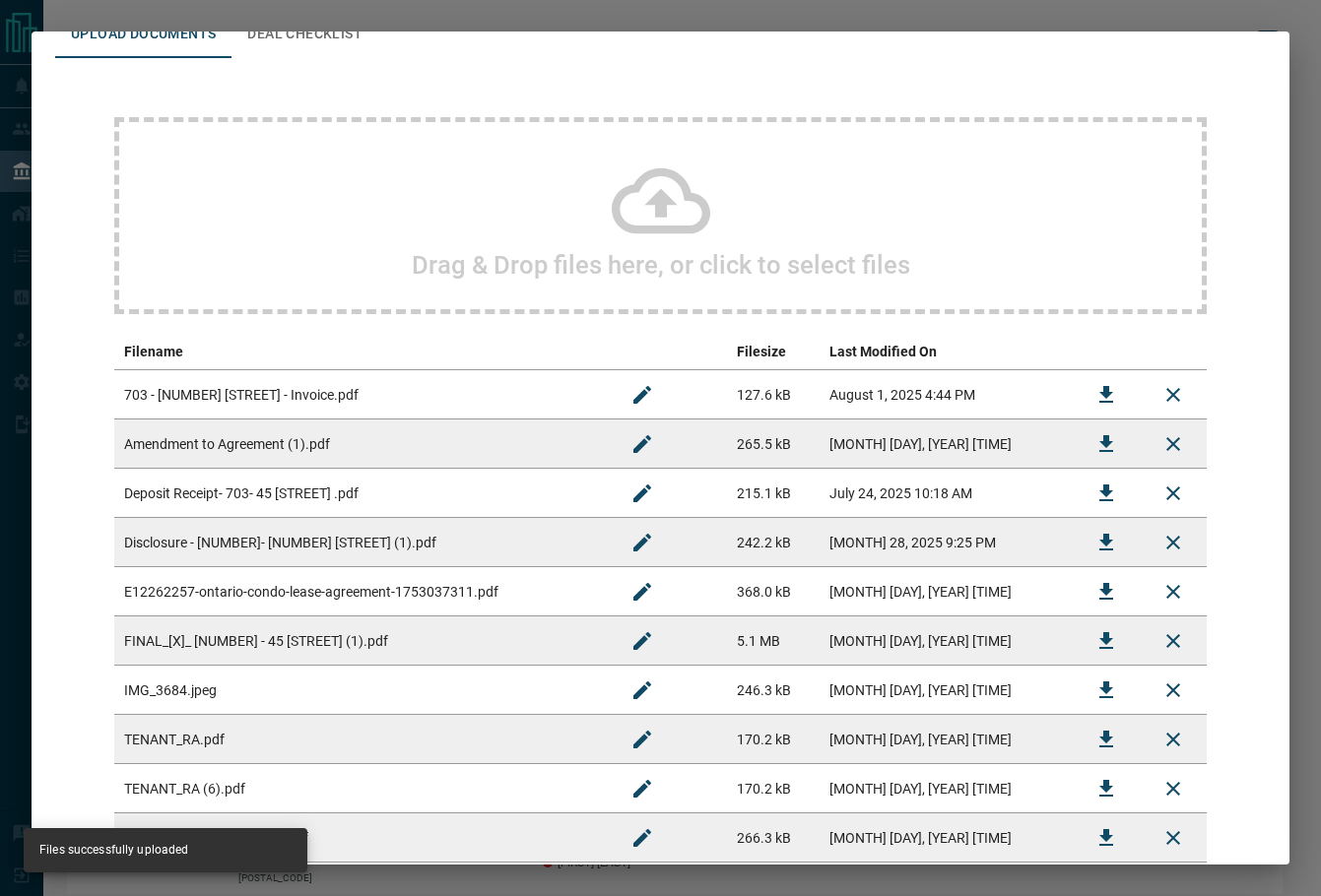 scroll, scrollTop: 0, scrollLeft: 0, axis: both 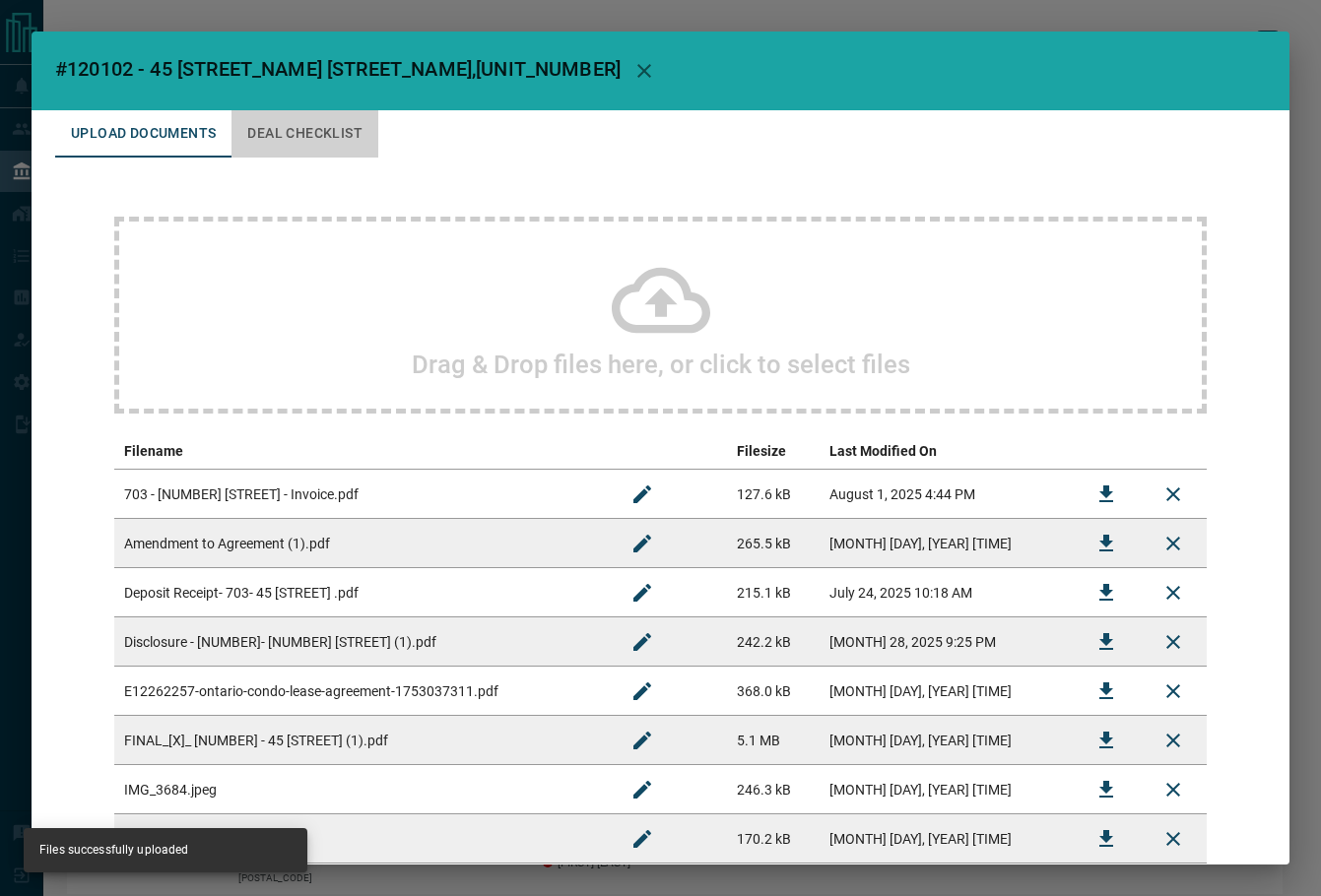 click on "Deal Checklist" at bounding box center (304, 134) 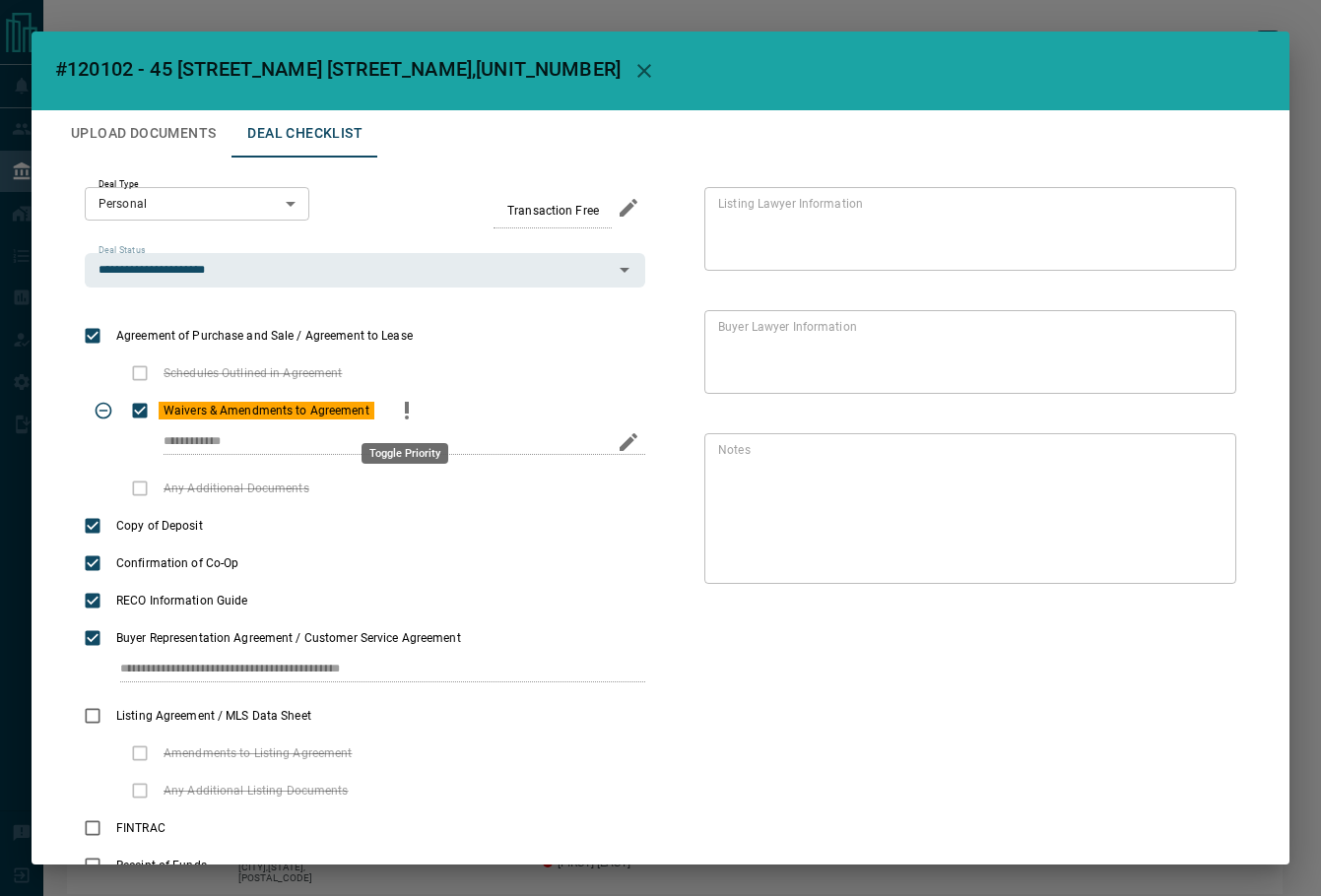 drag, startPoint x: 408, startPoint y: 409, endPoint x: 613, endPoint y: 432, distance: 206.28621 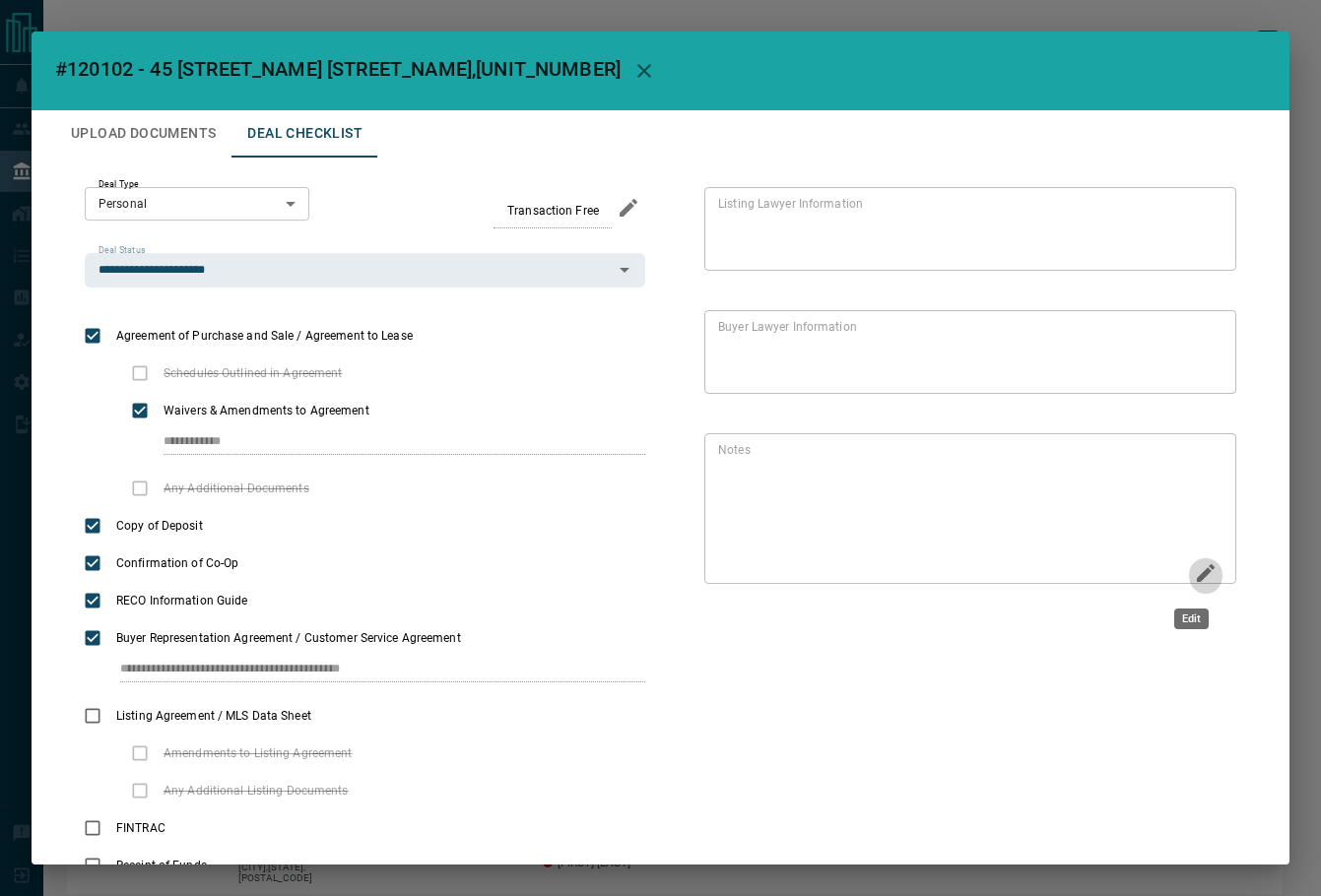 click at bounding box center [1206, 575] 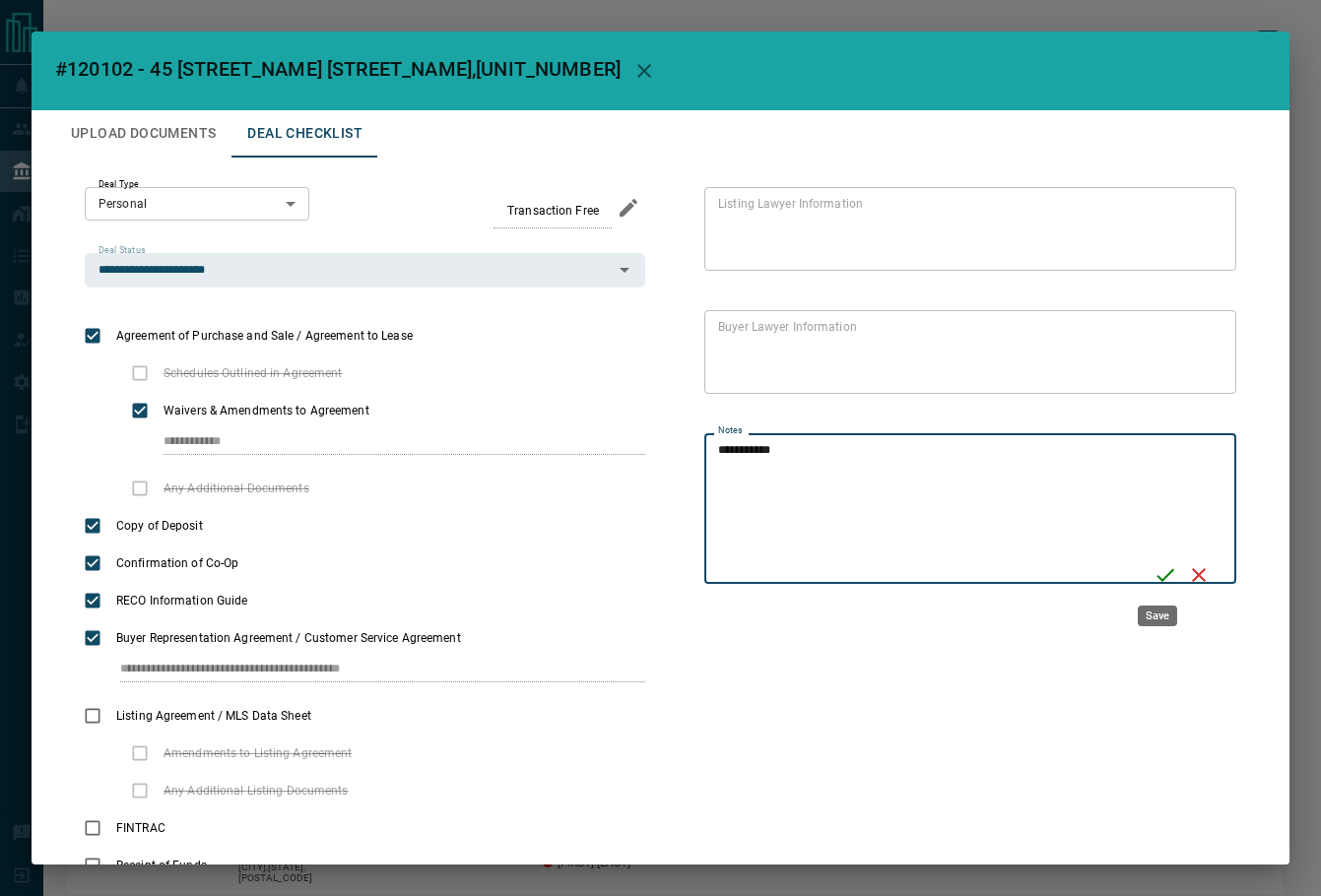 type on "**********" 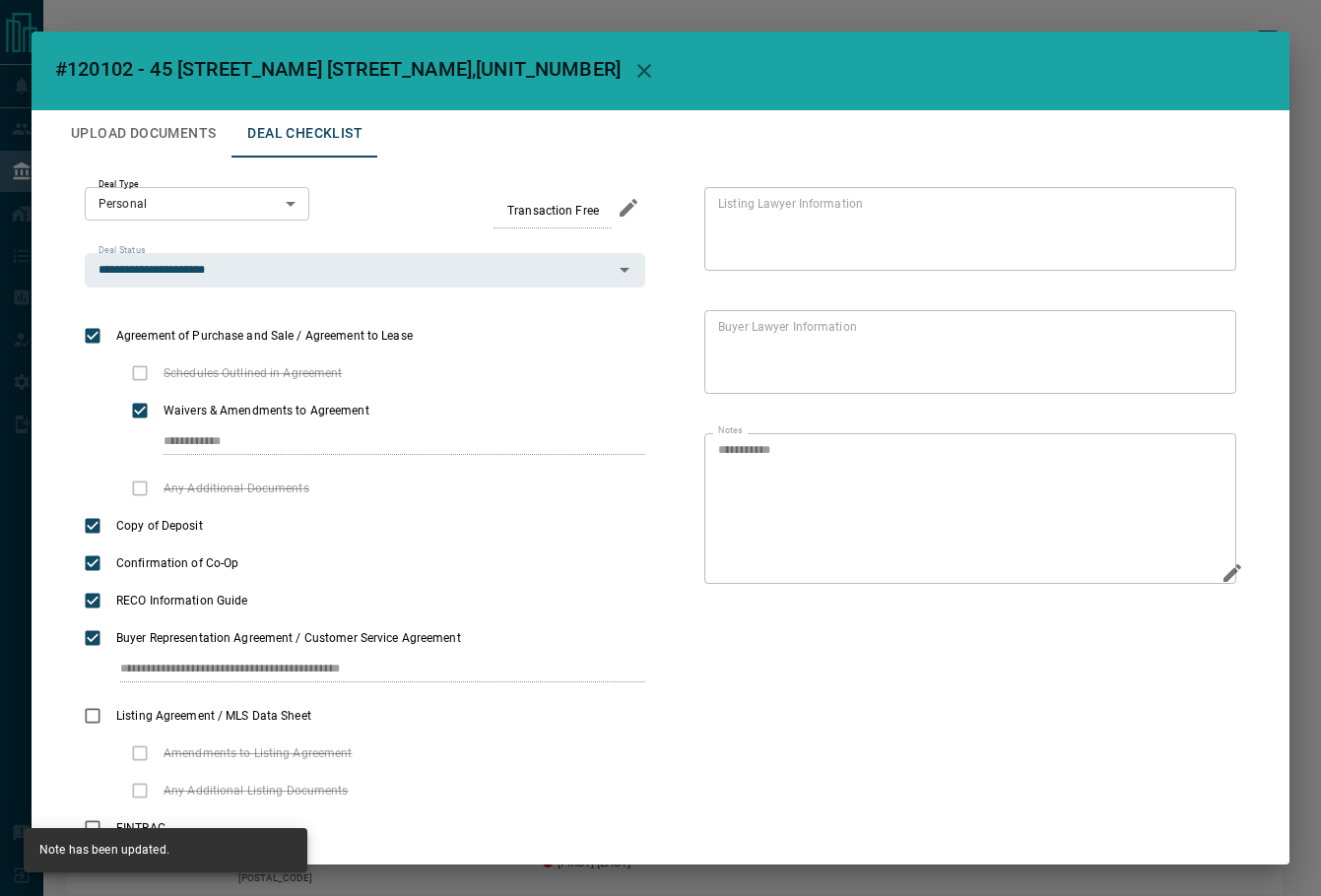 click 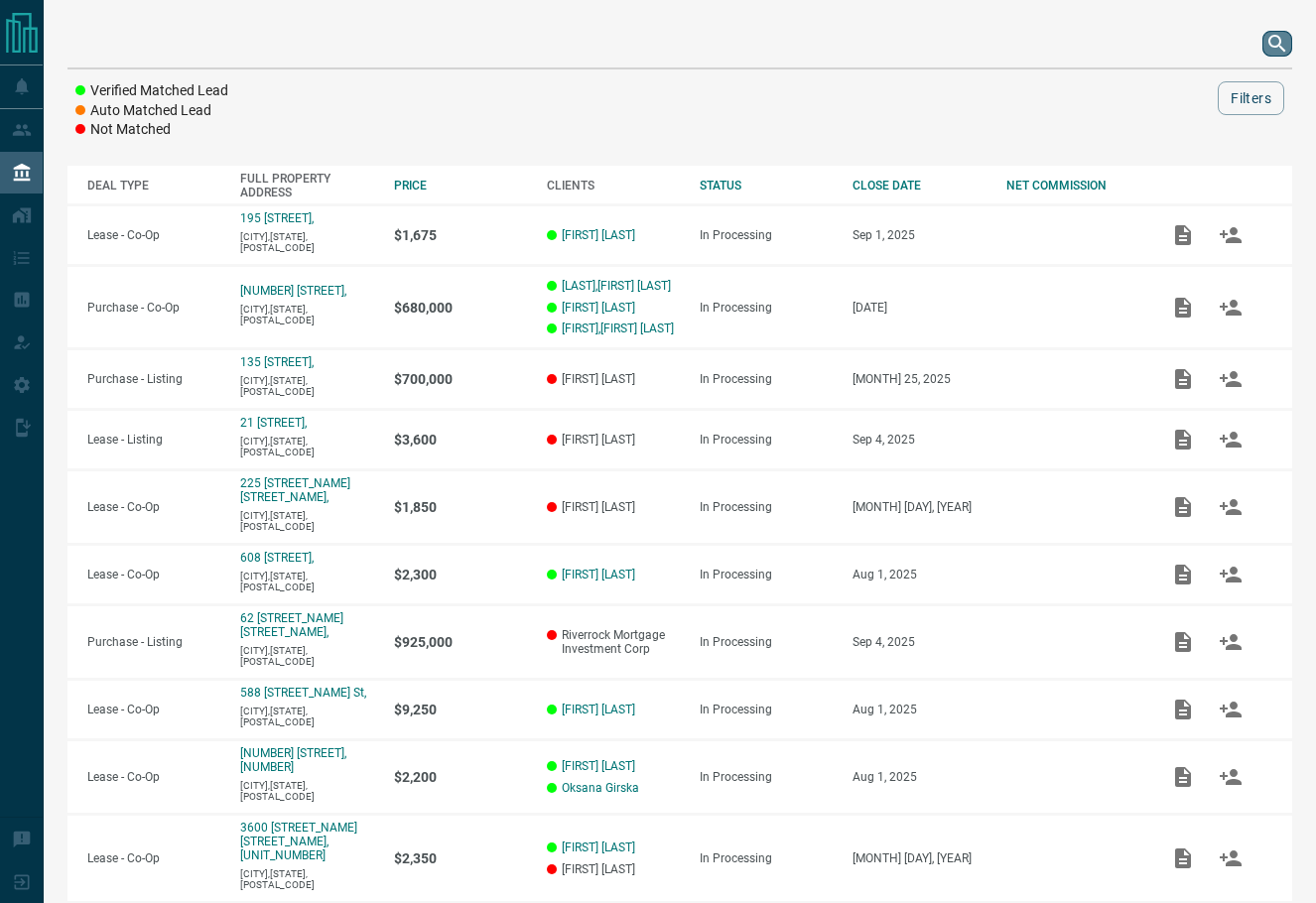 click 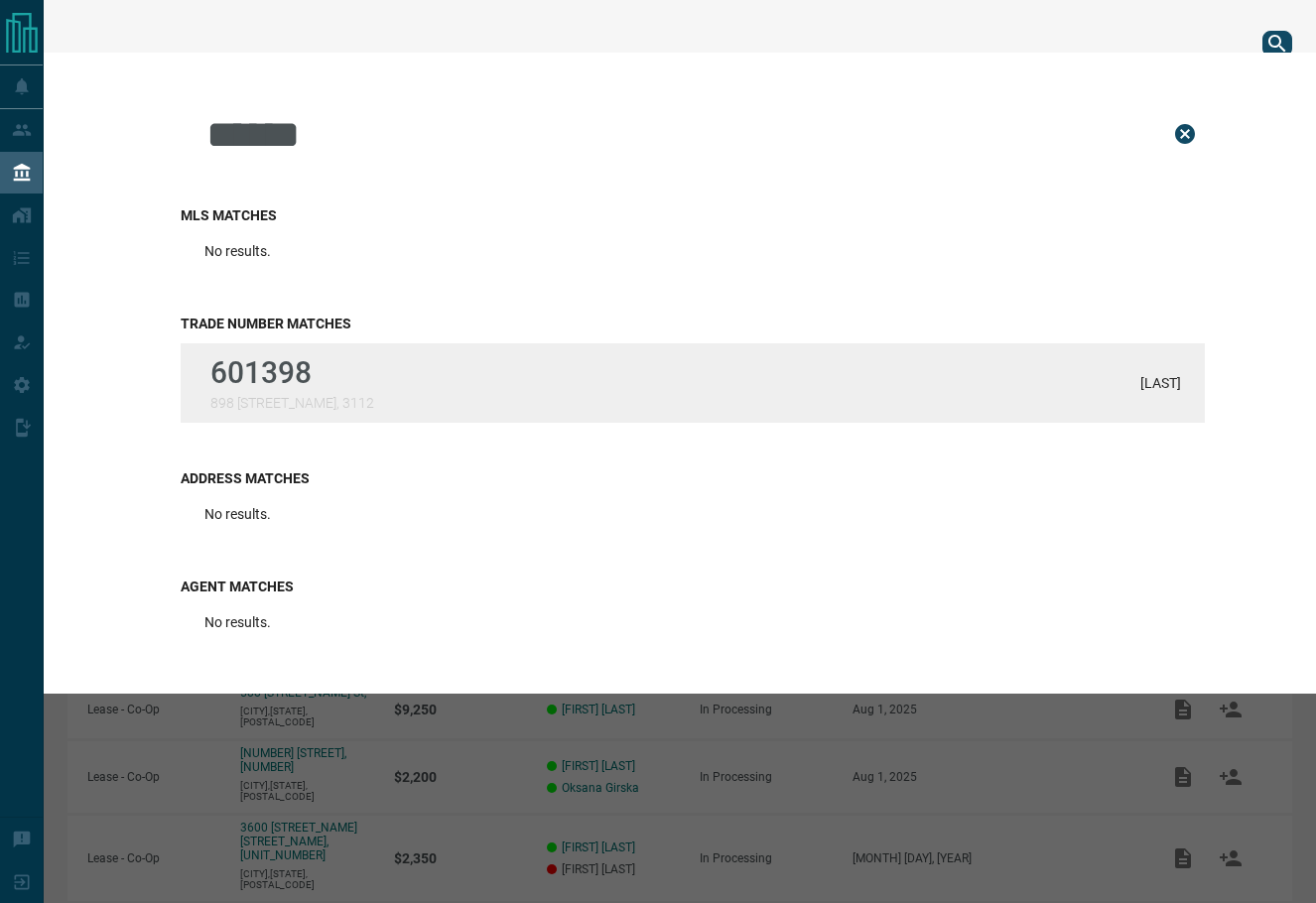 type on "******" 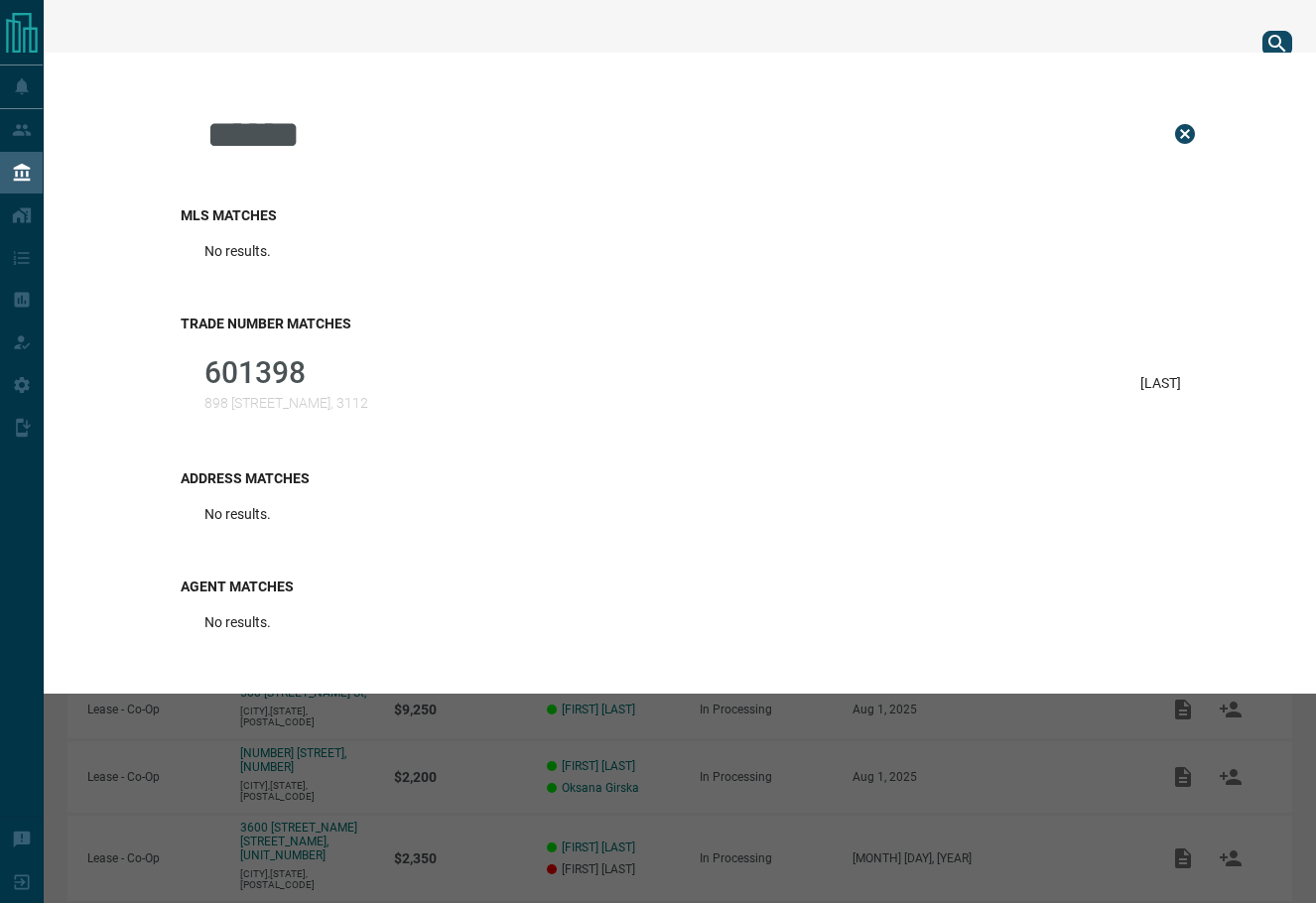 click on "[NUMBER] [STREET], [NUMBER] [LAST]" at bounding box center (693, 383) 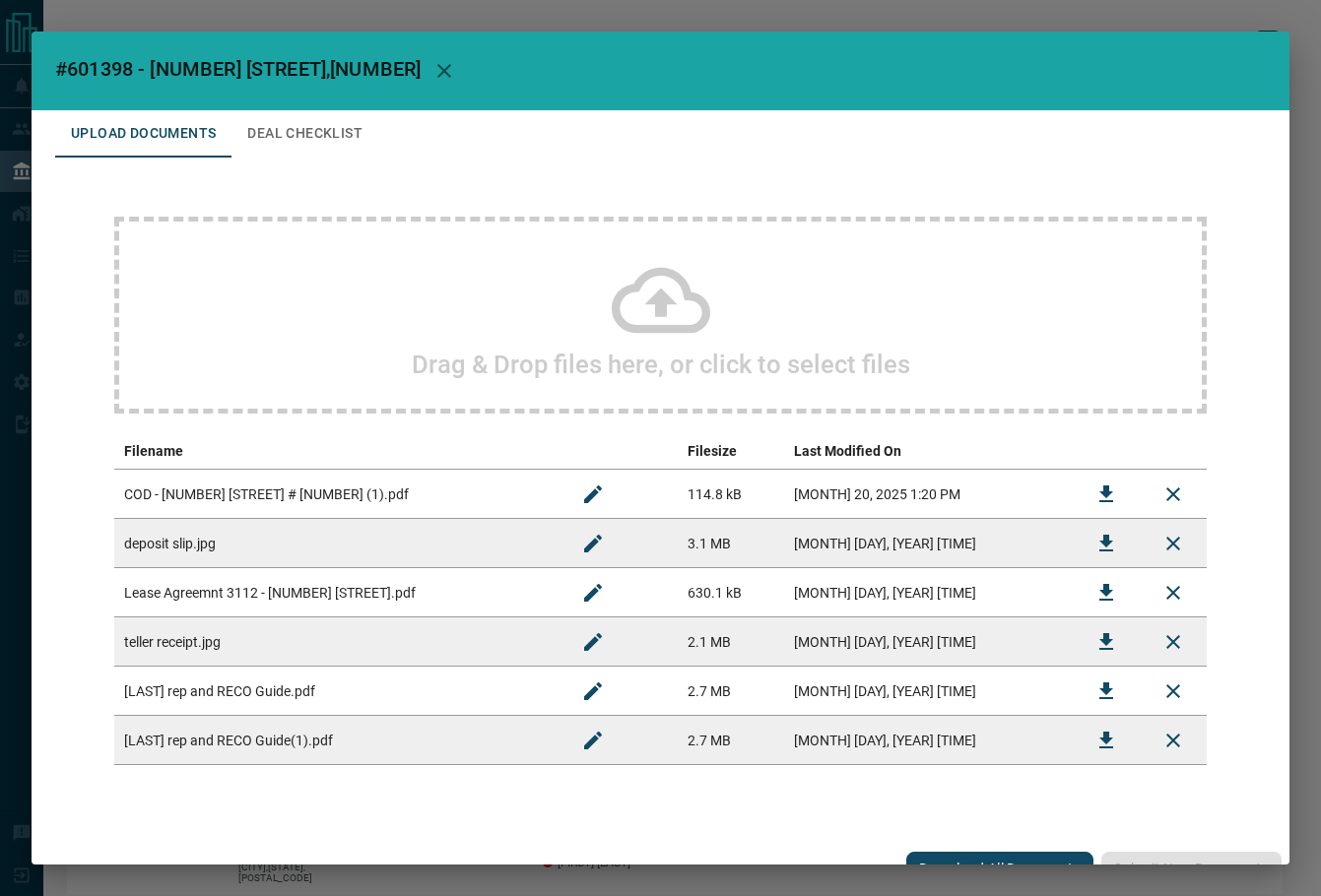 click on "#601398 - [NUMBER] [STREET],[NUMBER]" at bounding box center [660, 71] 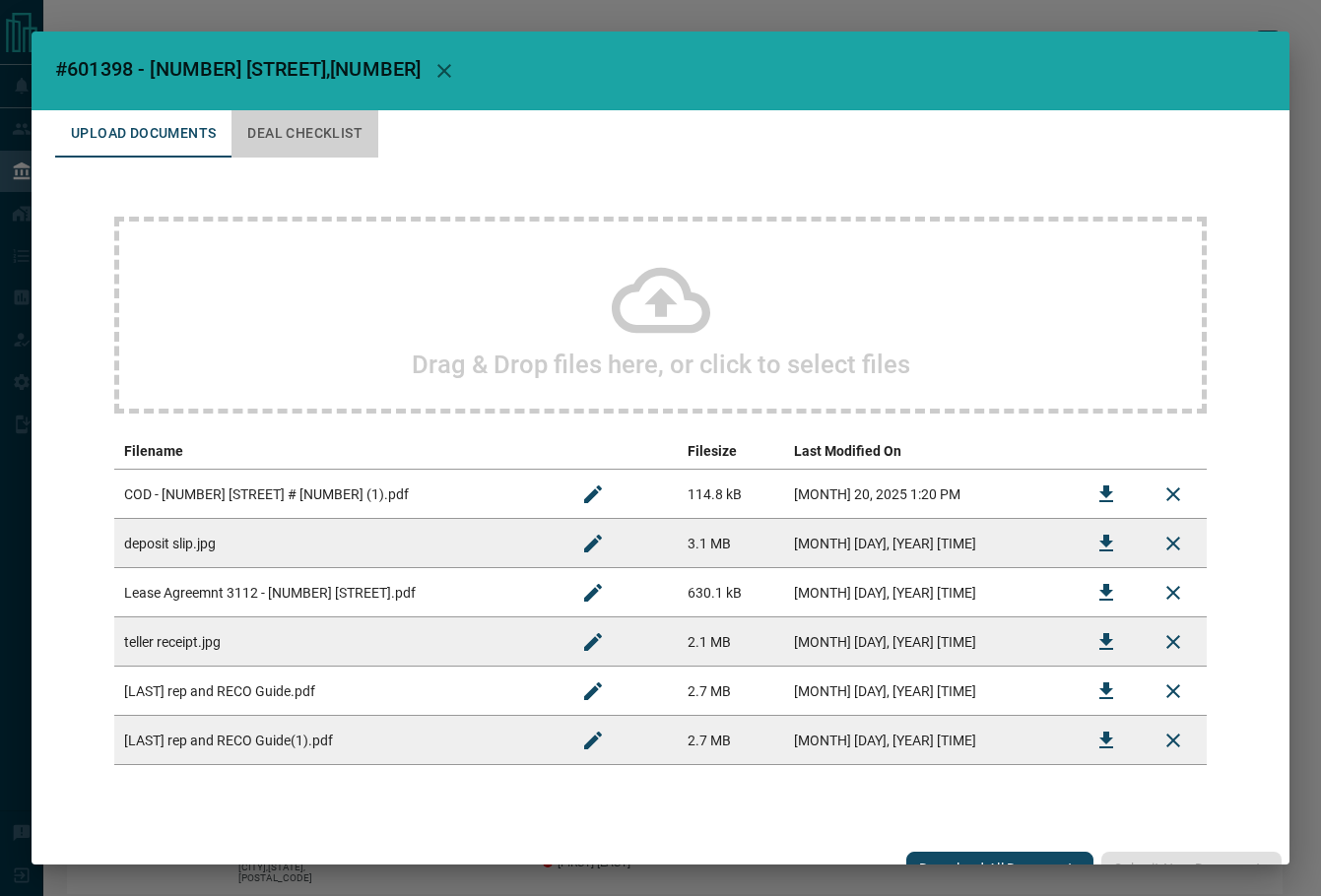 drag, startPoint x: 325, startPoint y: 139, endPoint x: 331, endPoint y: 154, distance: 16.155494 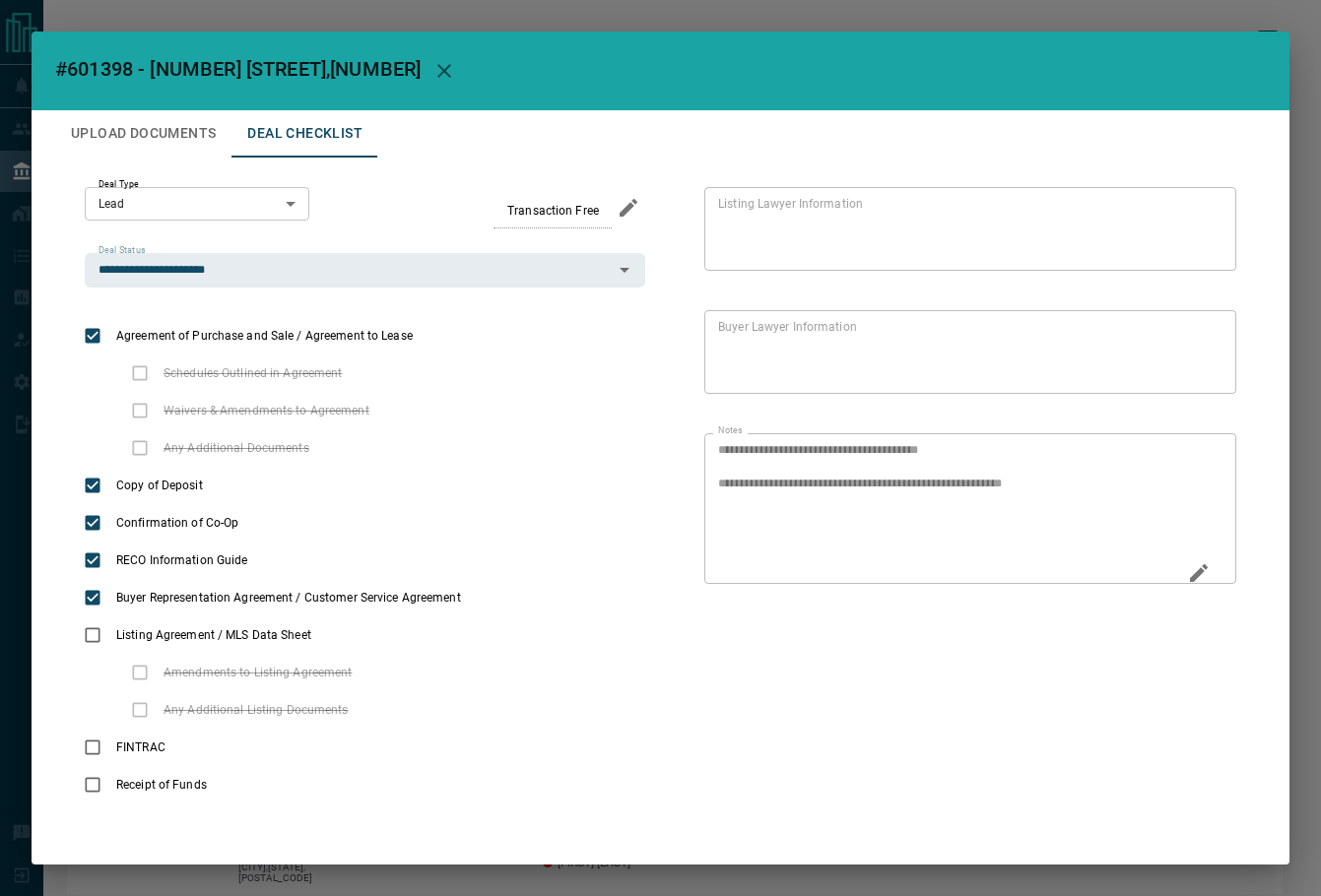 click 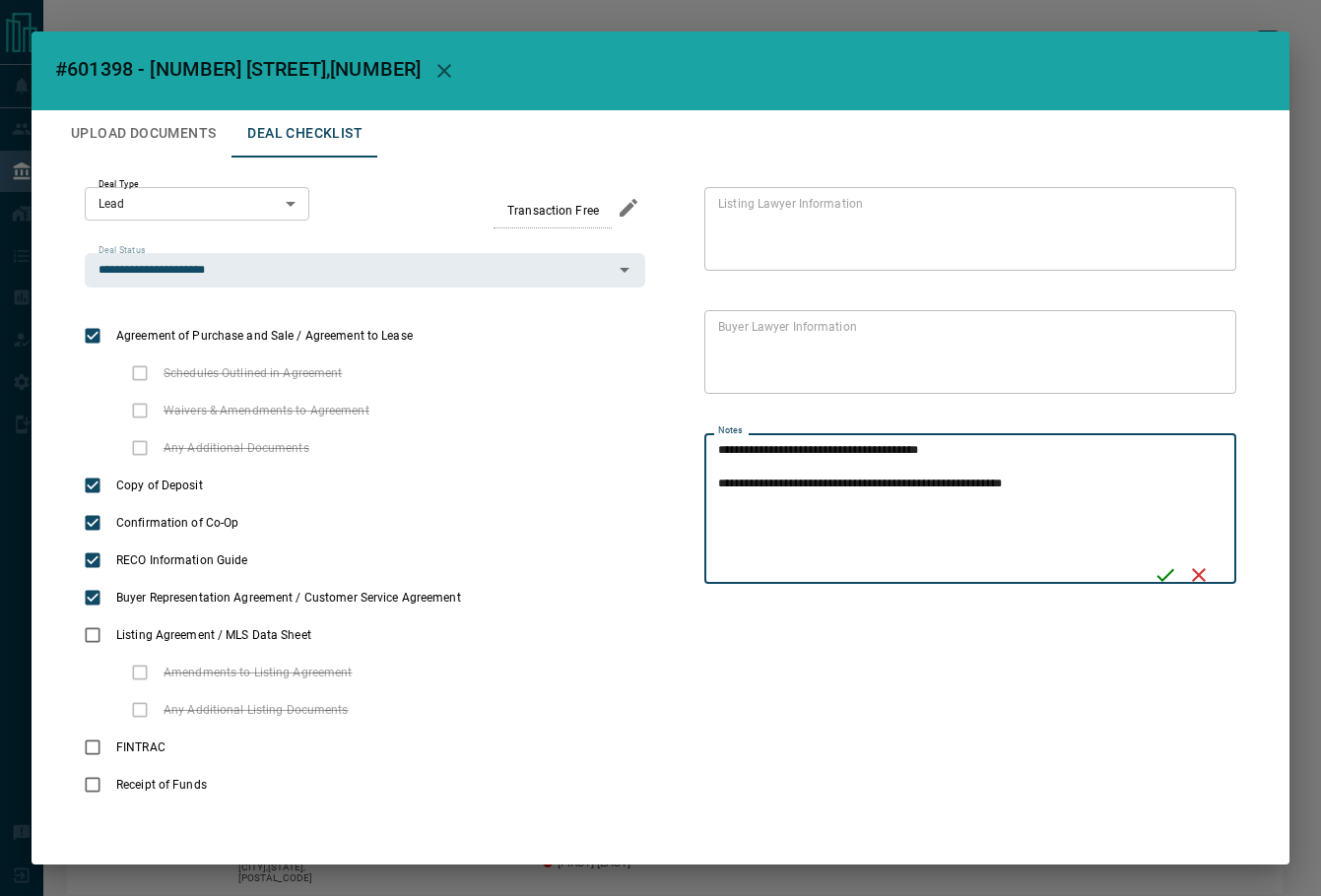 drag, startPoint x: 1069, startPoint y: 483, endPoint x: 704, endPoint y: 482, distance: 365.00137 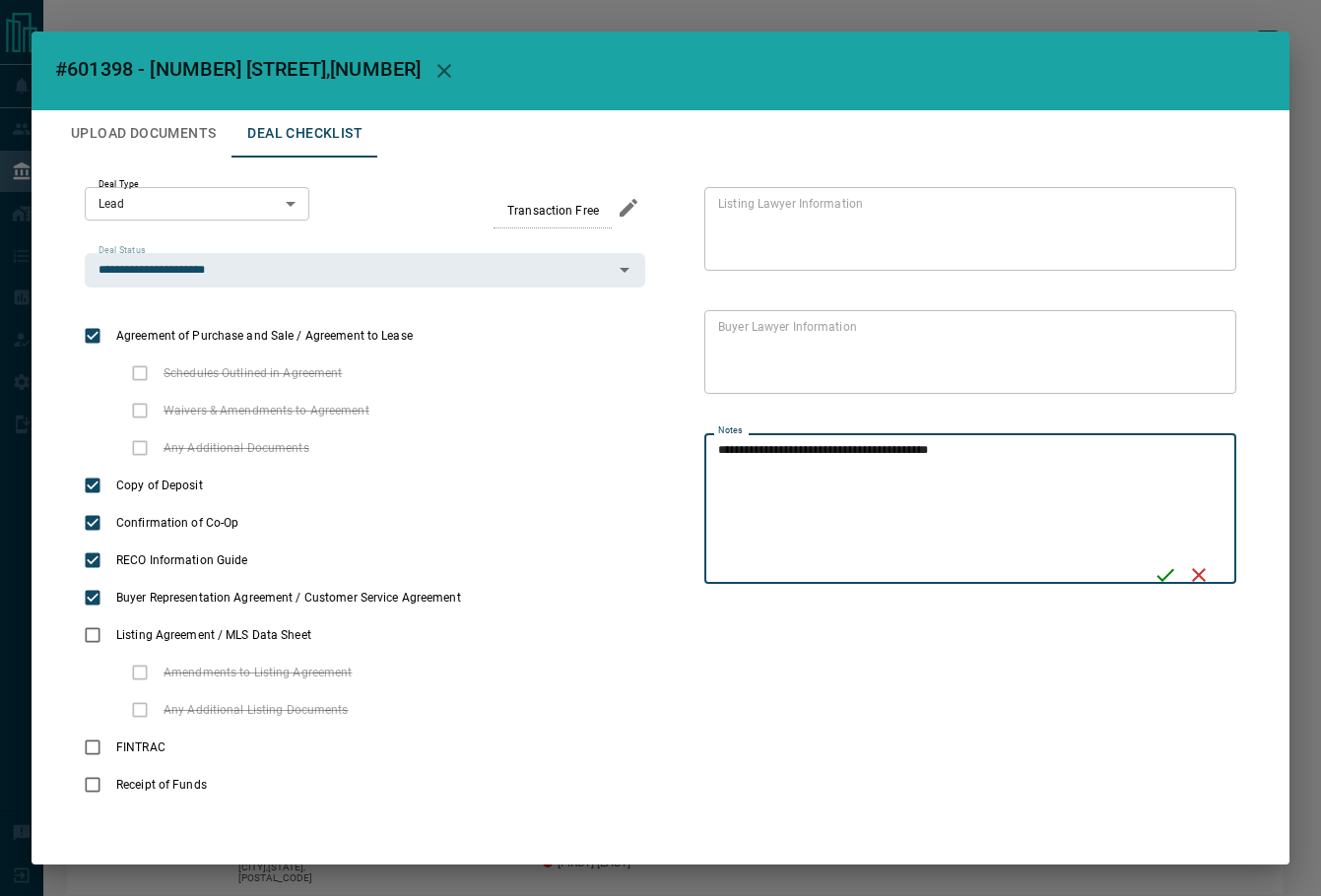 type on "**********" 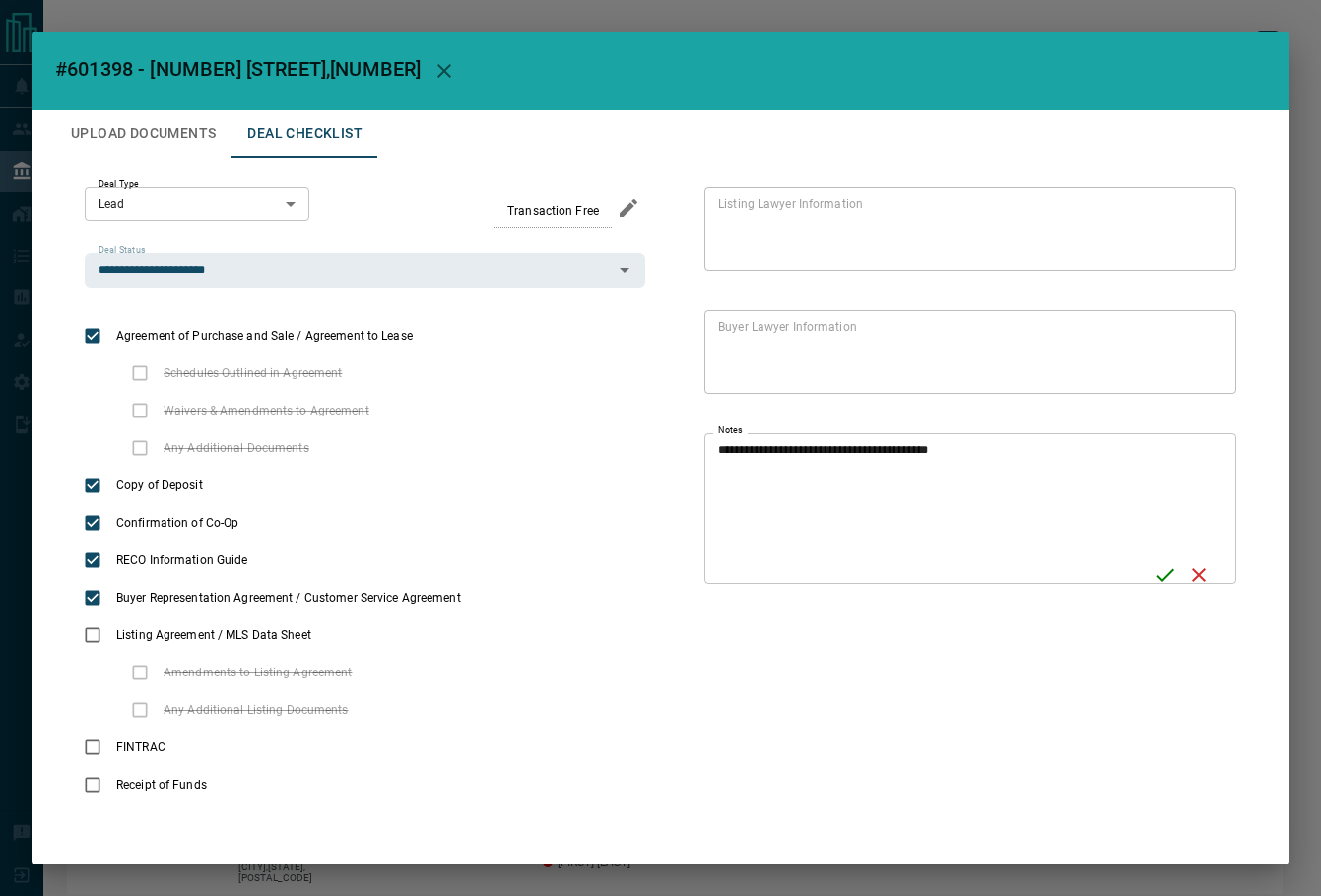 click on "**********" at bounding box center (970, 508) 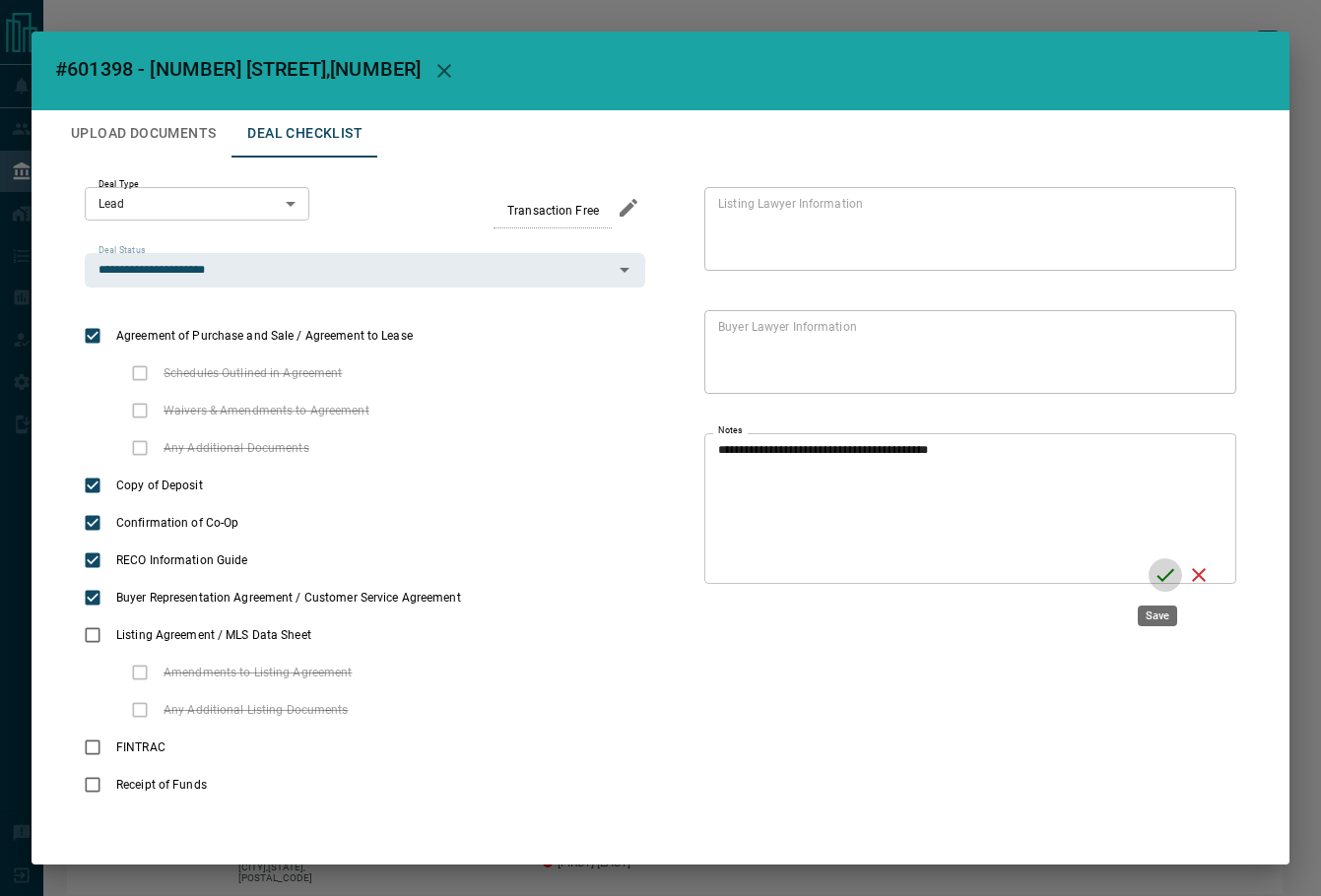 click 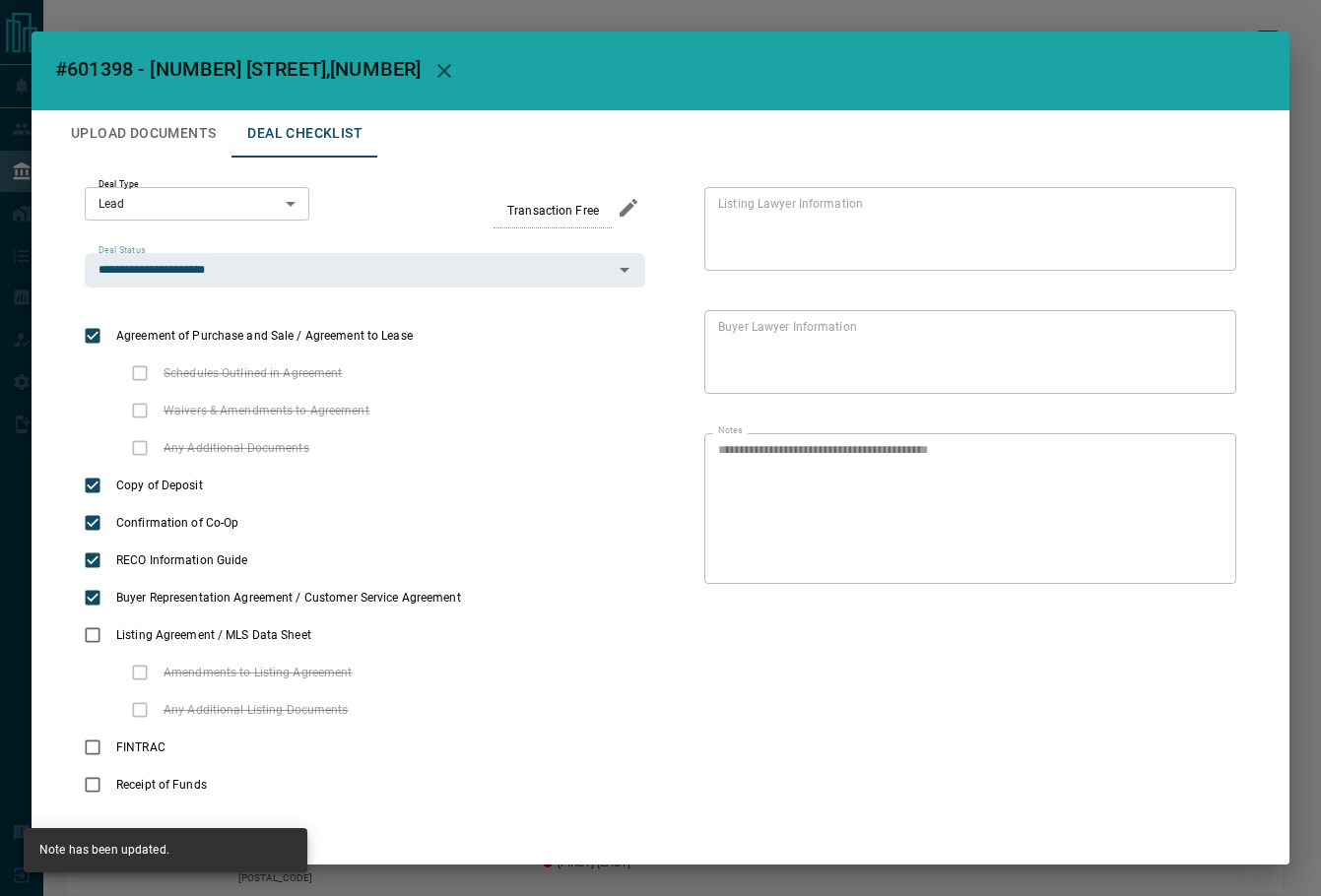 click 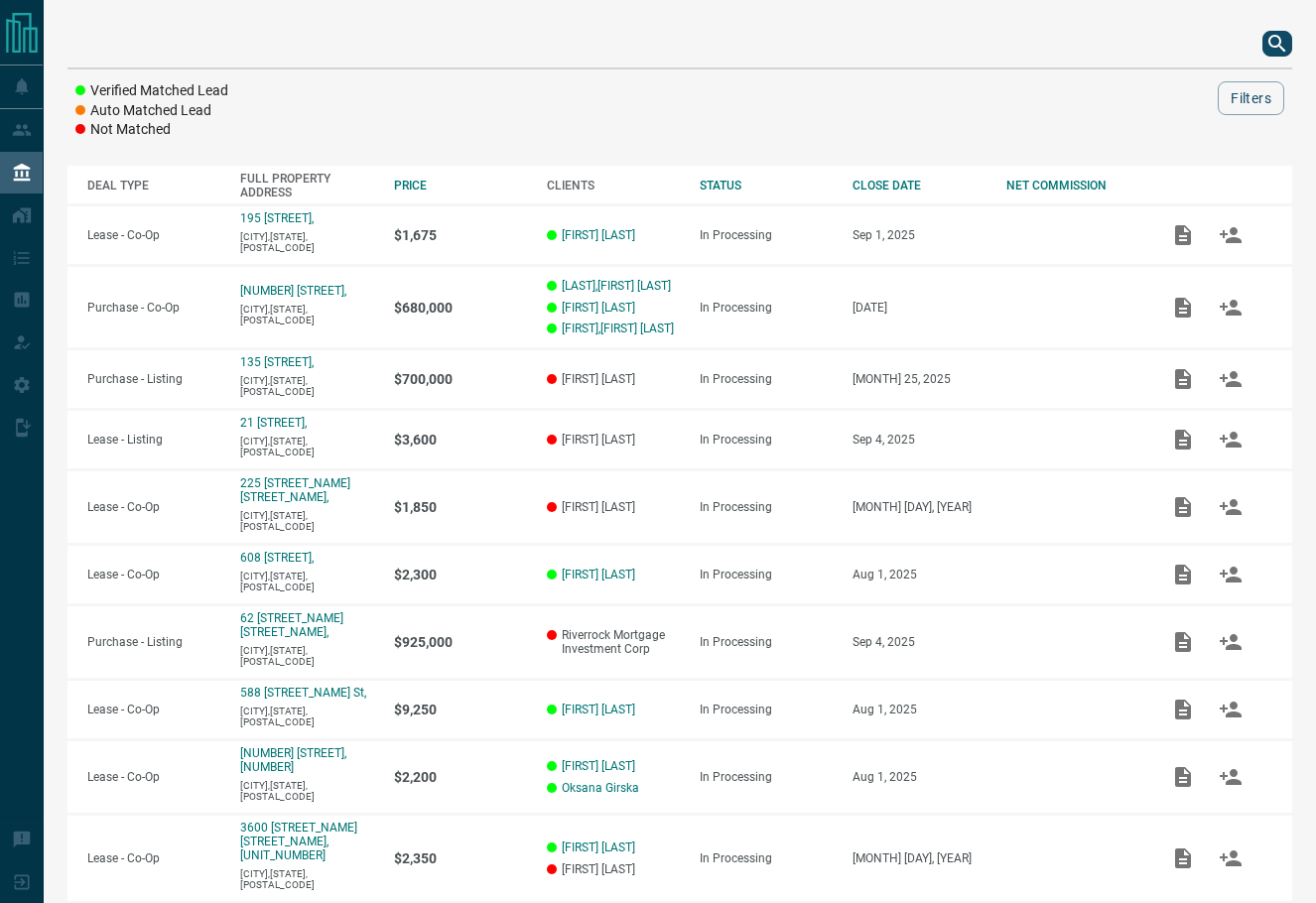 click at bounding box center (680, 44) 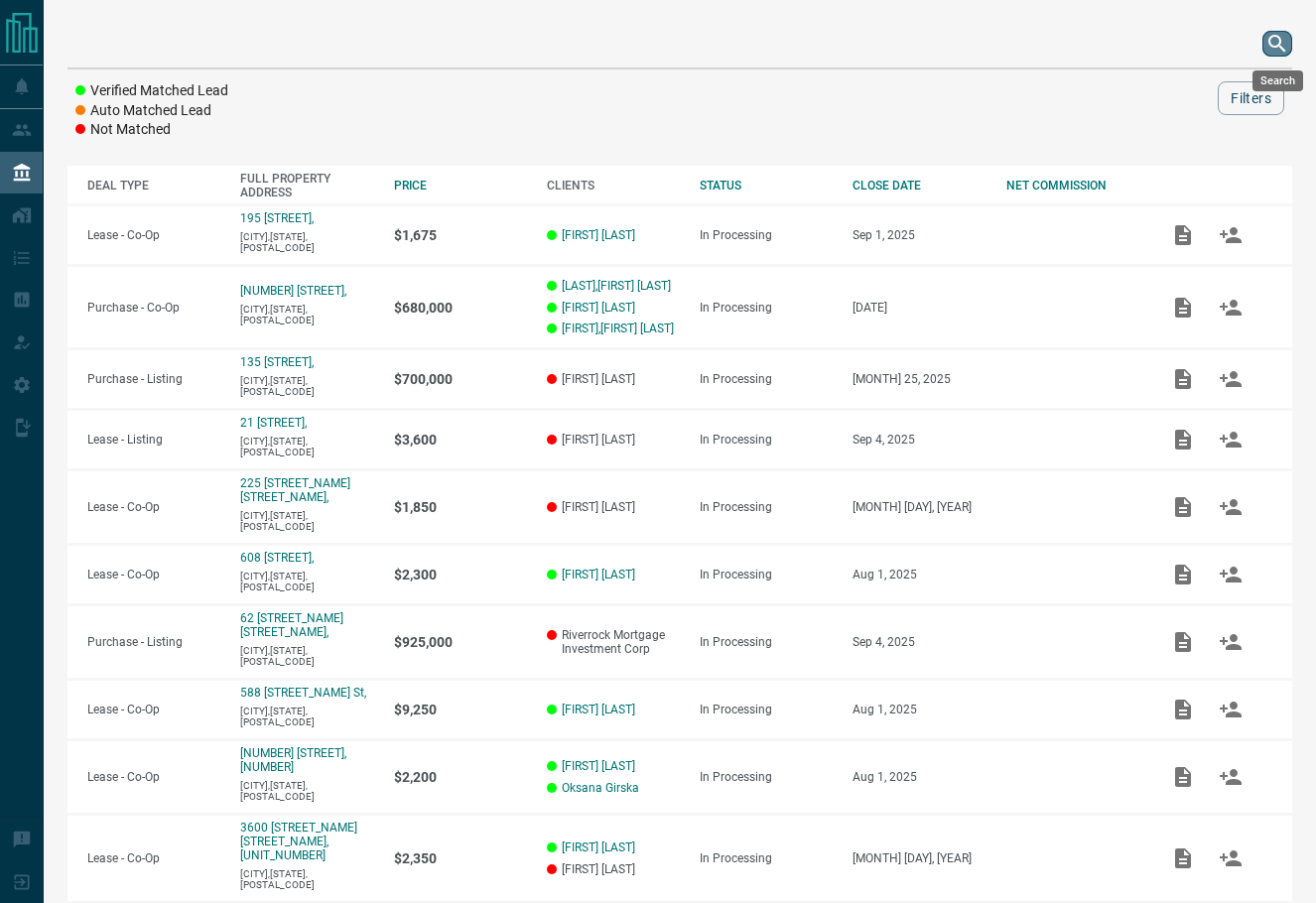click 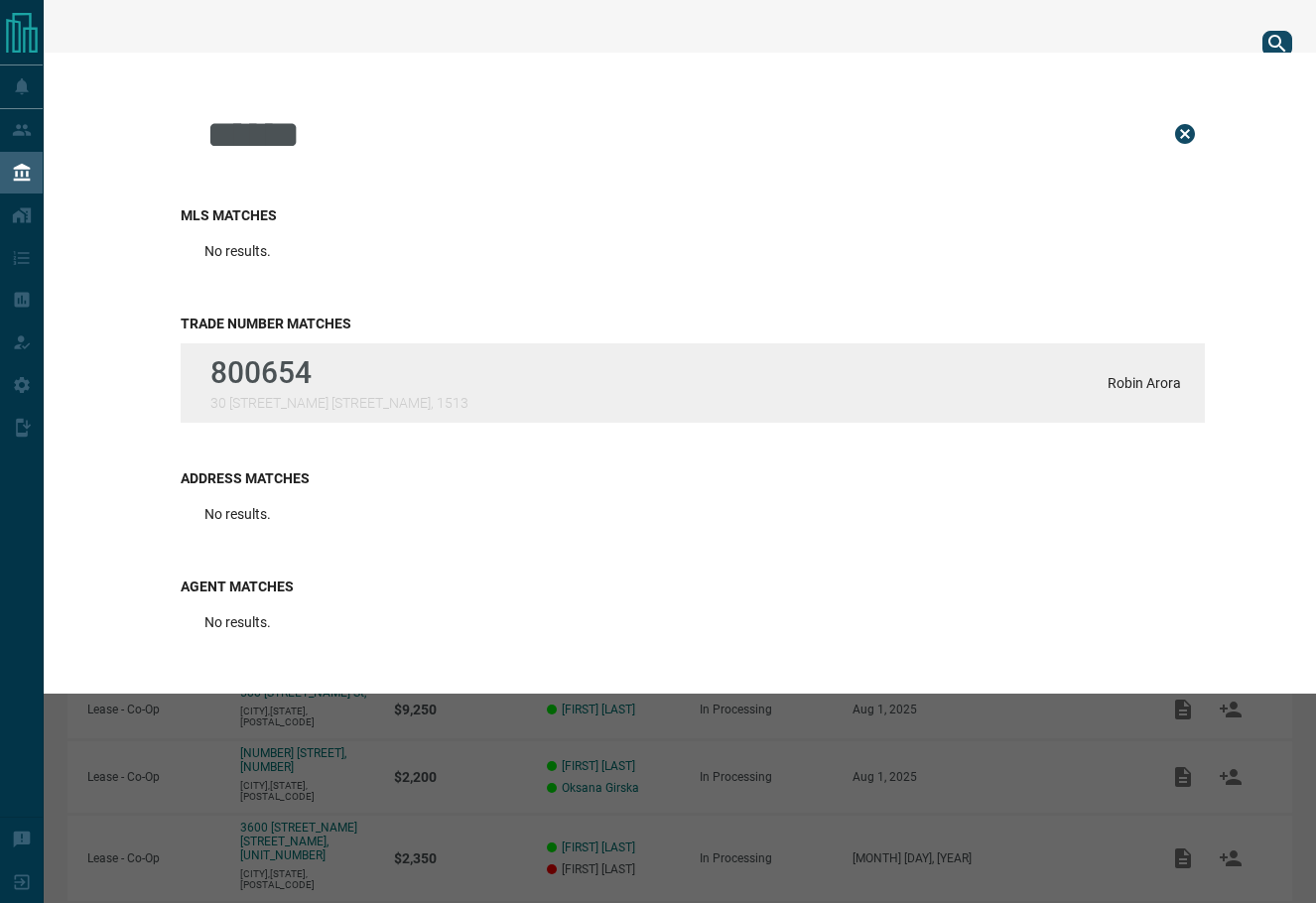 type on "******" 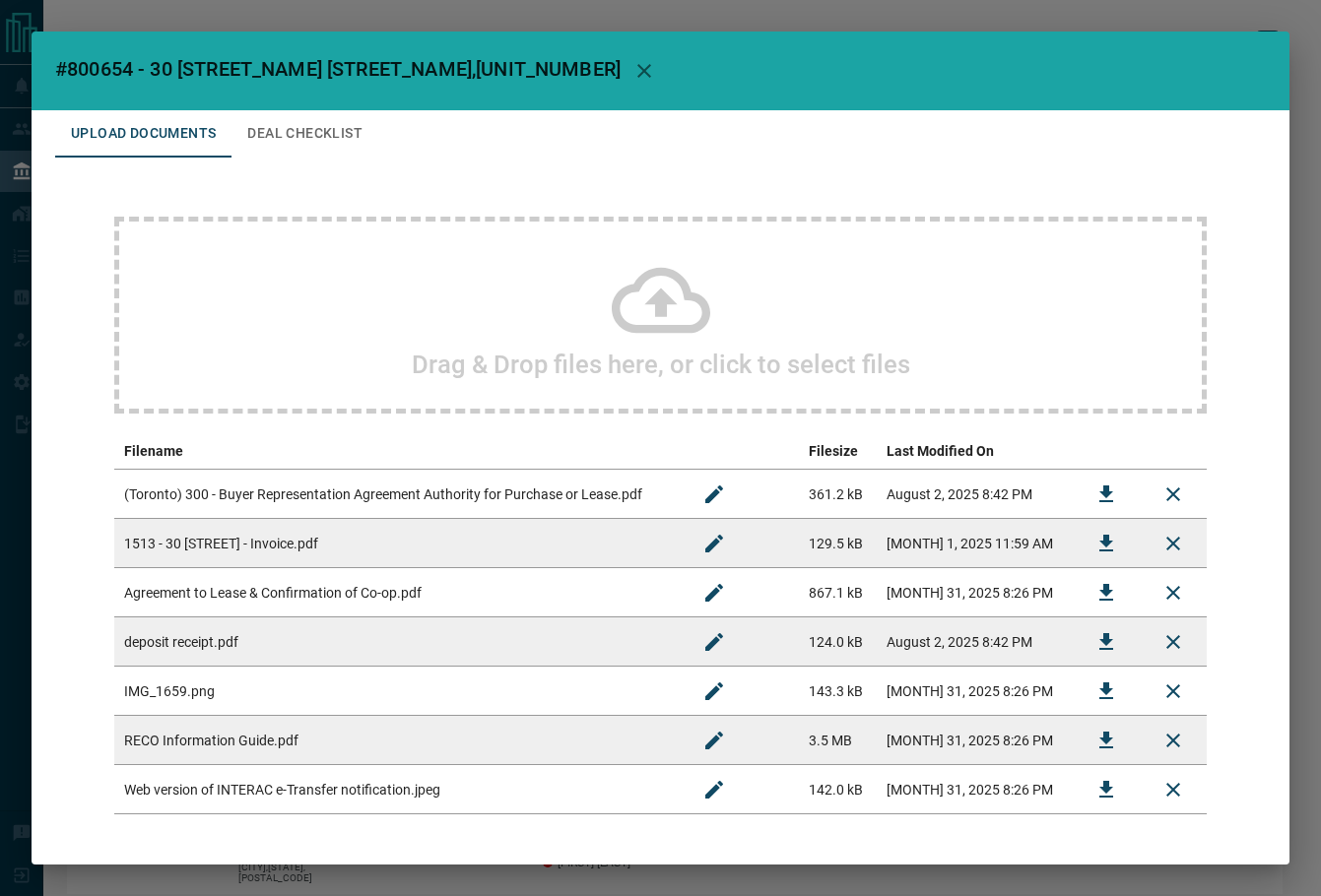 click on "Deal Checklist" at bounding box center (304, 134) 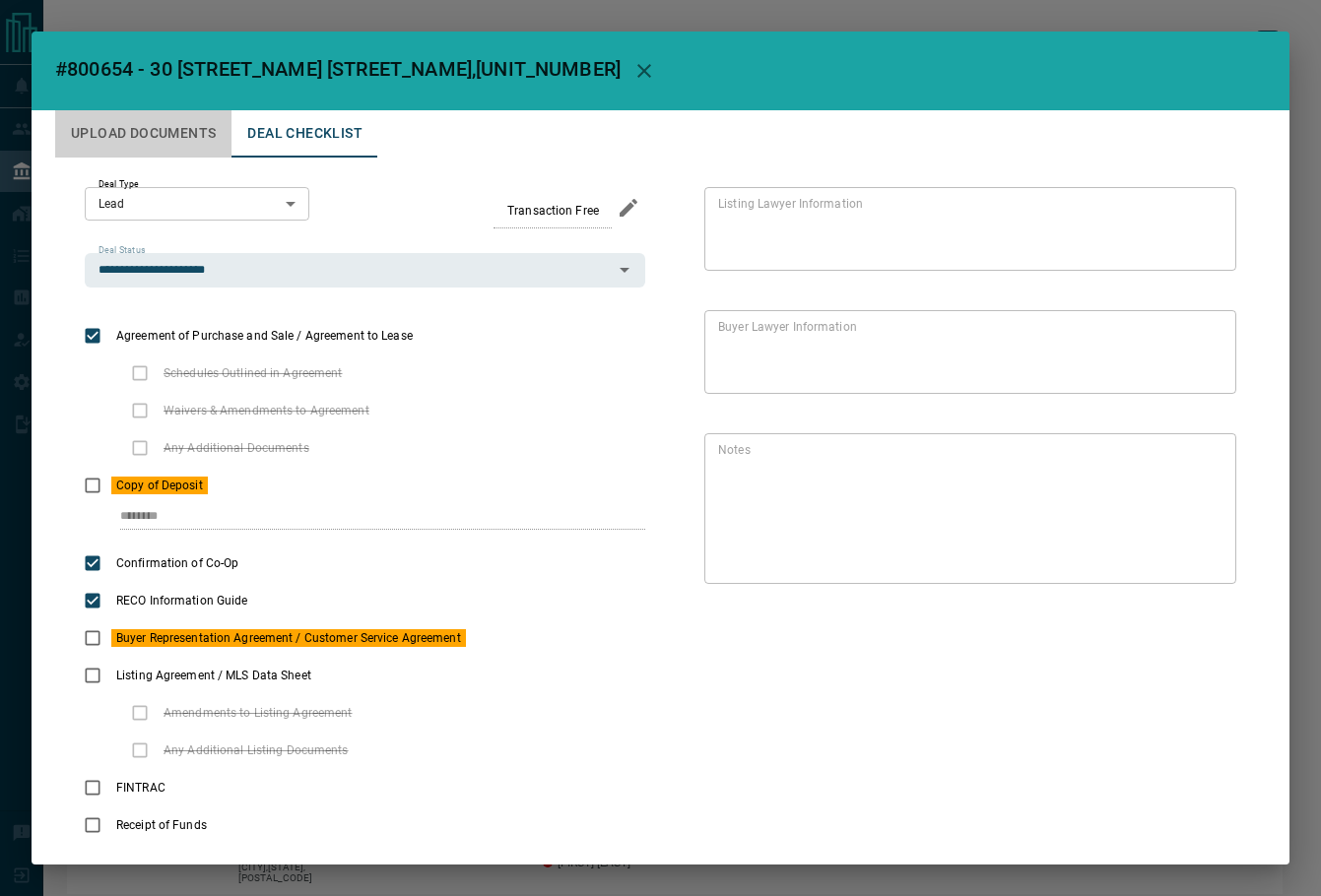 click on "Upload Documents" at bounding box center [143, 134] 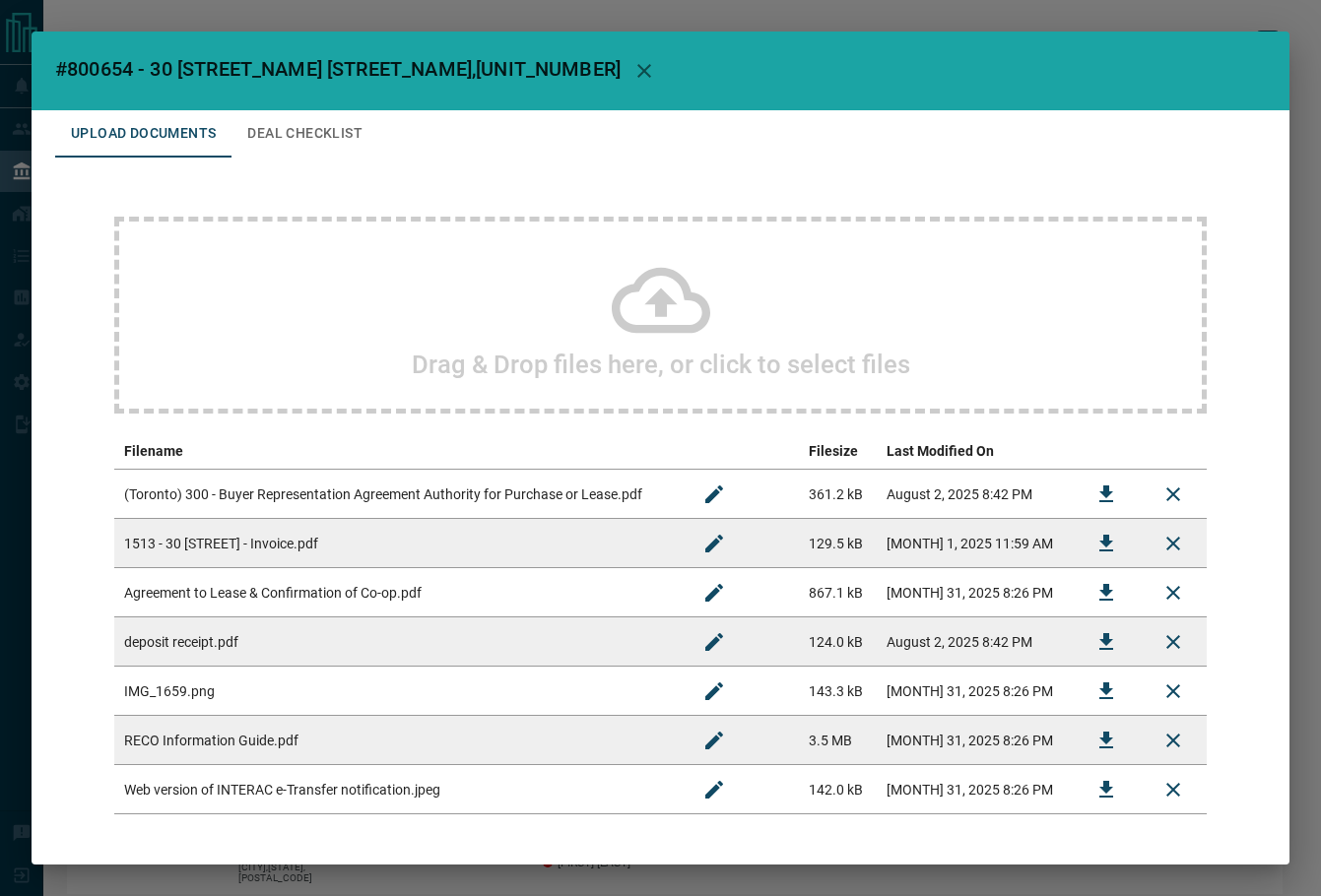 click 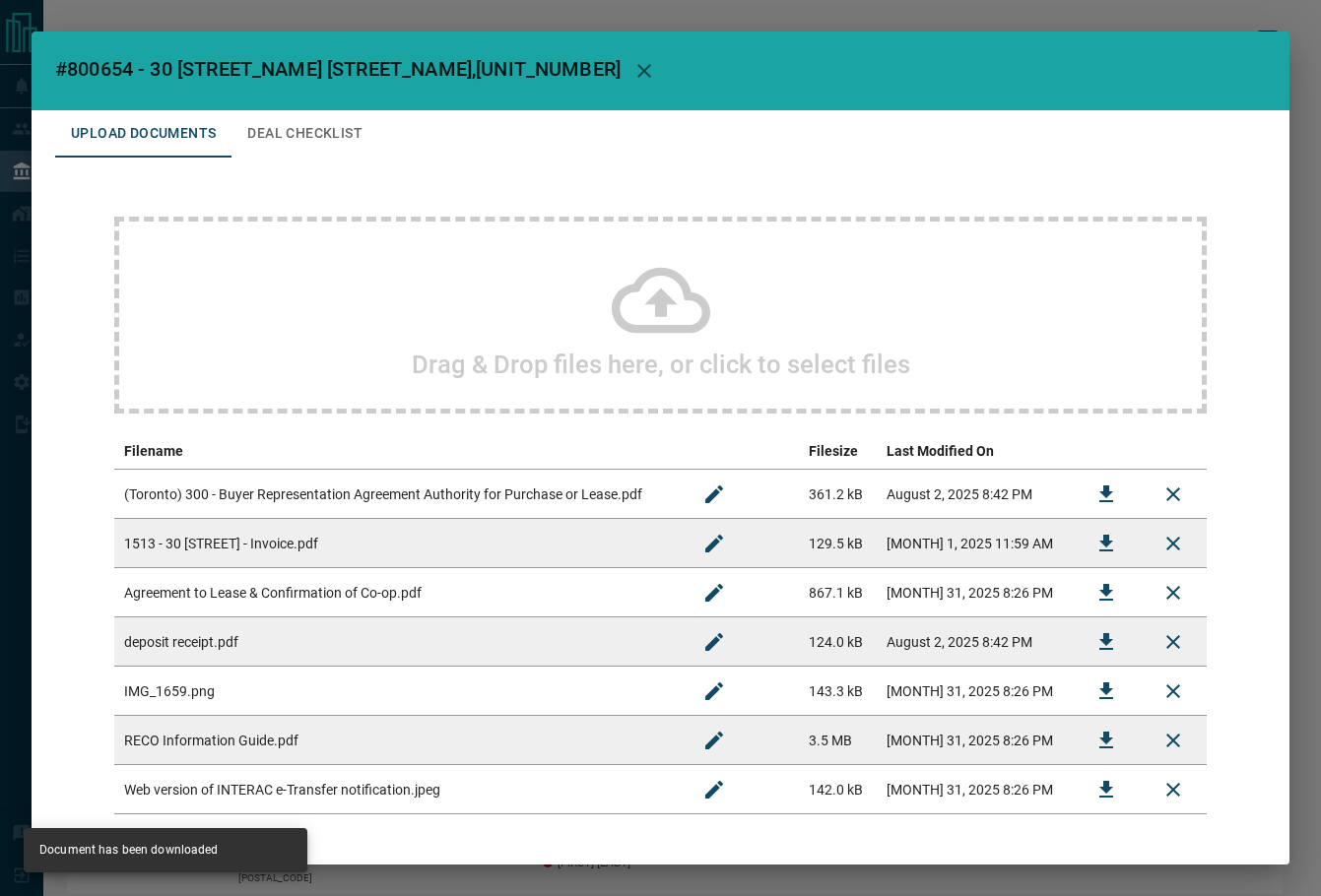 click on "#800654 - 30 [STREET_NAME] [STREET_NAME],[UNIT_NUMBER]" at bounding box center (660, 71) 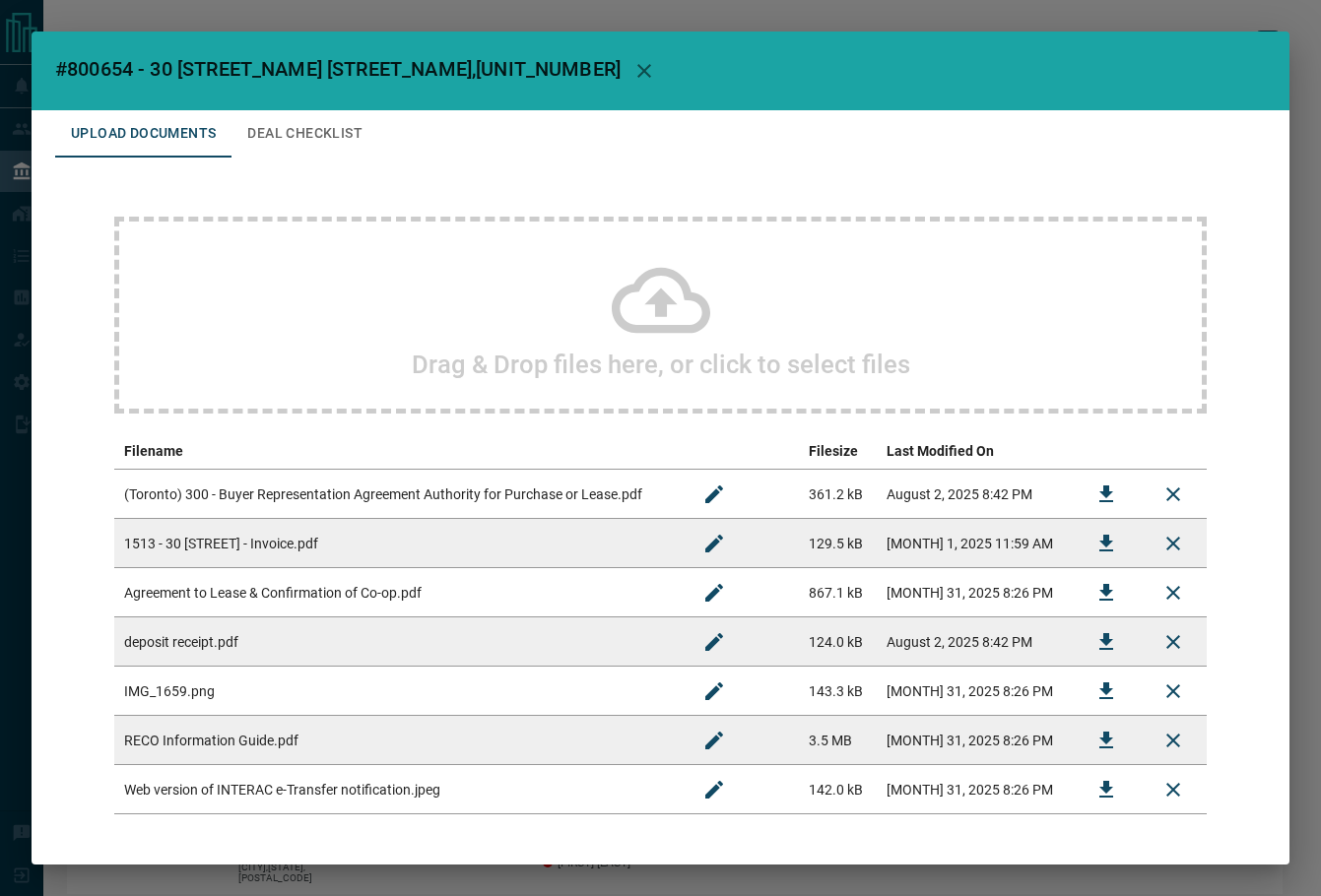 click on "Deal Checklist" at bounding box center (304, 134) 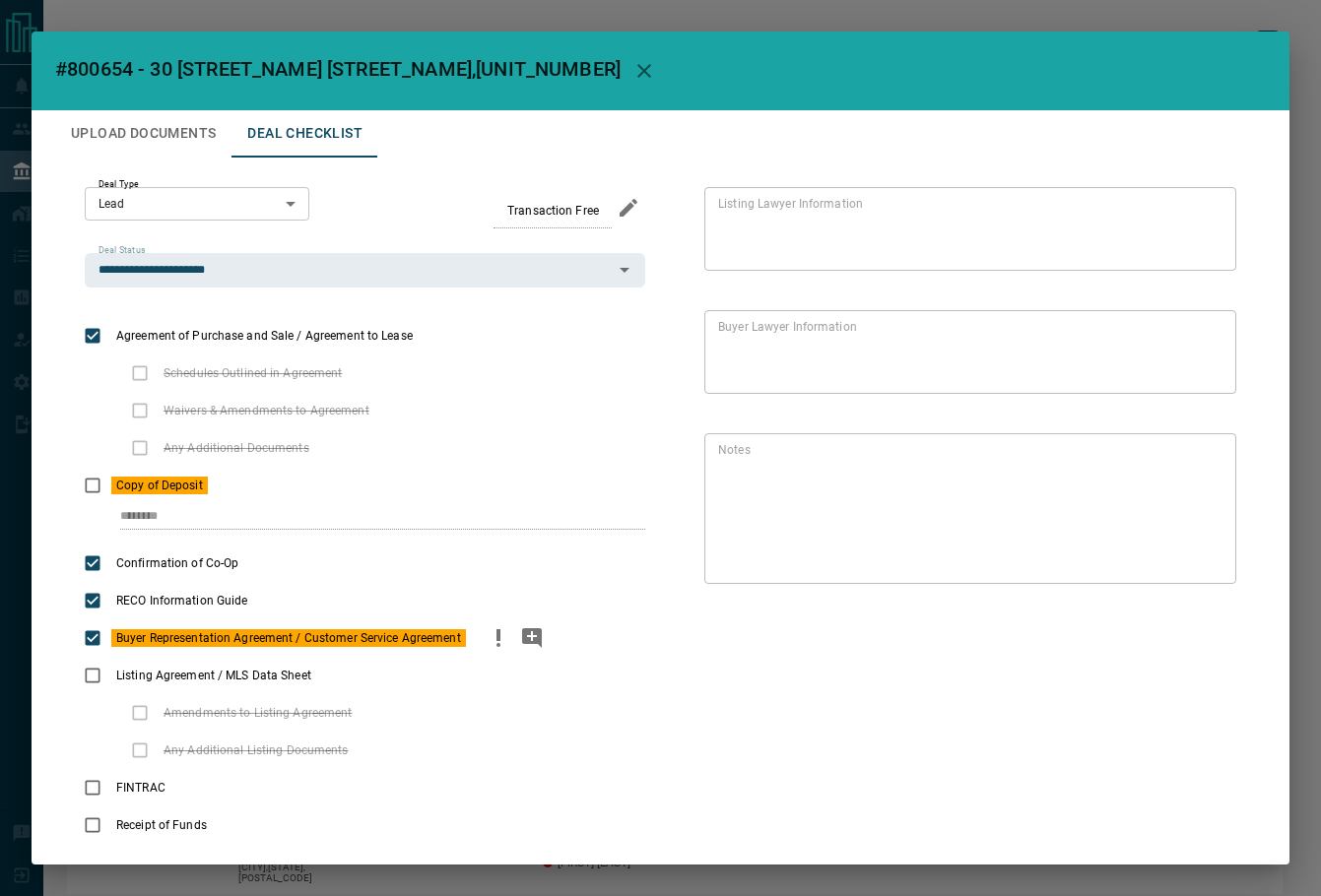click 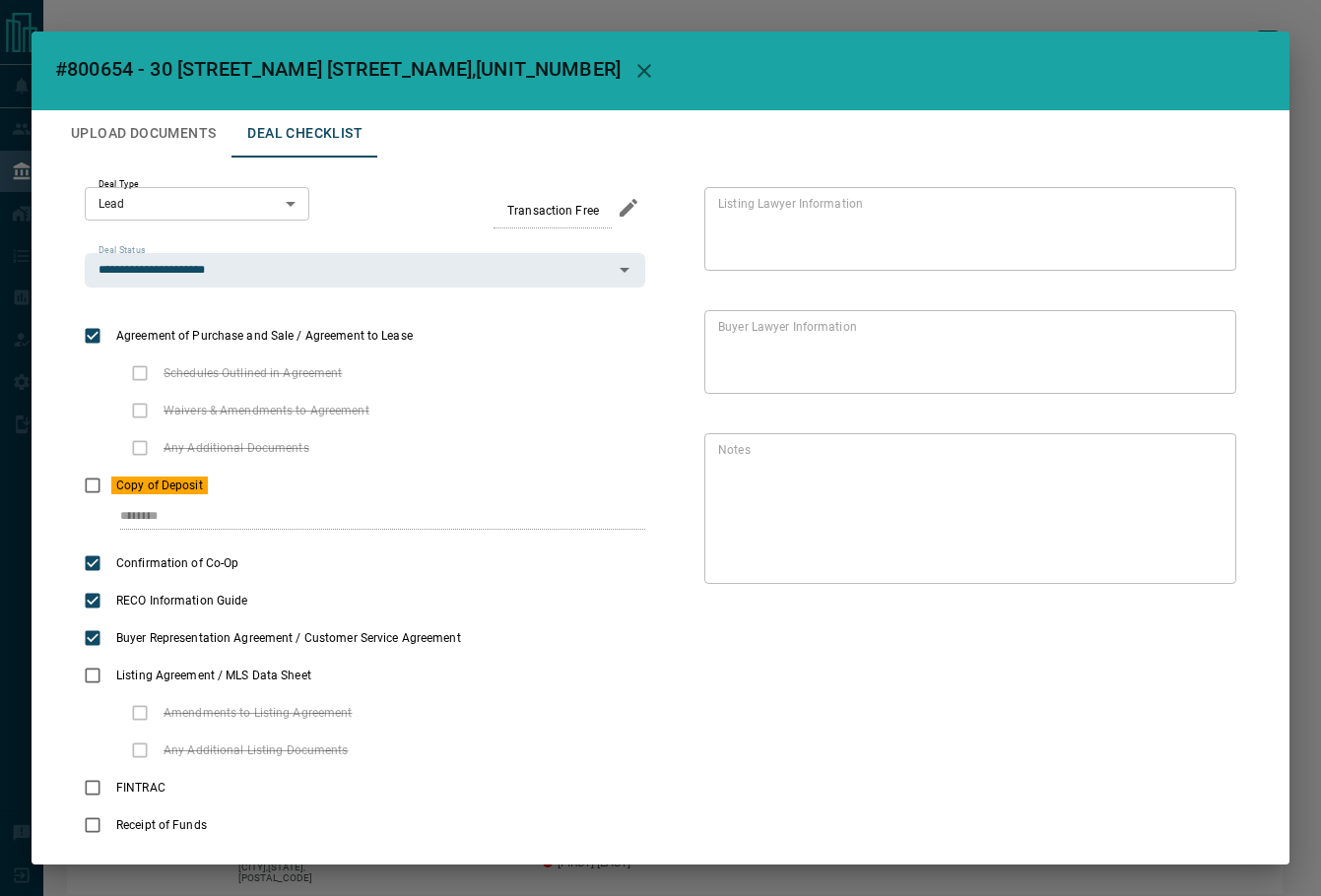 click on "Upload Documents" at bounding box center [143, 134] 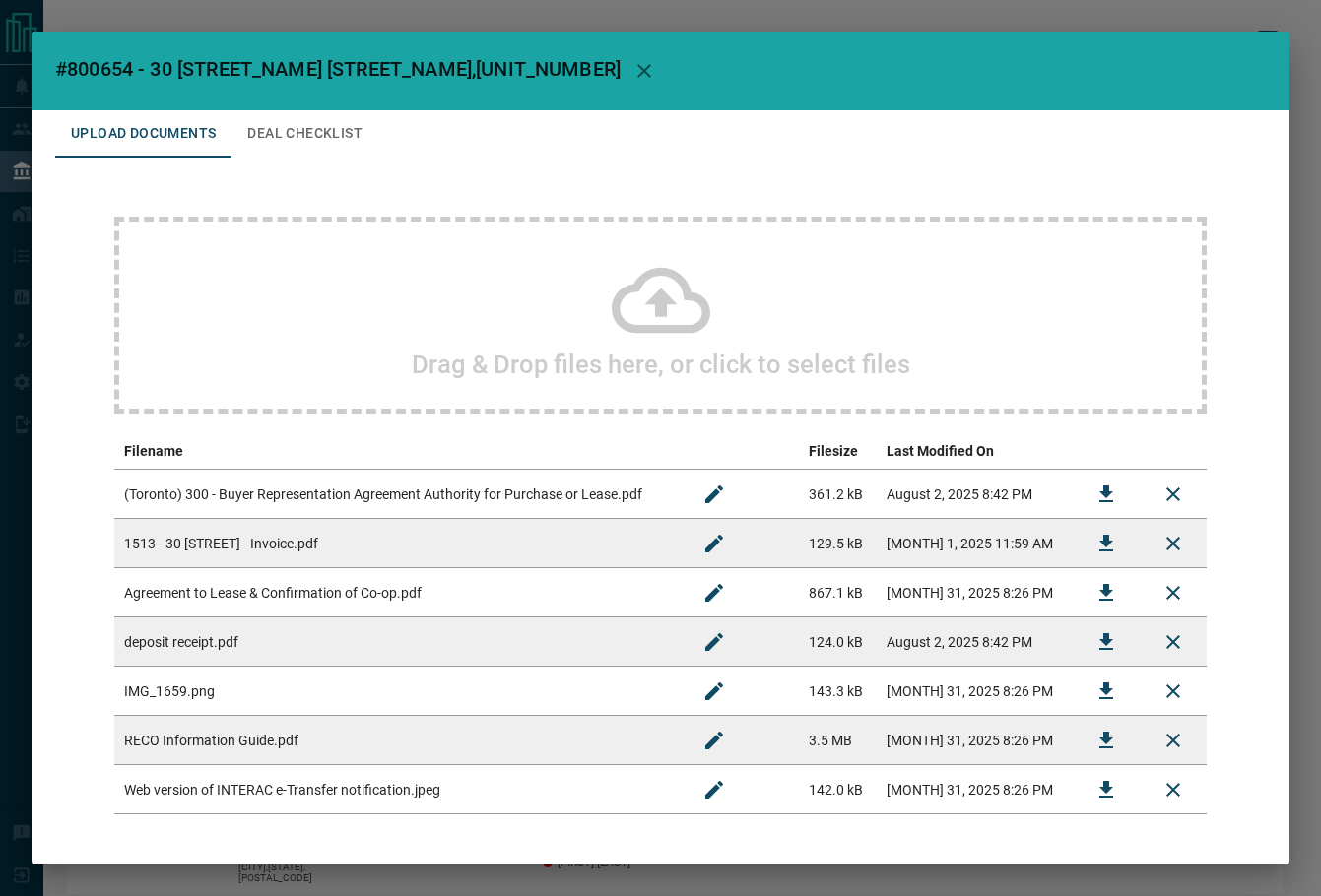 click 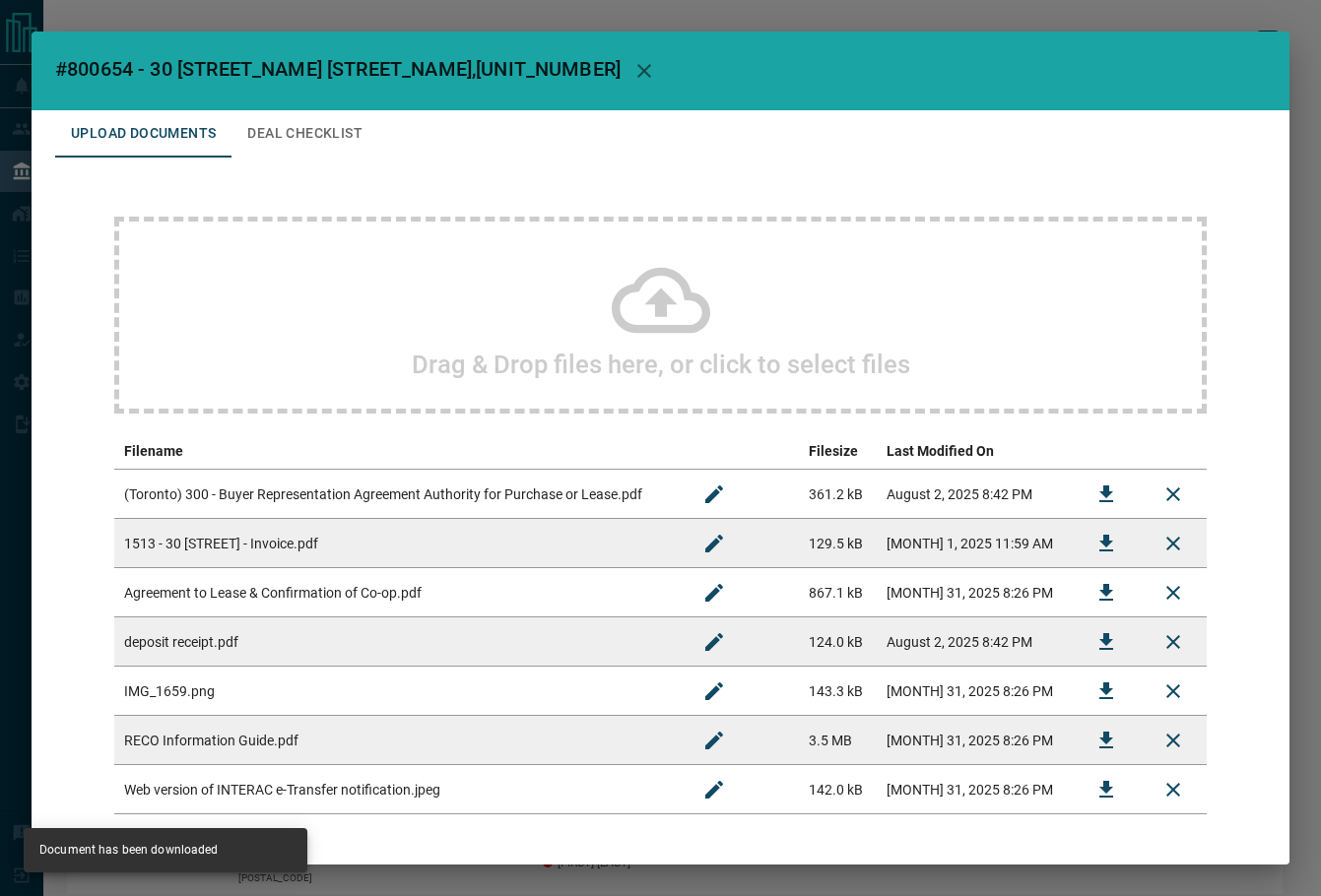 click on "Deal Checklist" at bounding box center [304, 134] 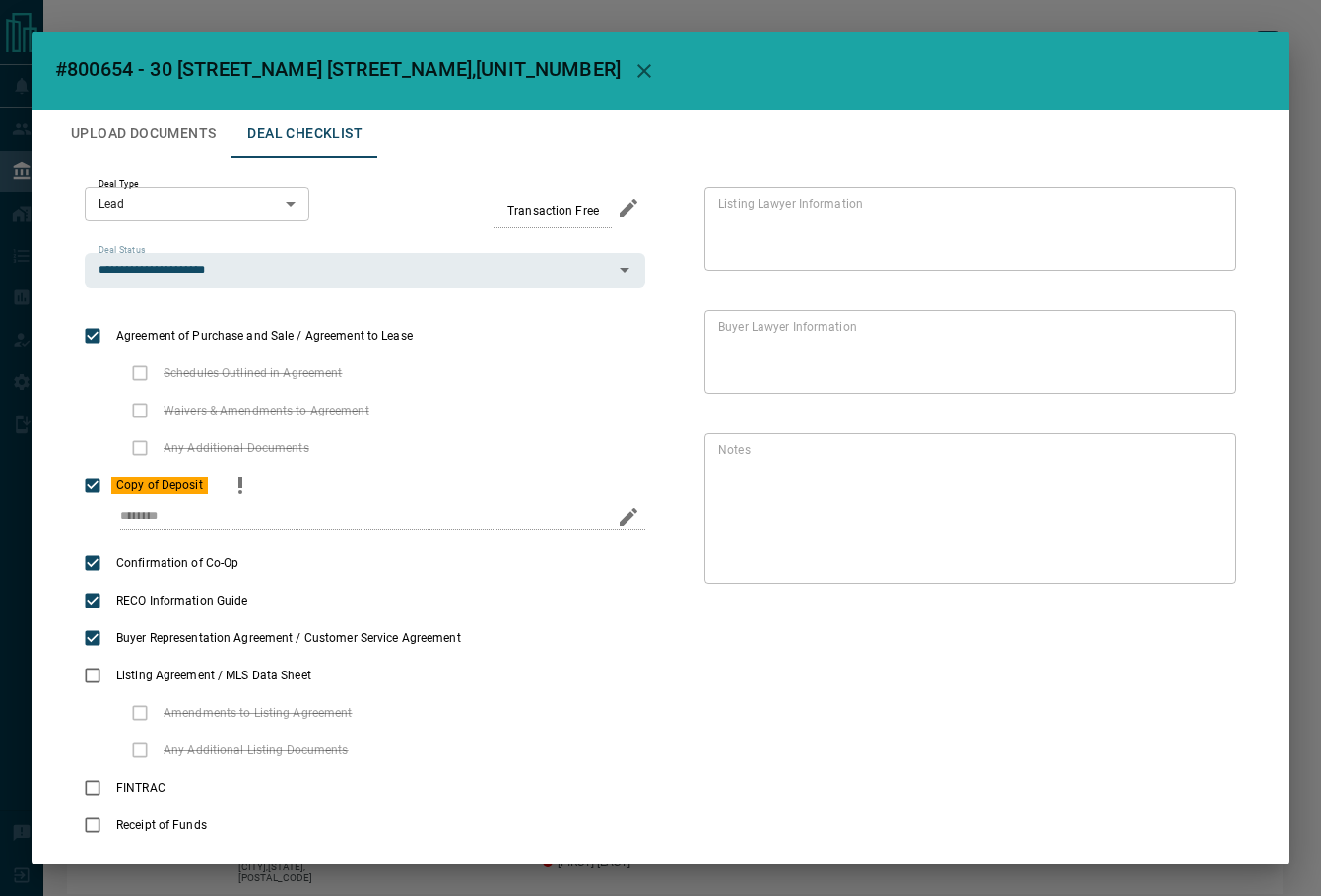 click 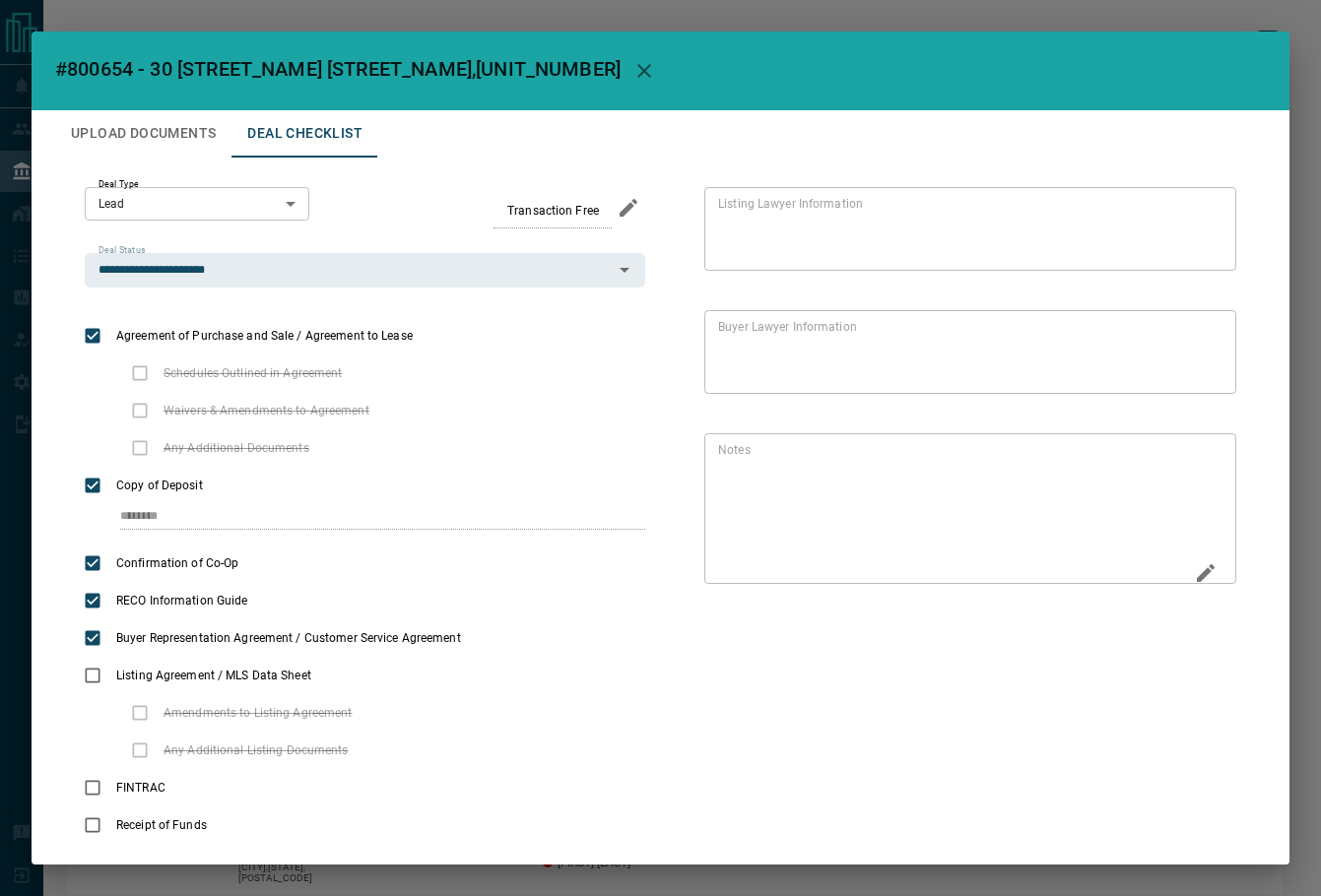 click 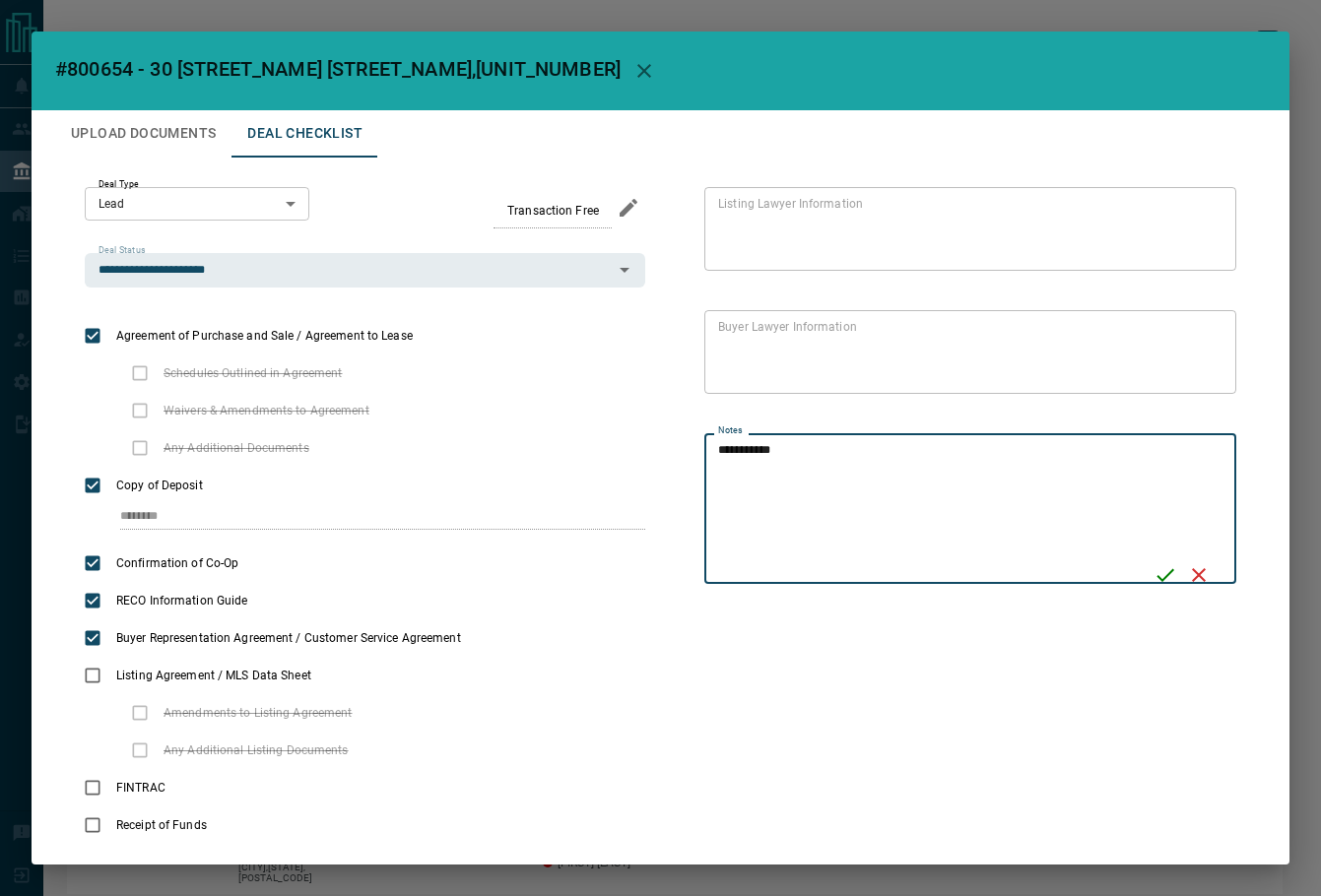 type on "**********" 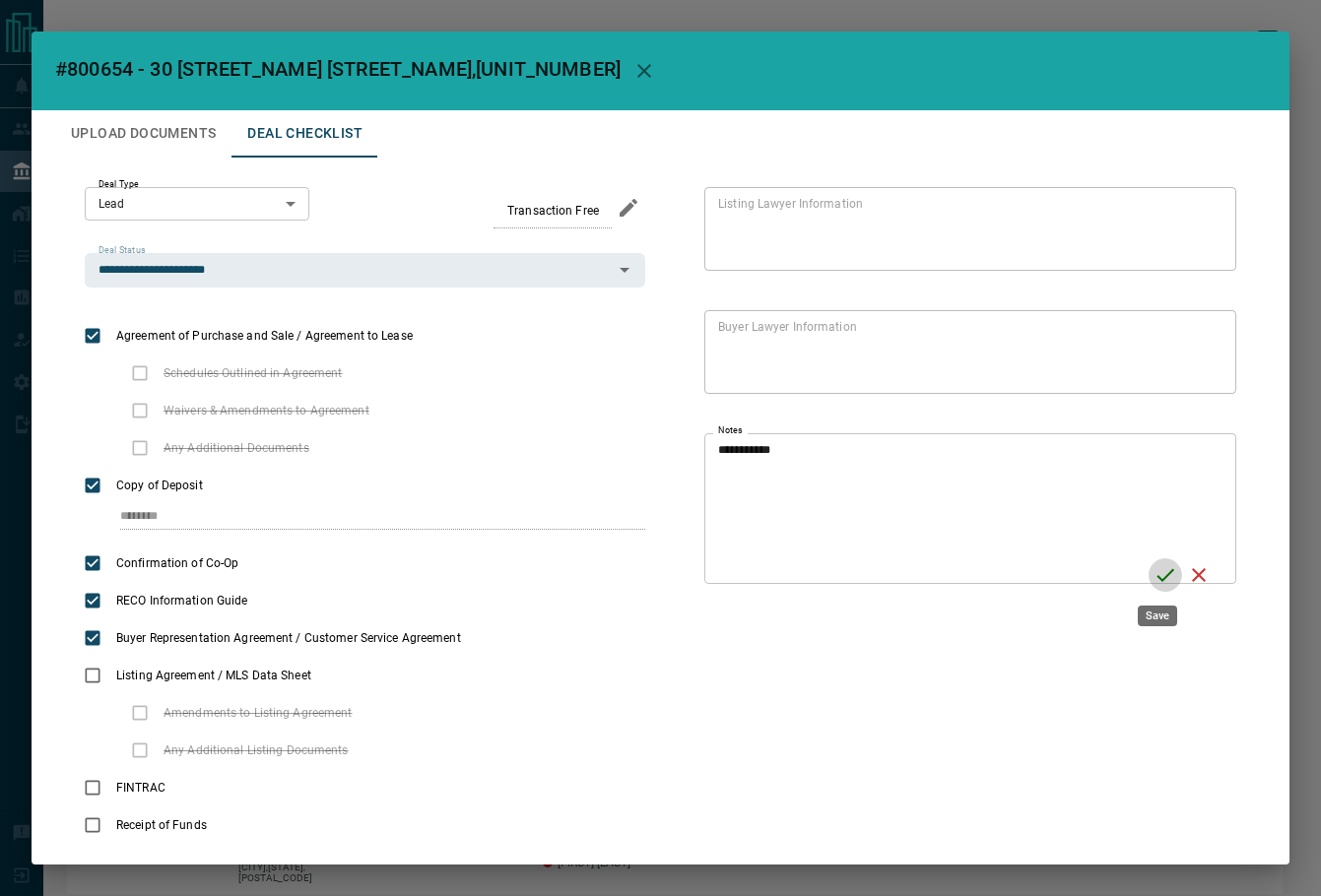 click at bounding box center [1165, 575] 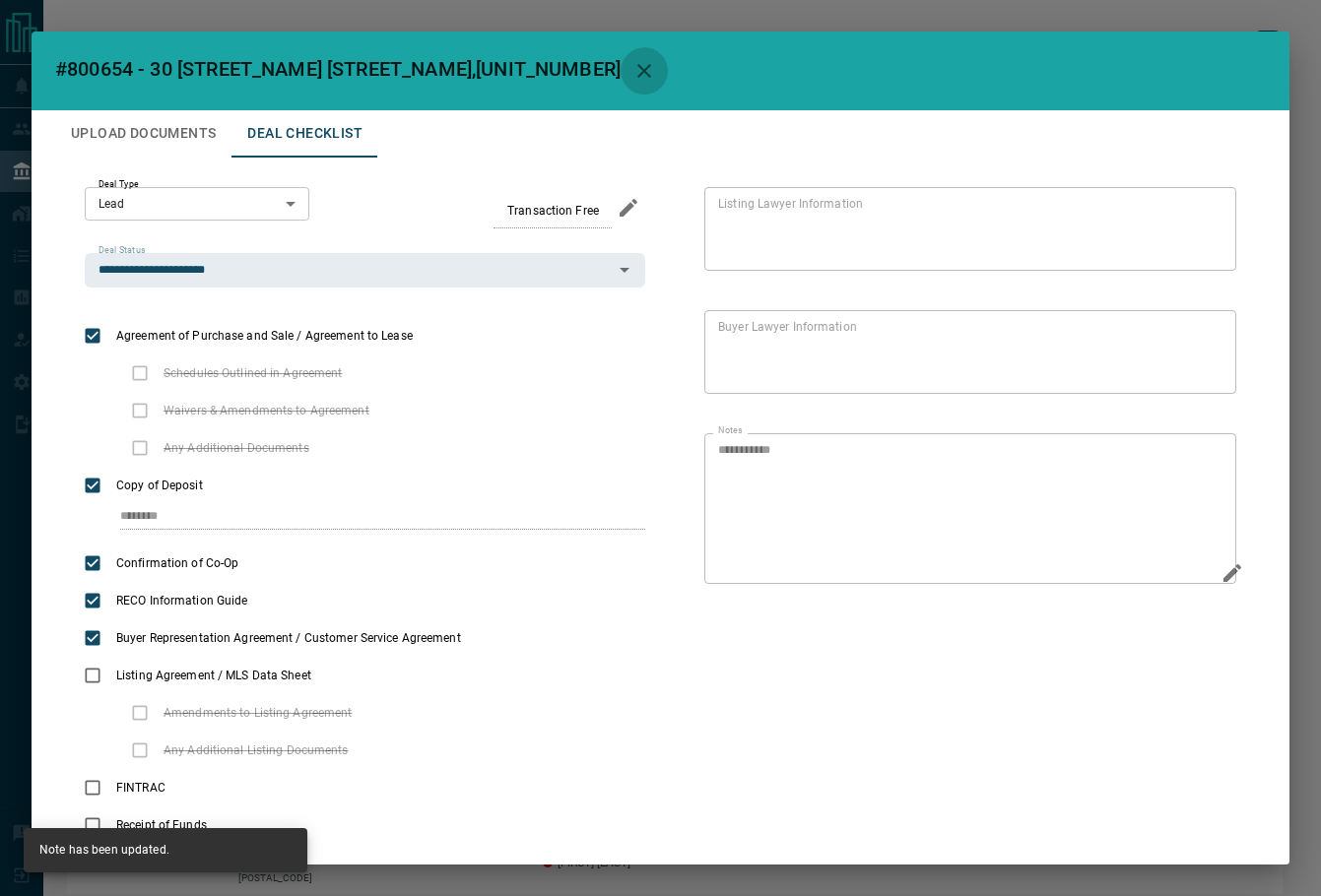 click 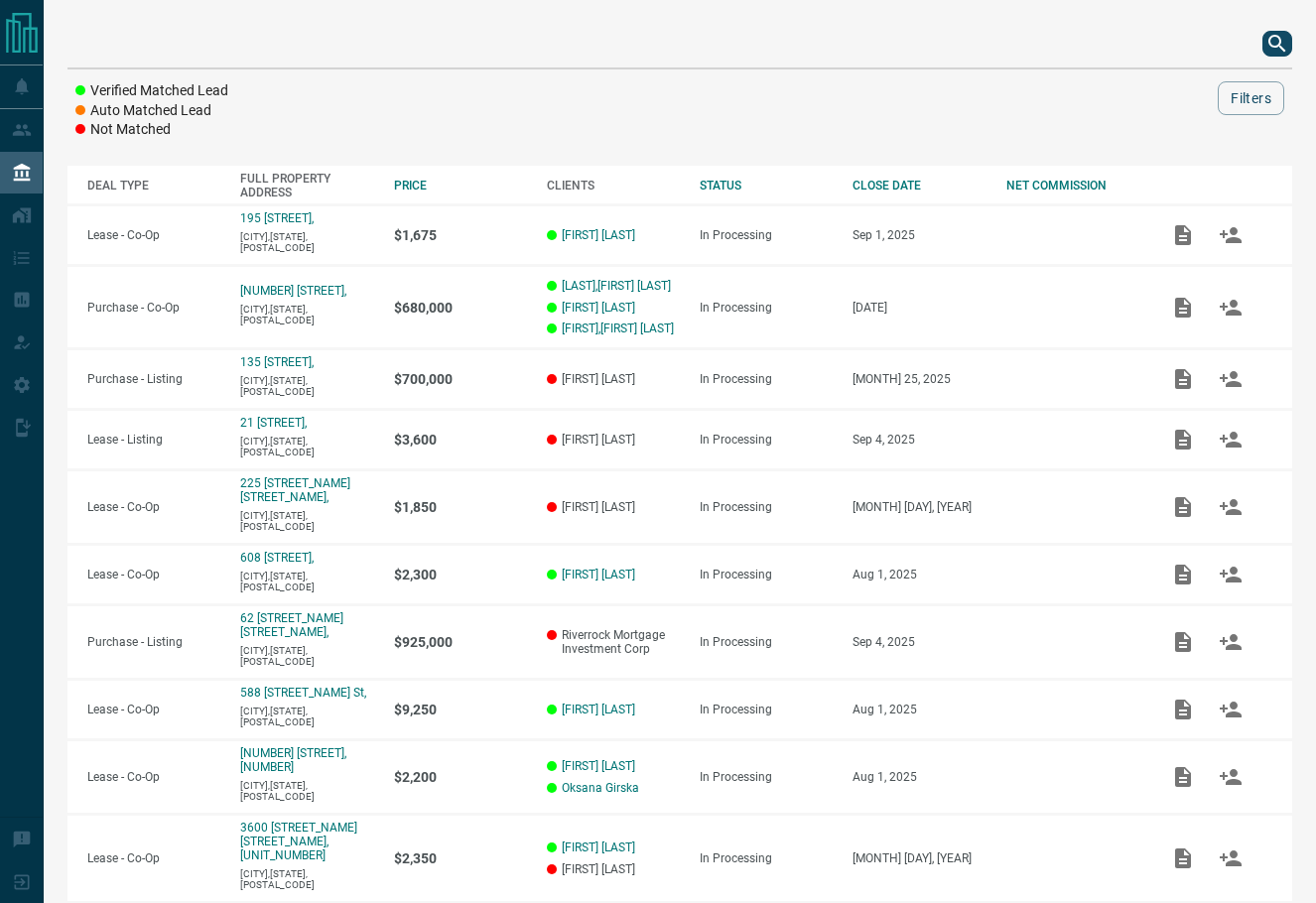 click at bounding box center [680, 44] 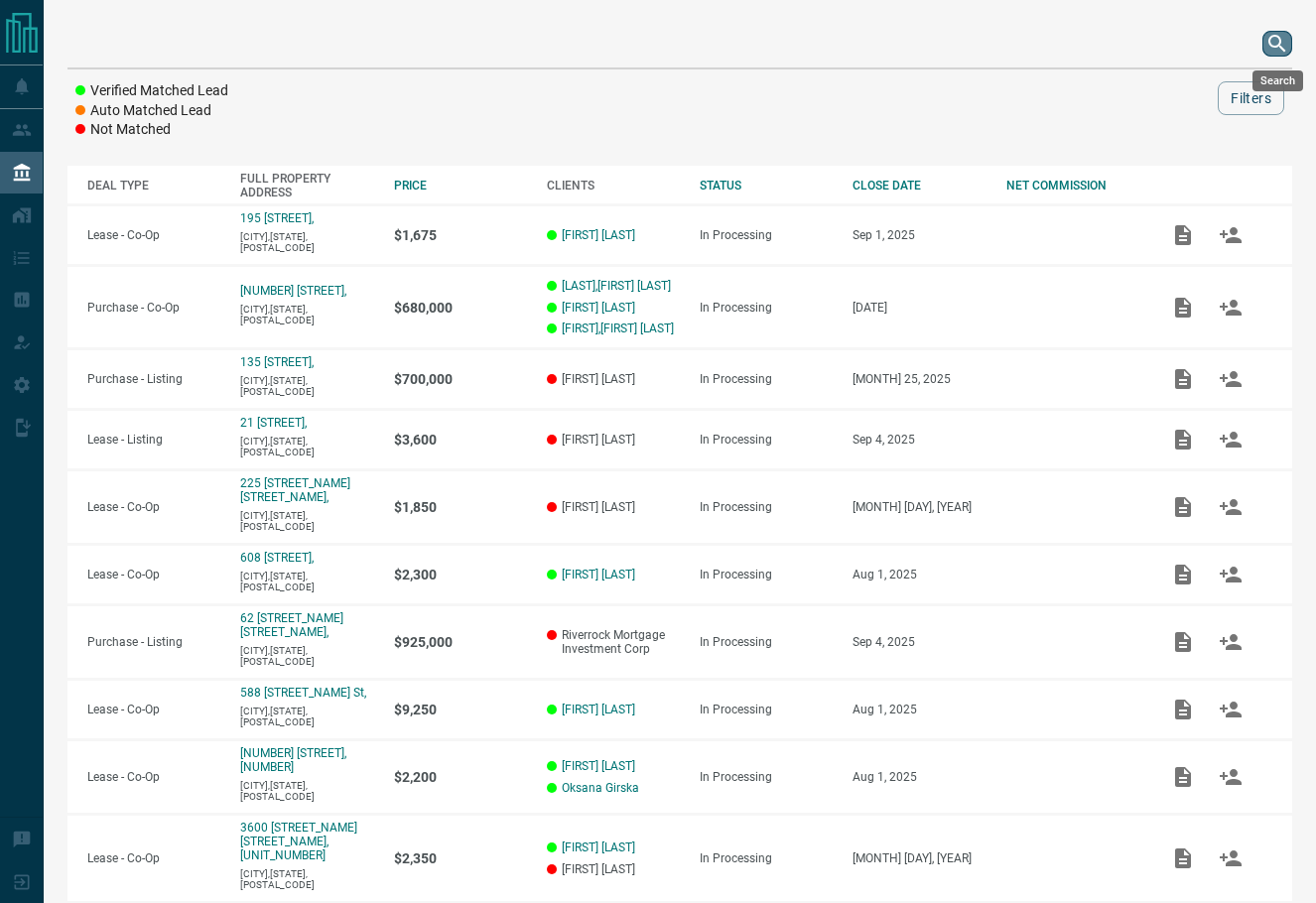 click 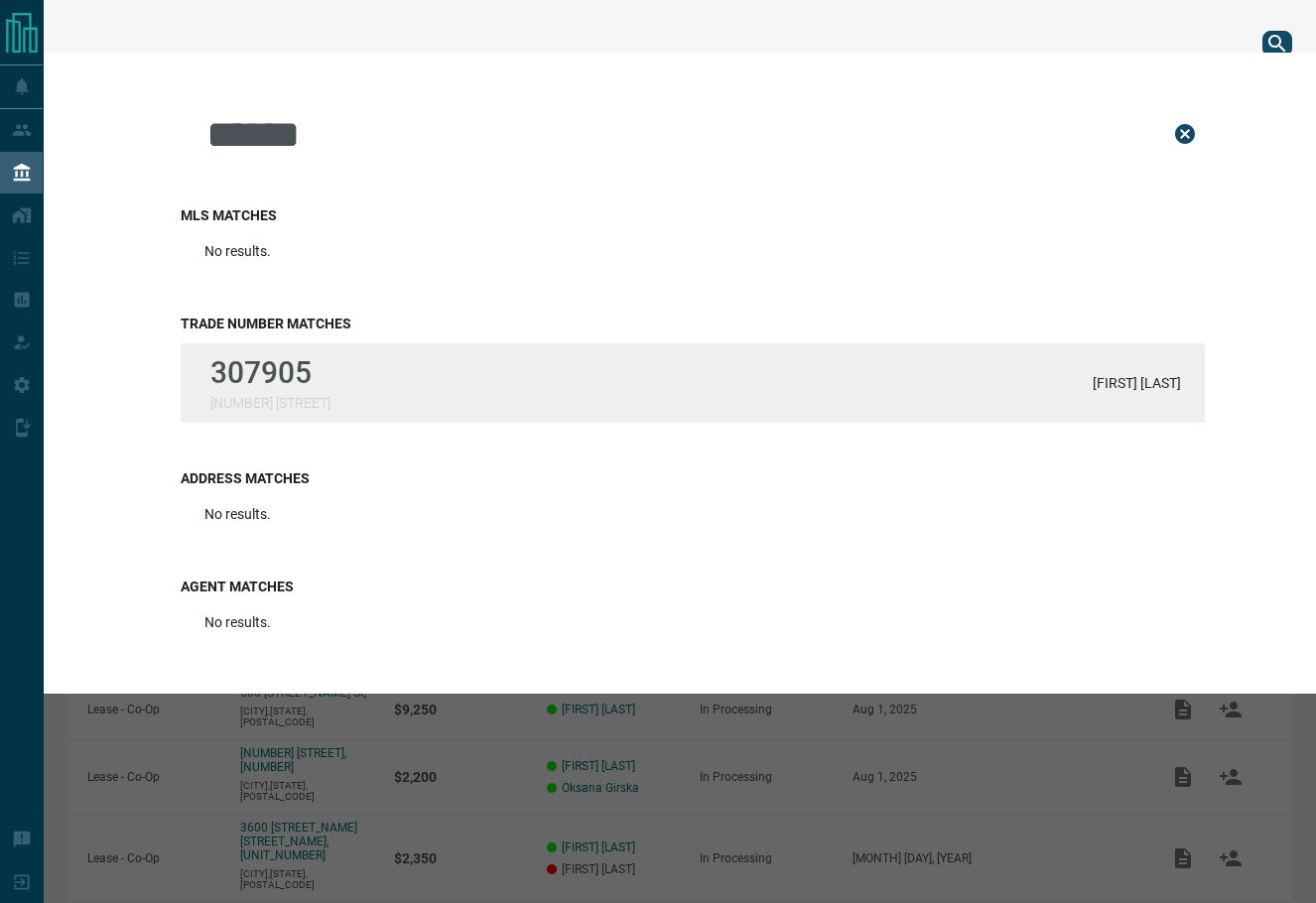 type on "******" 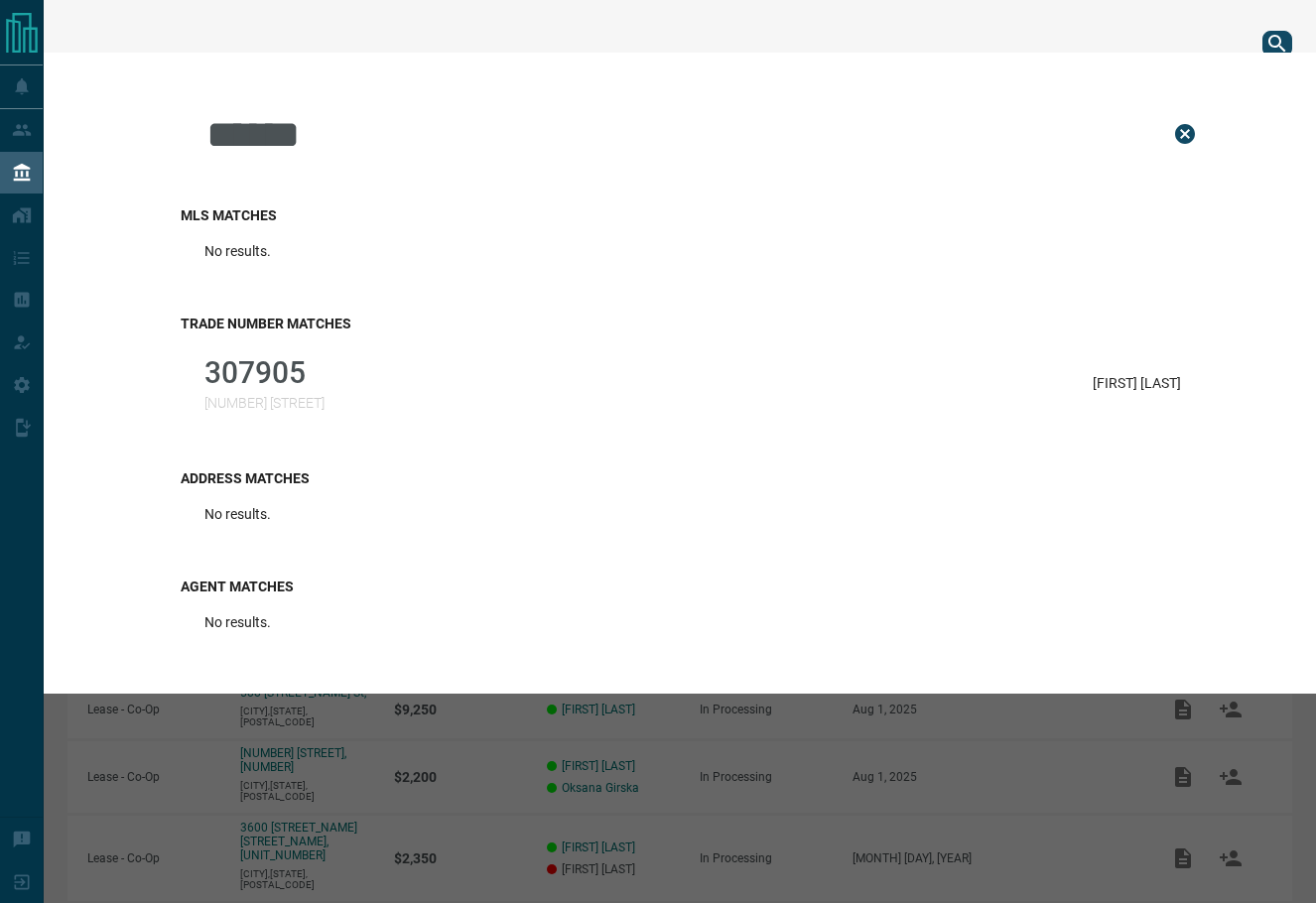 click on "[NUMBER] [NUMBER] [STREET] [FIRST] [LAST]" at bounding box center (693, 383) 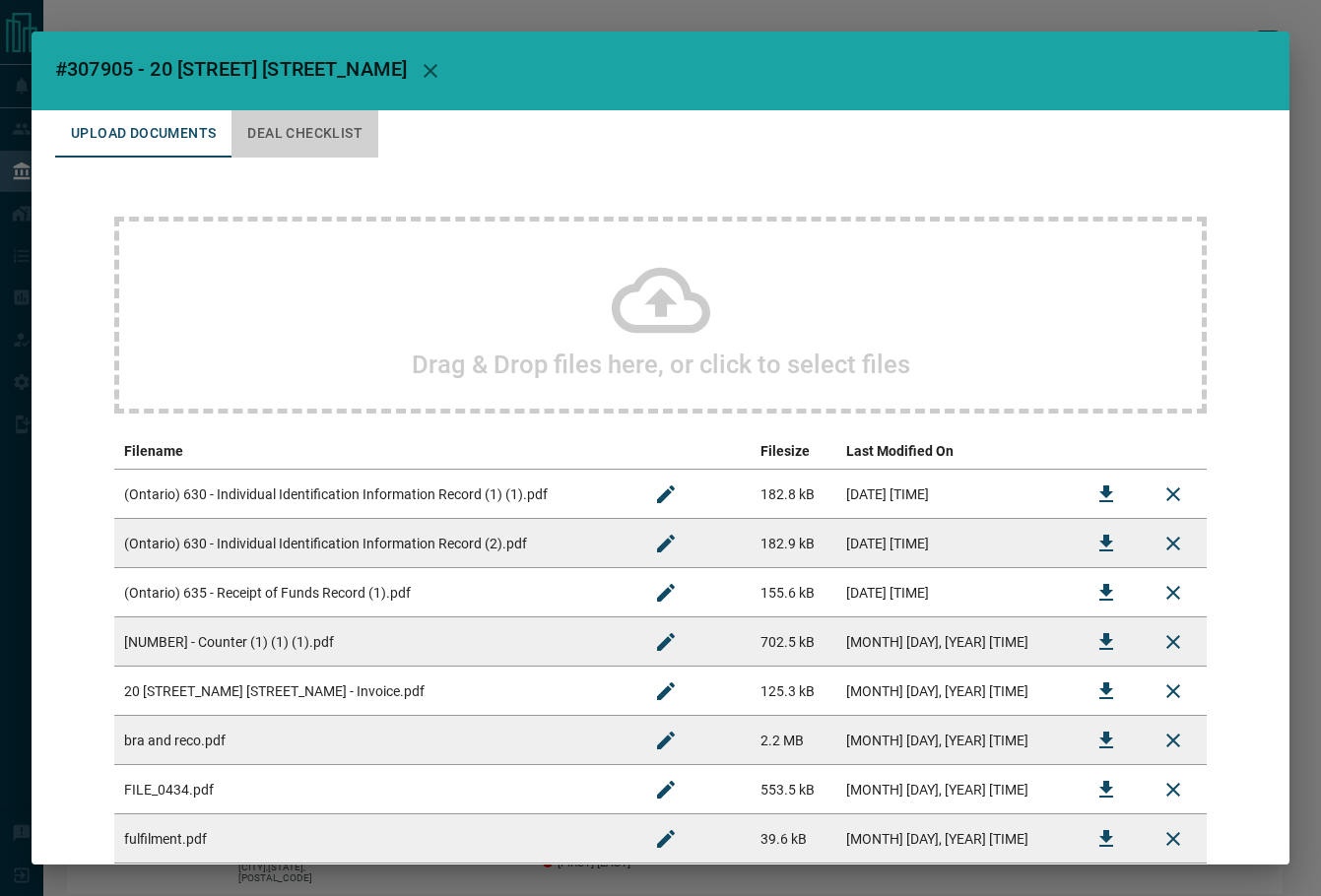 click on "Deal Checklist" at bounding box center [304, 134] 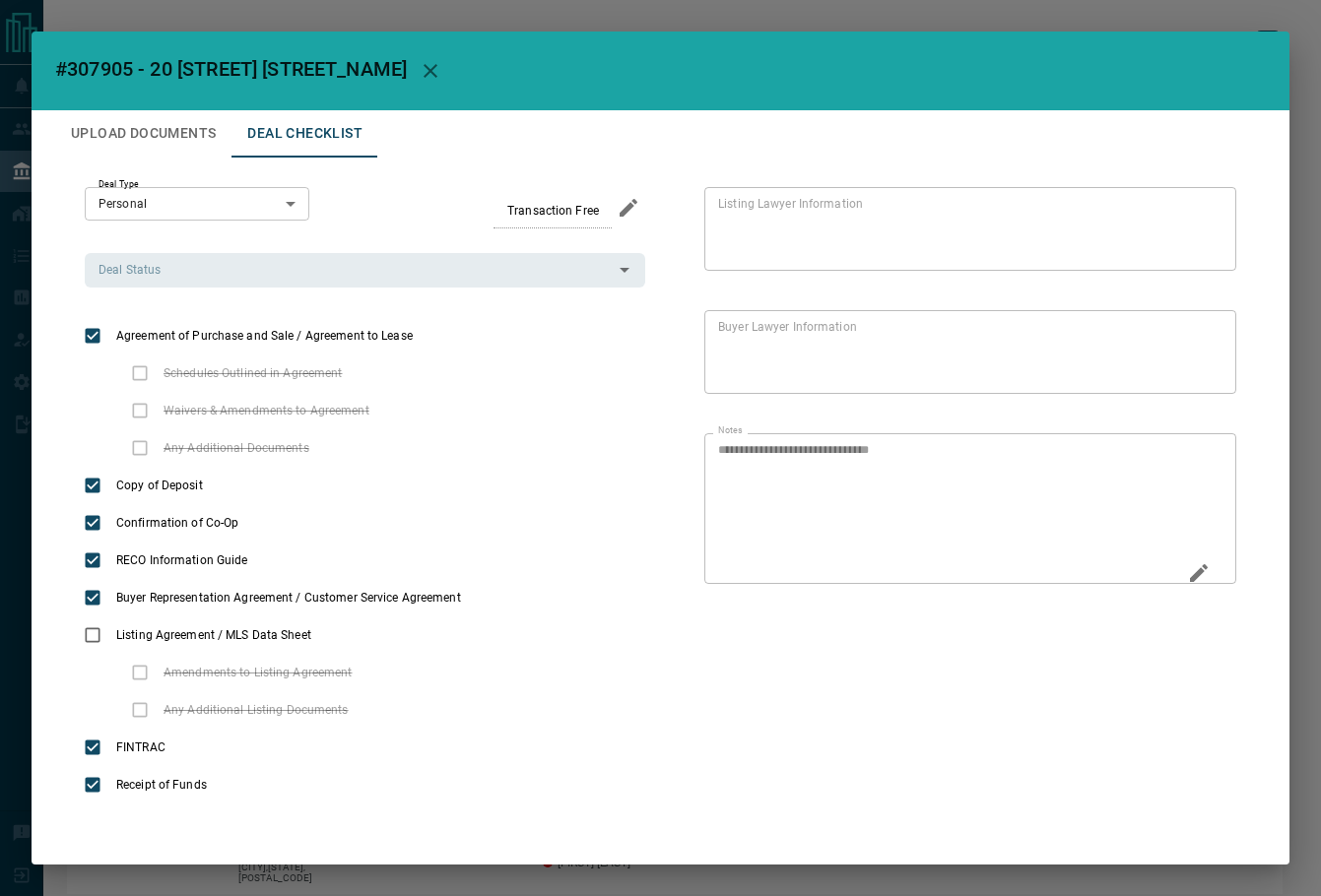 drag, startPoint x: 1189, startPoint y: 578, endPoint x: 1082, endPoint y: 552, distance: 110.11358 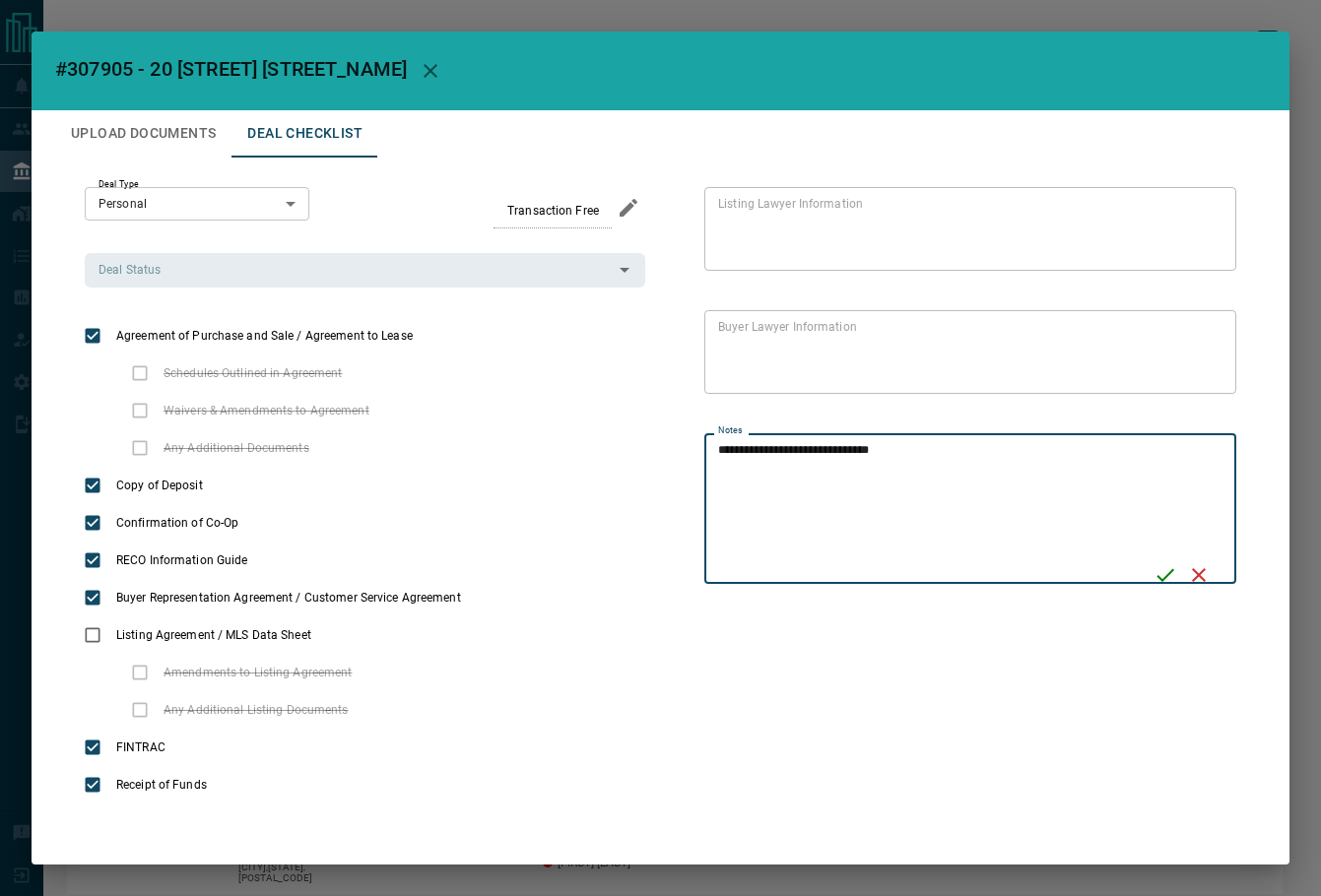 drag, startPoint x: 906, startPoint y: 453, endPoint x: 784, endPoint y: 458, distance: 122.10242 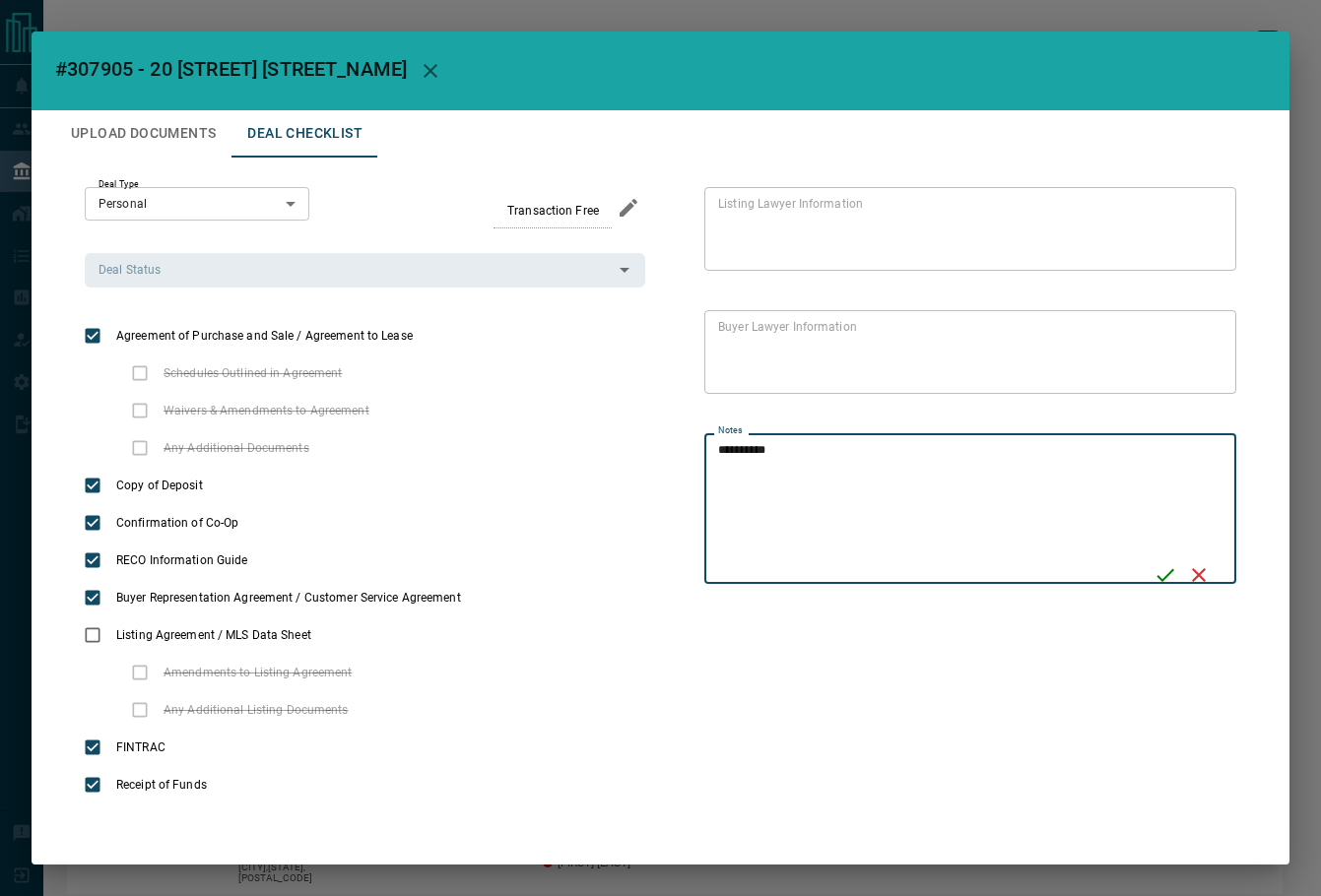 type on "**********" 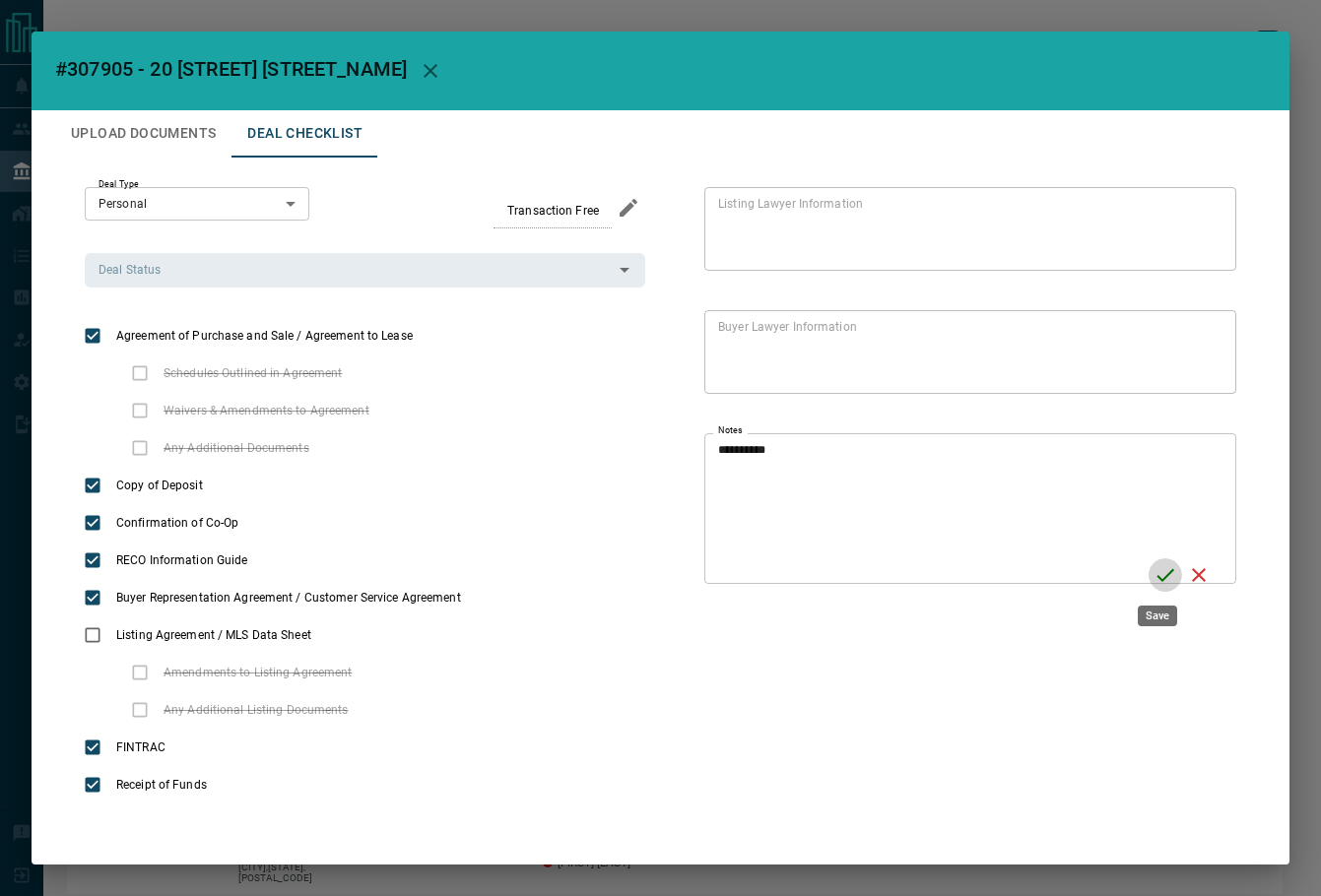 click 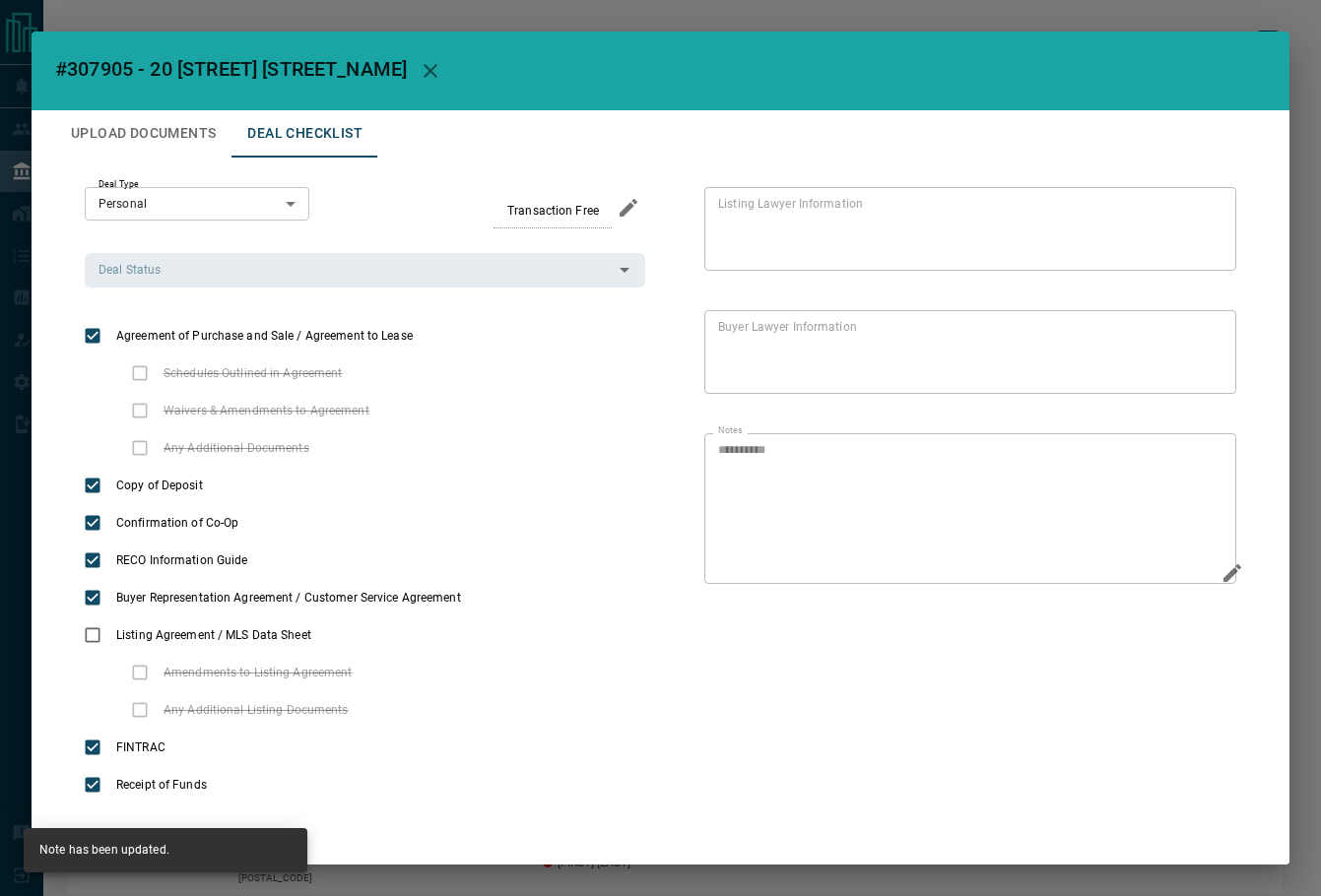click 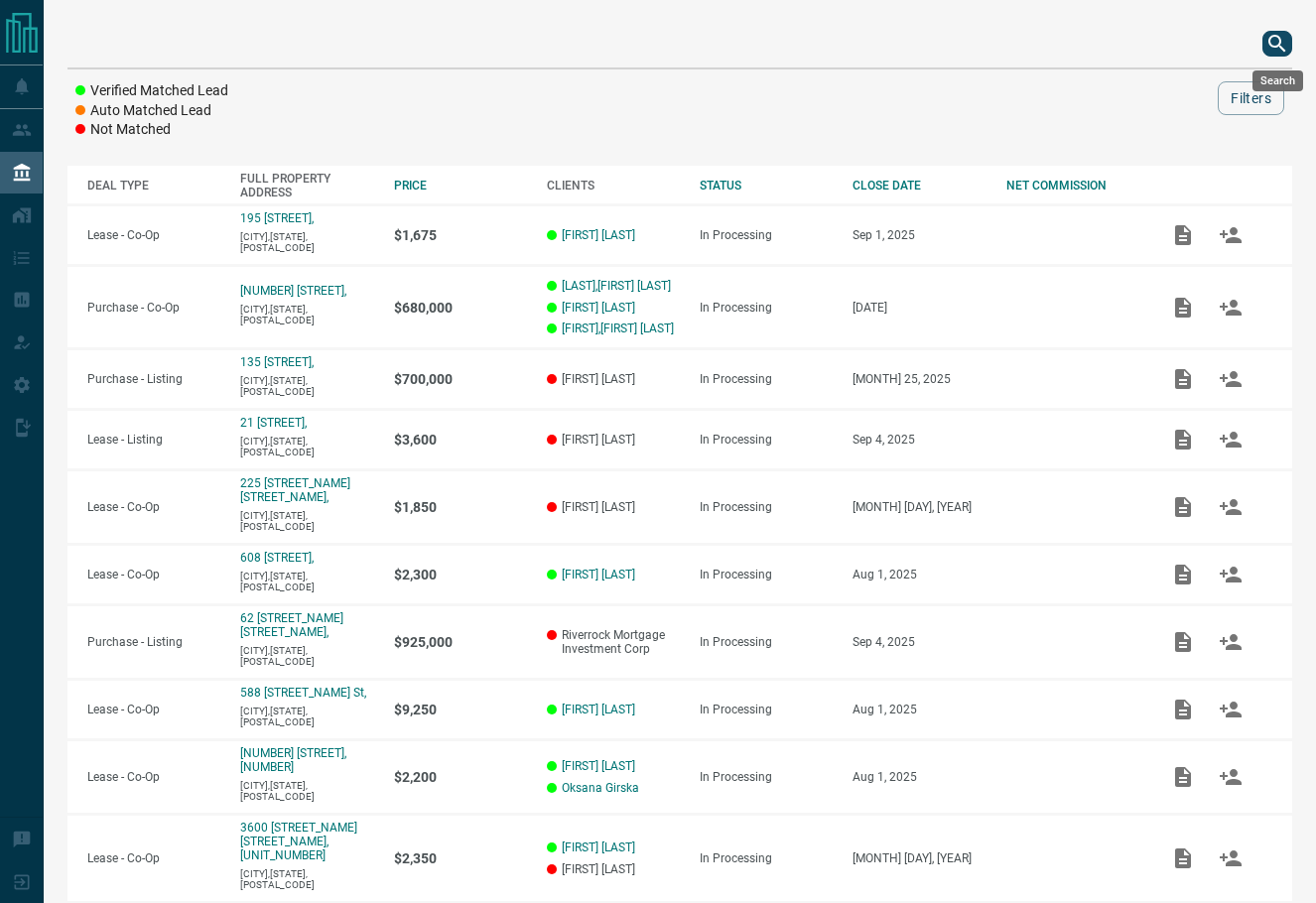 click 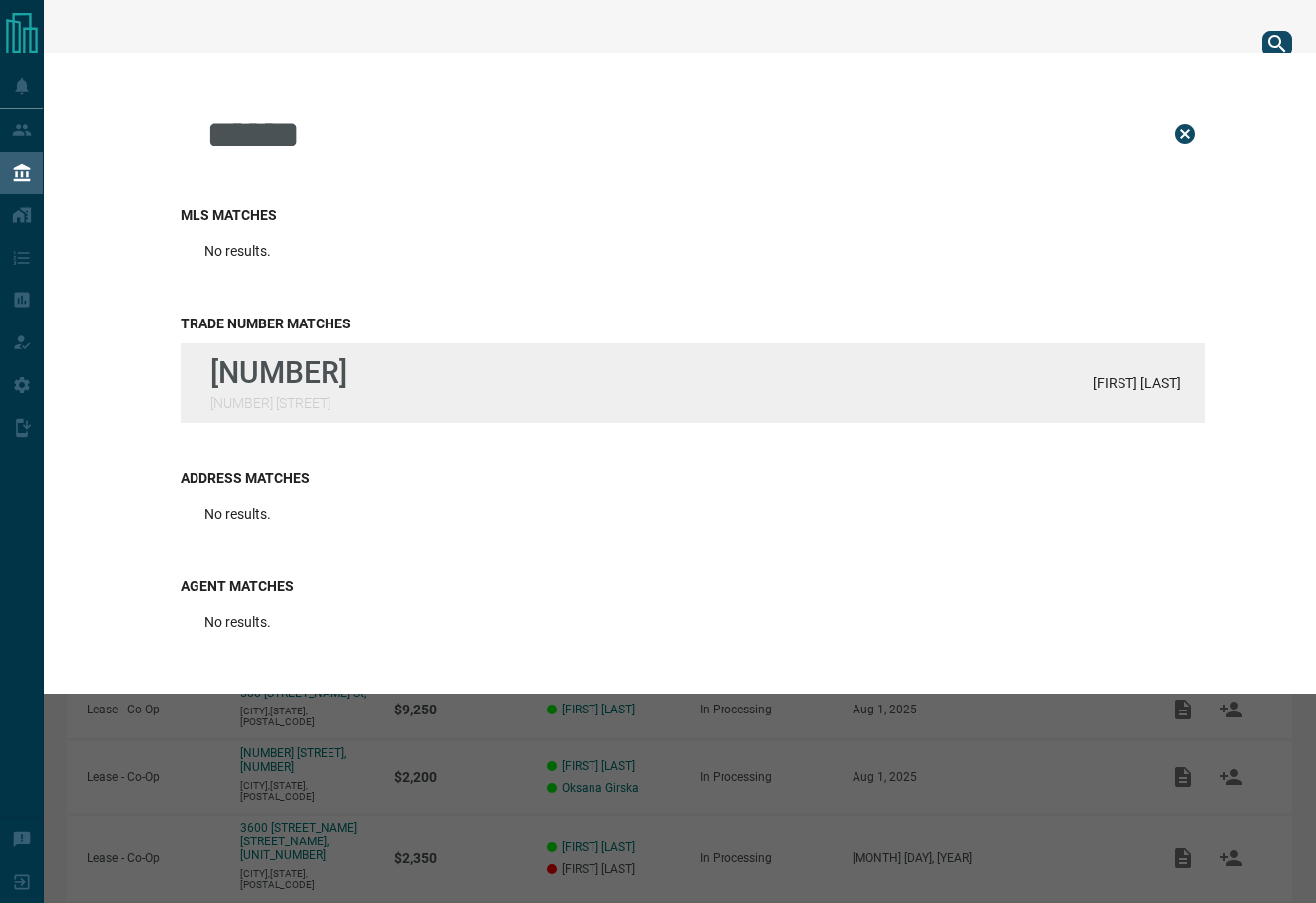 type on "******" 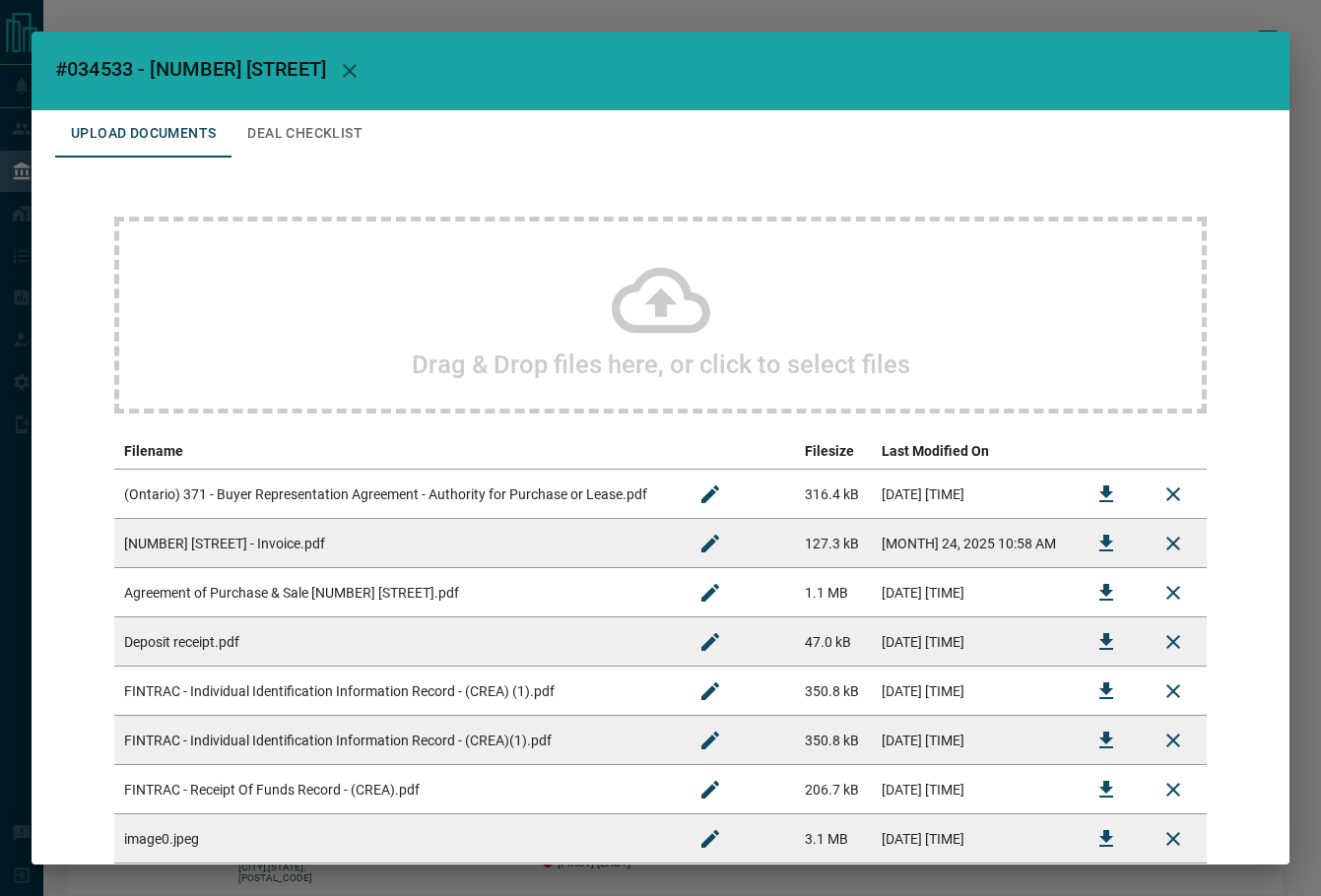 drag, startPoint x: 315, startPoint y: 127, endPoint x: 306, endPoint y: 113, distance: 16.643317 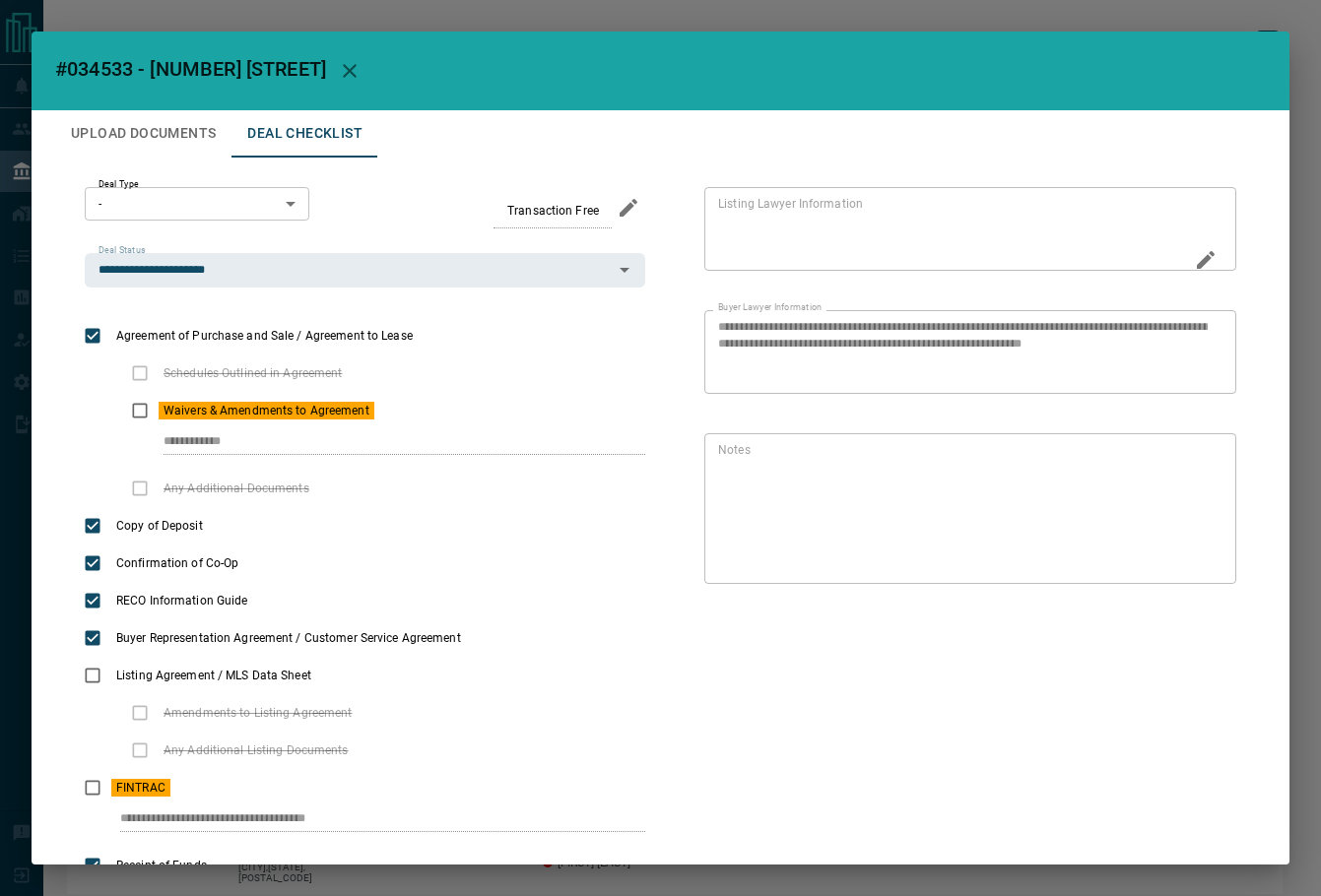 click 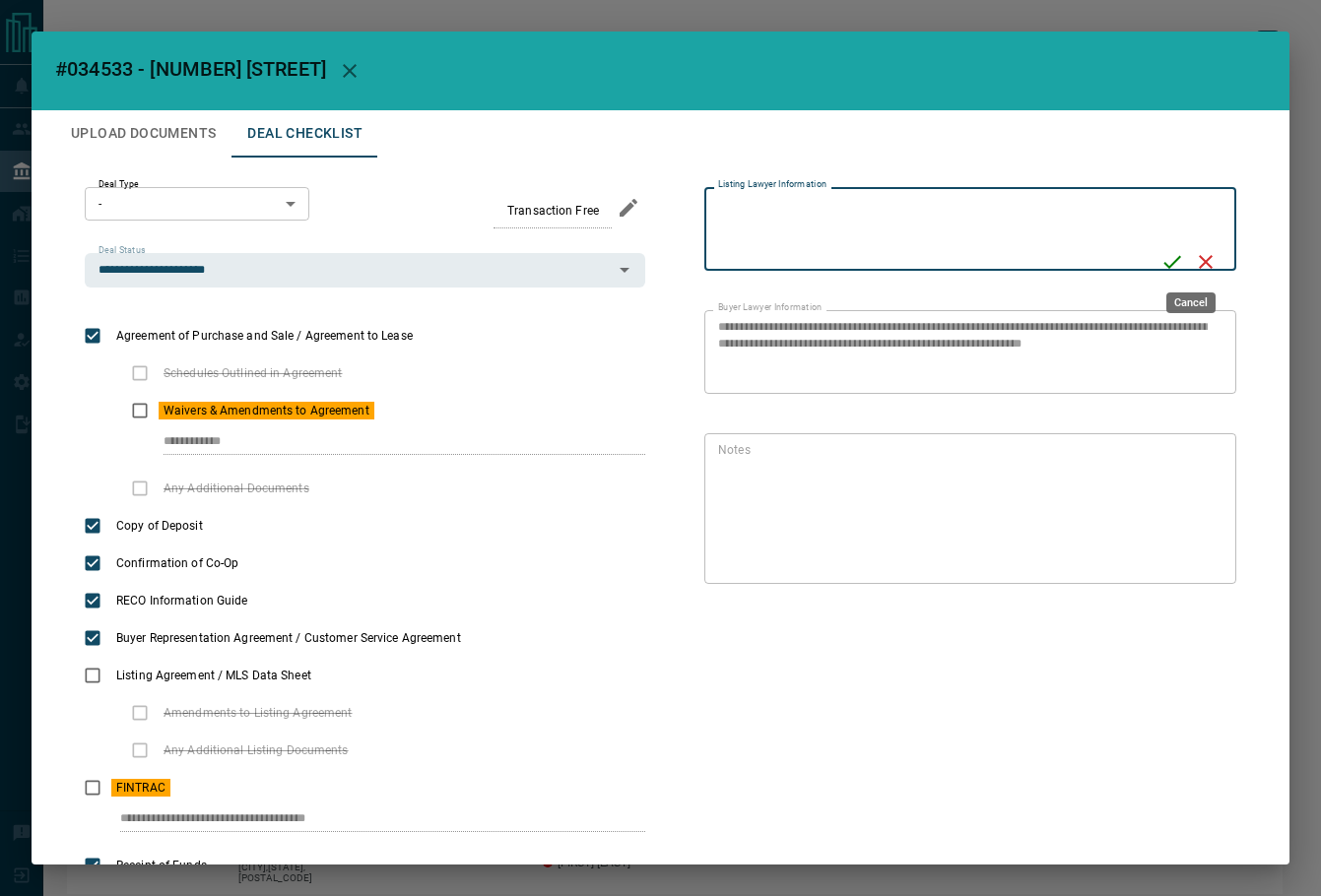paste on "**********" 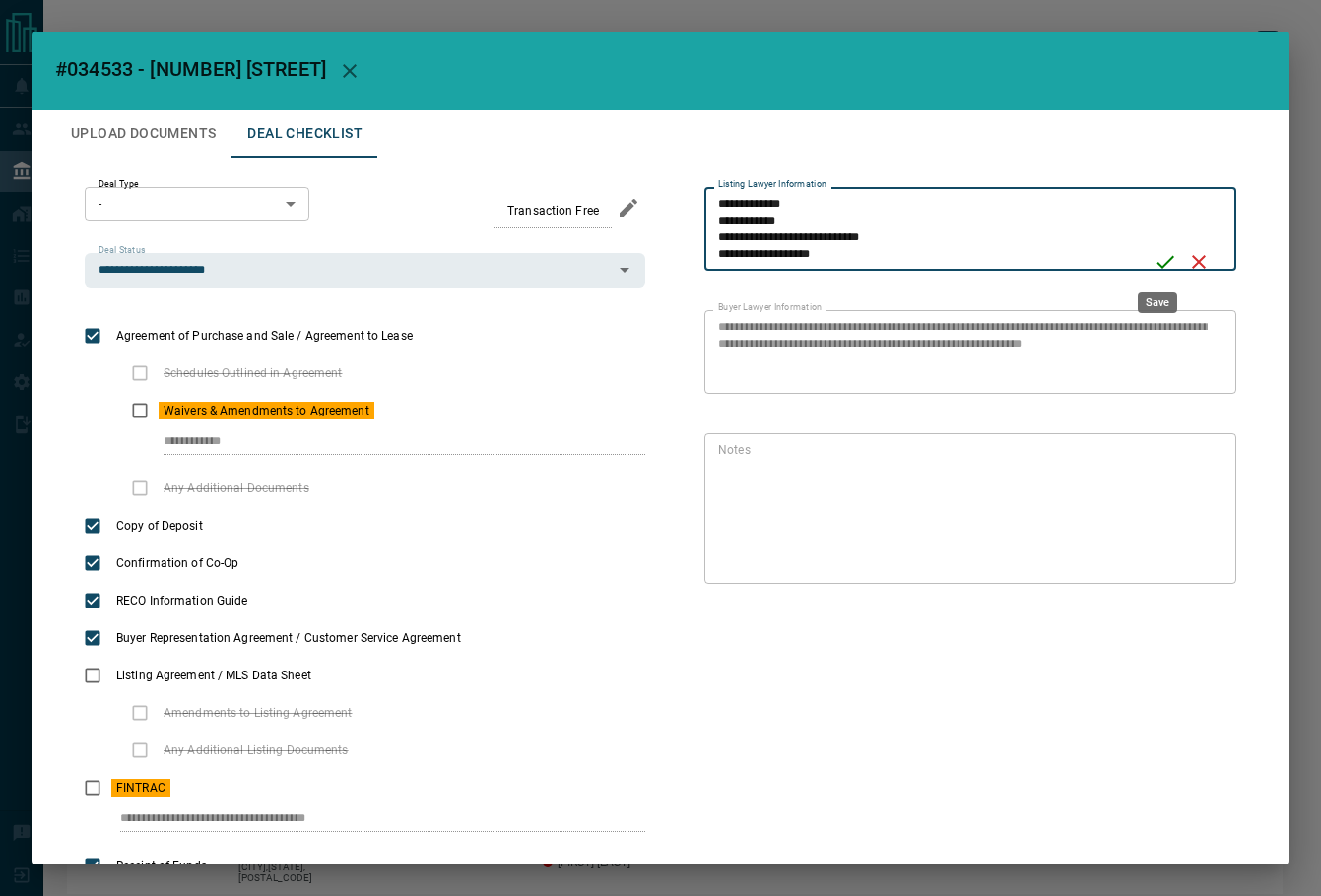 type on "**********" 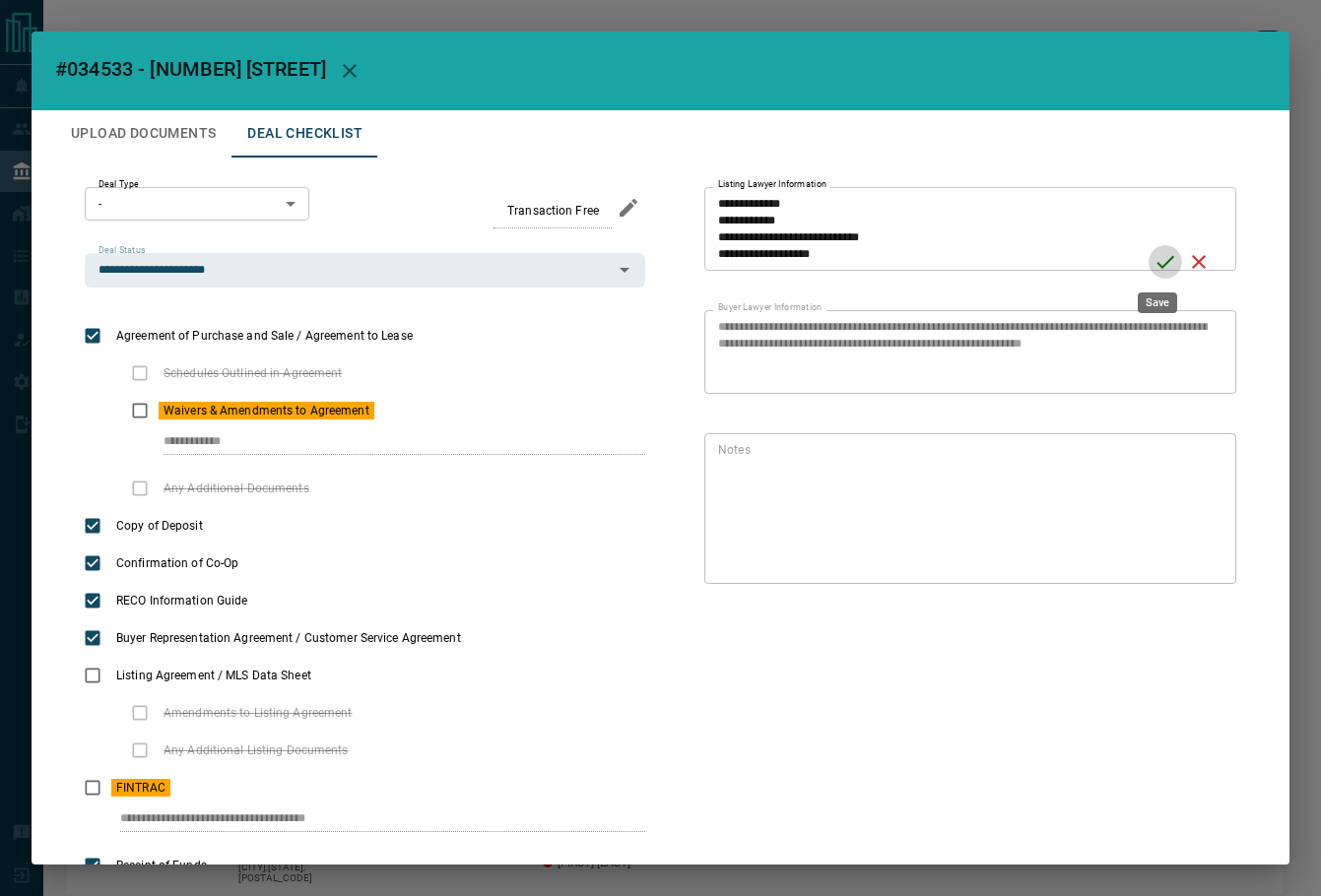 click at bounding box center [1165, 262] 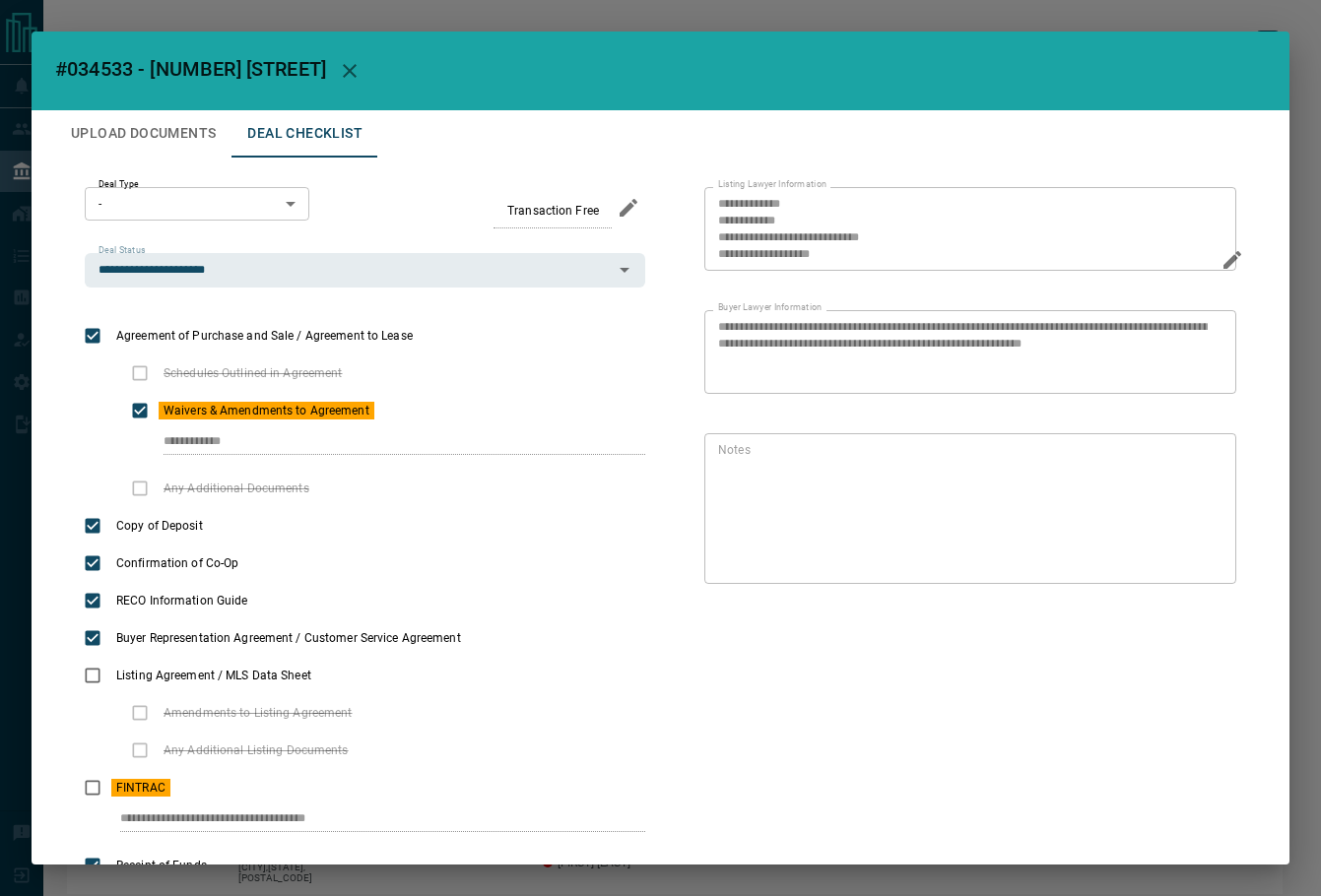 drag, startPoint x: 398, startPoint y: 410, endPoint x: 158, endPoint y: 187, distance: 327.61105 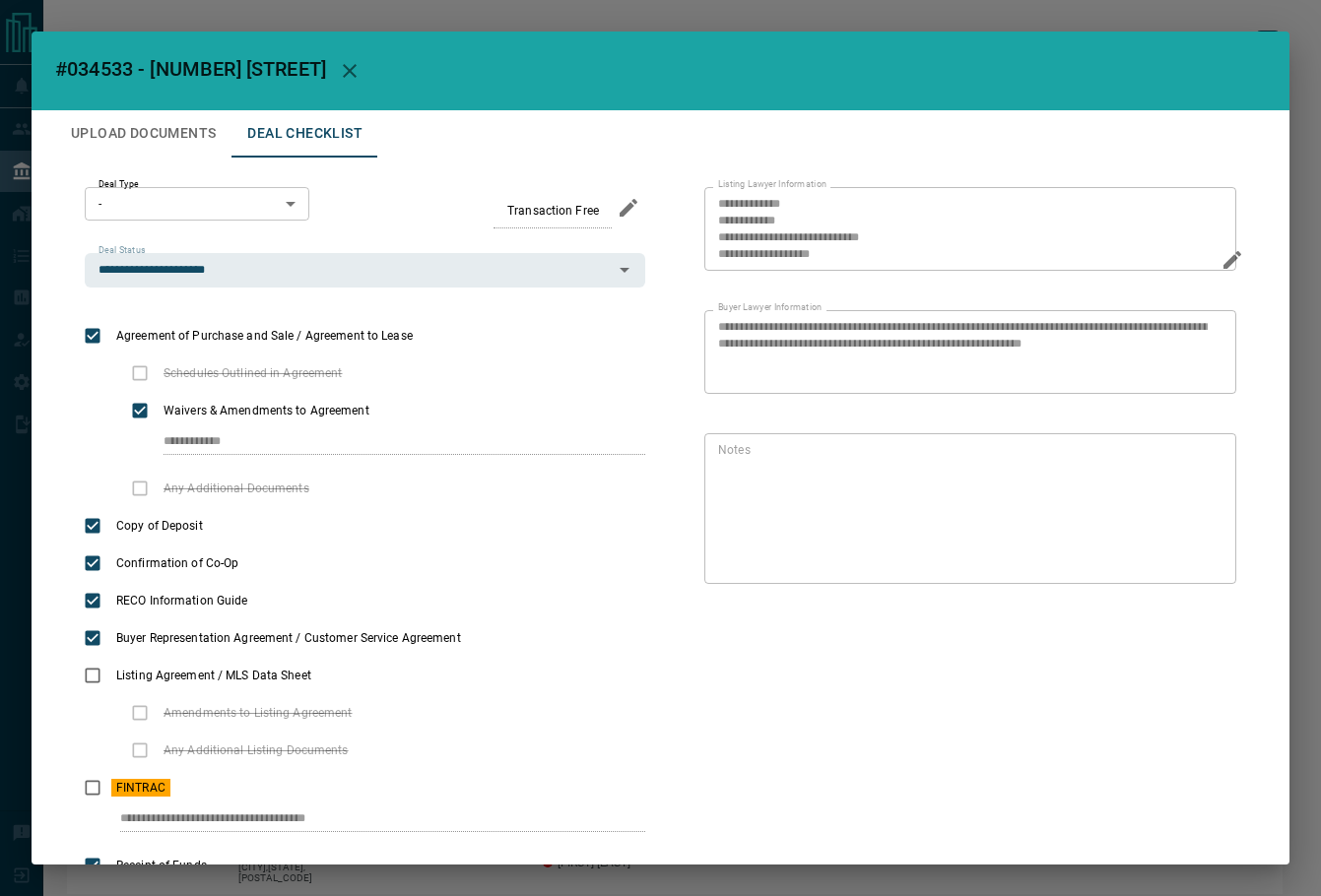 click on "Upload Documents" at bounding box center (143, 134) 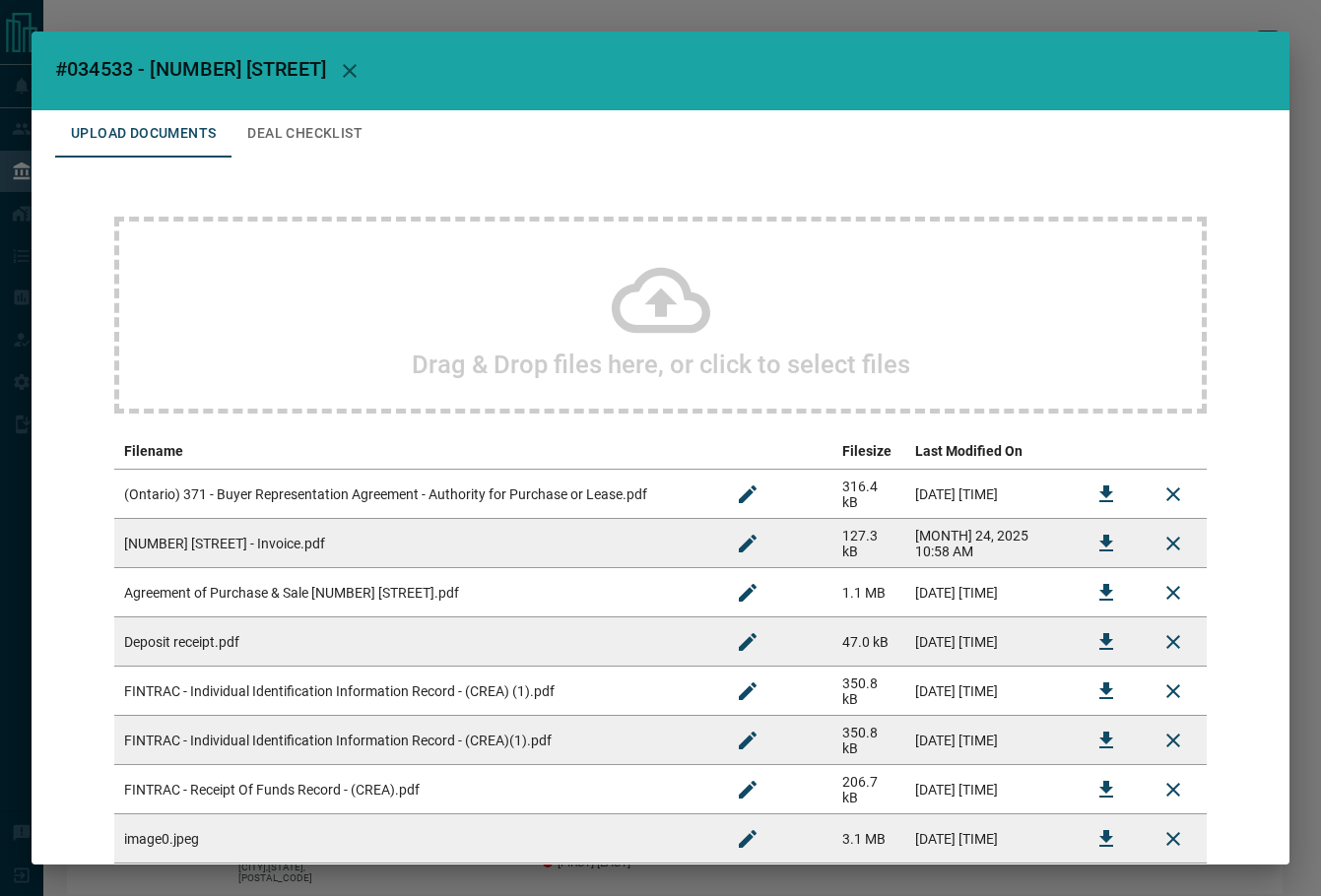 click on "Deal Checklist" at bounding box center [304, 134] 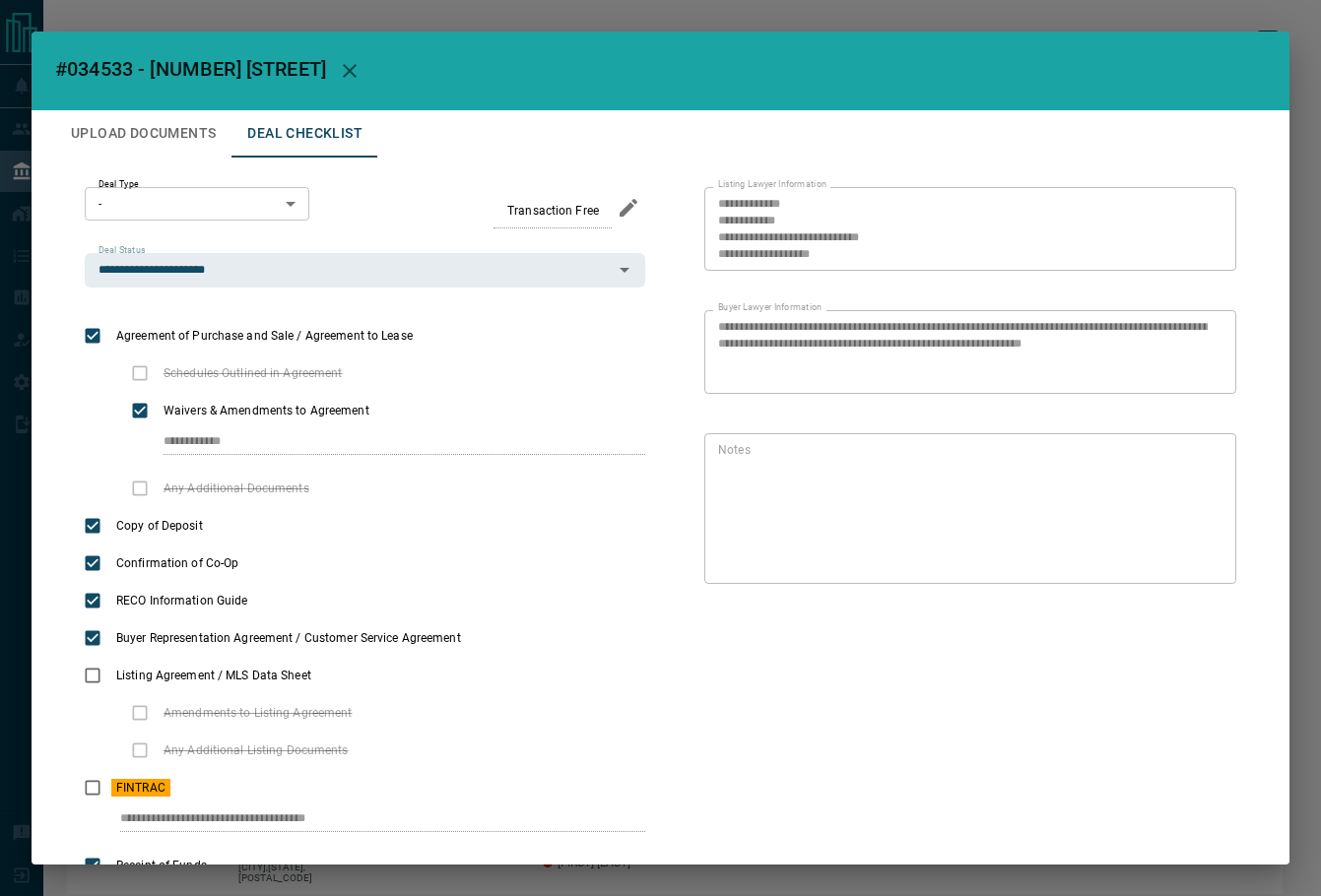 click on "Lead Transfers Leads Deals Listings Campaigns Quota Rules Agent Quotas Admin Mobile Apps Disclosure Logout Verified Matched Lead Auto Matched Lead Not Matched Filters DEAL TYPE FULL PROPERTY ADDRESS PRICE CLIENTS STATUS CLOSE DATE NET COMMISSION Lease - Co-Op 195 [STREET], [CITY],[STATE],[POSTAL_CODE] $[PRICE] [LAST], [LAST] [LAST] In Processing Sep 1, 2025 Purchase - Co-Op 2451 [STREET], [CITY],[STATE],[POSTAL_CODE] $[PRICE] [LAST], [LAST] [LAST] [LAST] [LAST] In Processing Sep 2, 2025 Purchase - Listing 135 [STREET], [CITY],[STATE],[POSTAL_CODE] $[PRICE] [LAST] In Processing Sep 25, 2025 Lease - Listing 21 [STREET], [CITY],[STATE],[POSTAL_CODE] $[PRICE] [LAST] In Processing Sep 4, 2025 Lease - Co-Op 225 [STREET], [CITY],[STATE],[POSTAL_CODE] $[PRICE] [LAST] In Processing Aug 20, 2025 Lease - Co-Op 608 [STREET], [CITY],[STATE],[POSTAL_CODE] $[PRICE] [LAST] In Processing Aug 1, 2025 Purchase - Listing 62 [STREET], [CITY],[STATE],[POSTAL_CODE] $[PRICE] Sep 4, 2025" at bounding box center (660, 505) 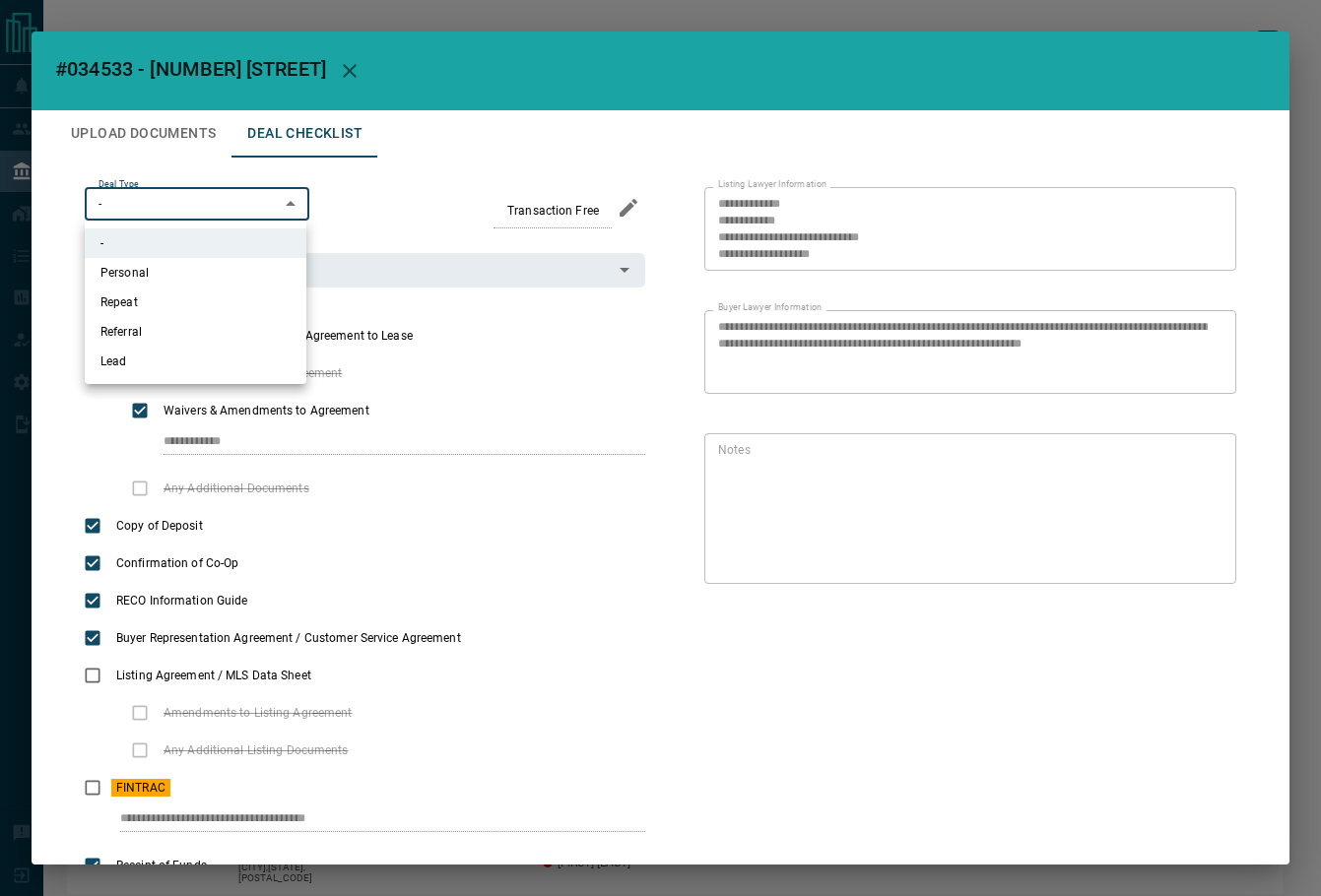 click on "Personal" at bounding box center (195, 273) 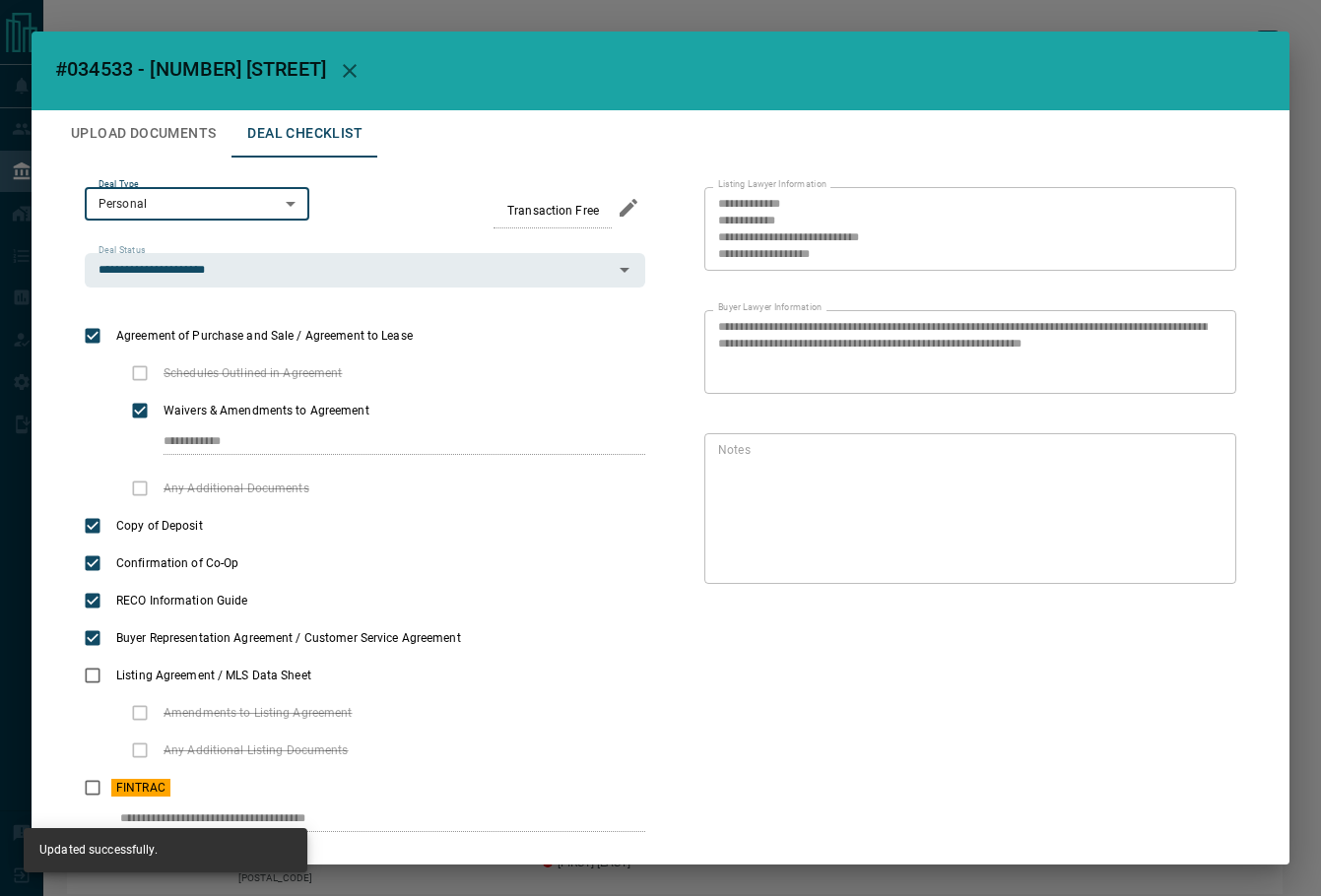 click on "Upload Documents" at bounding box center [143, 134] 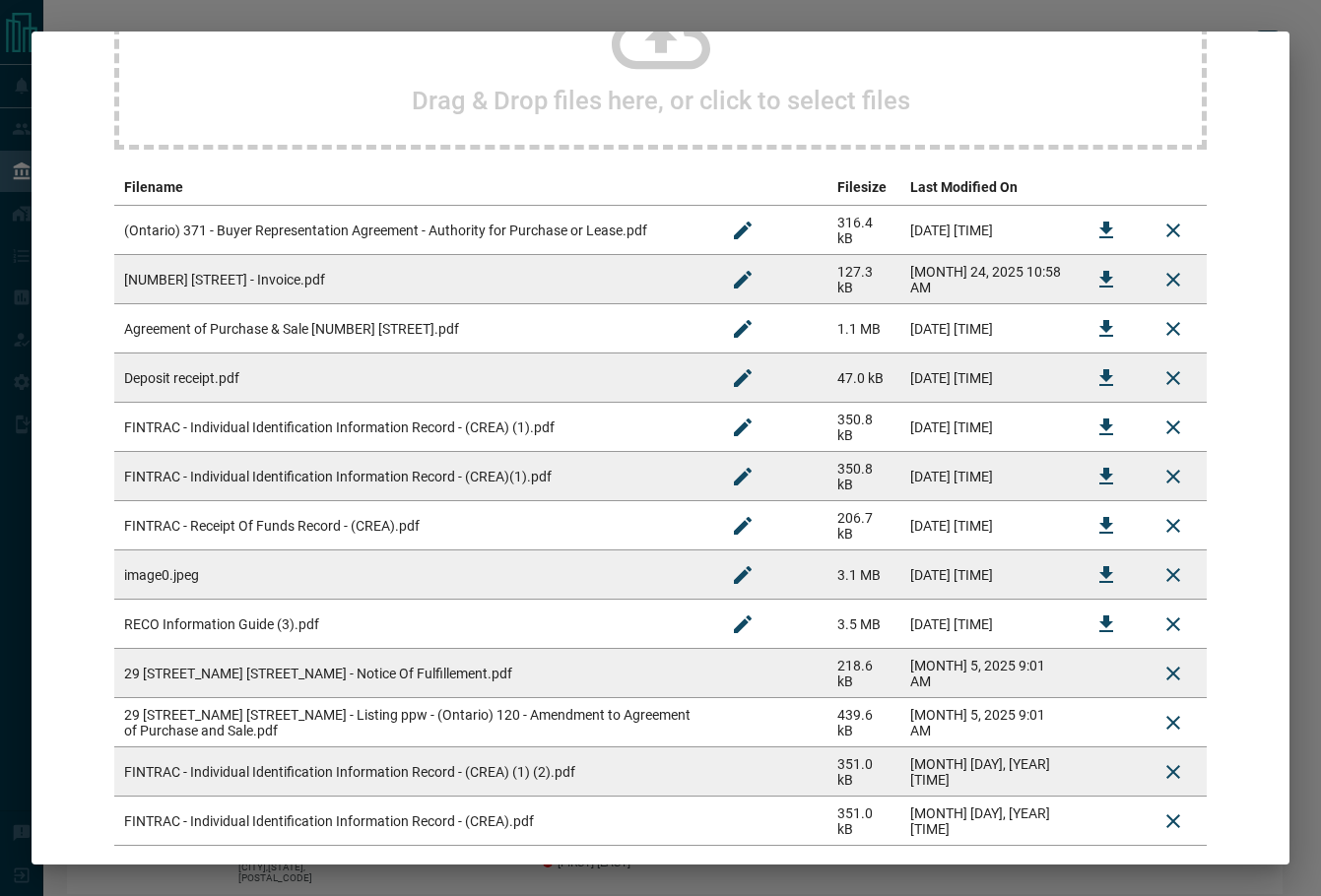 scroll, scrollTop: 374, scrollLeft: 0, axis: vertical 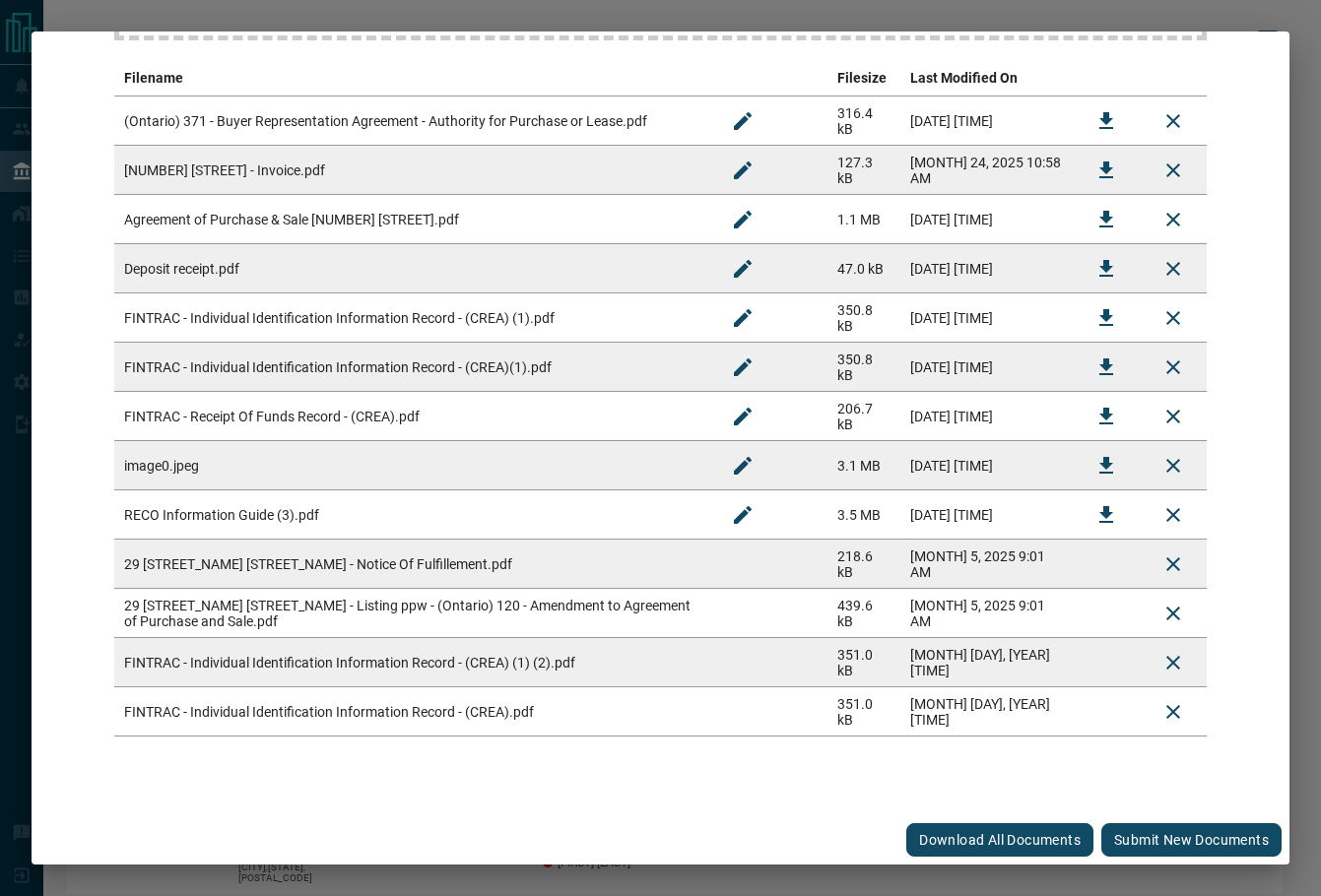 click on "Submit new documents" at bounding box center [1191, 840] 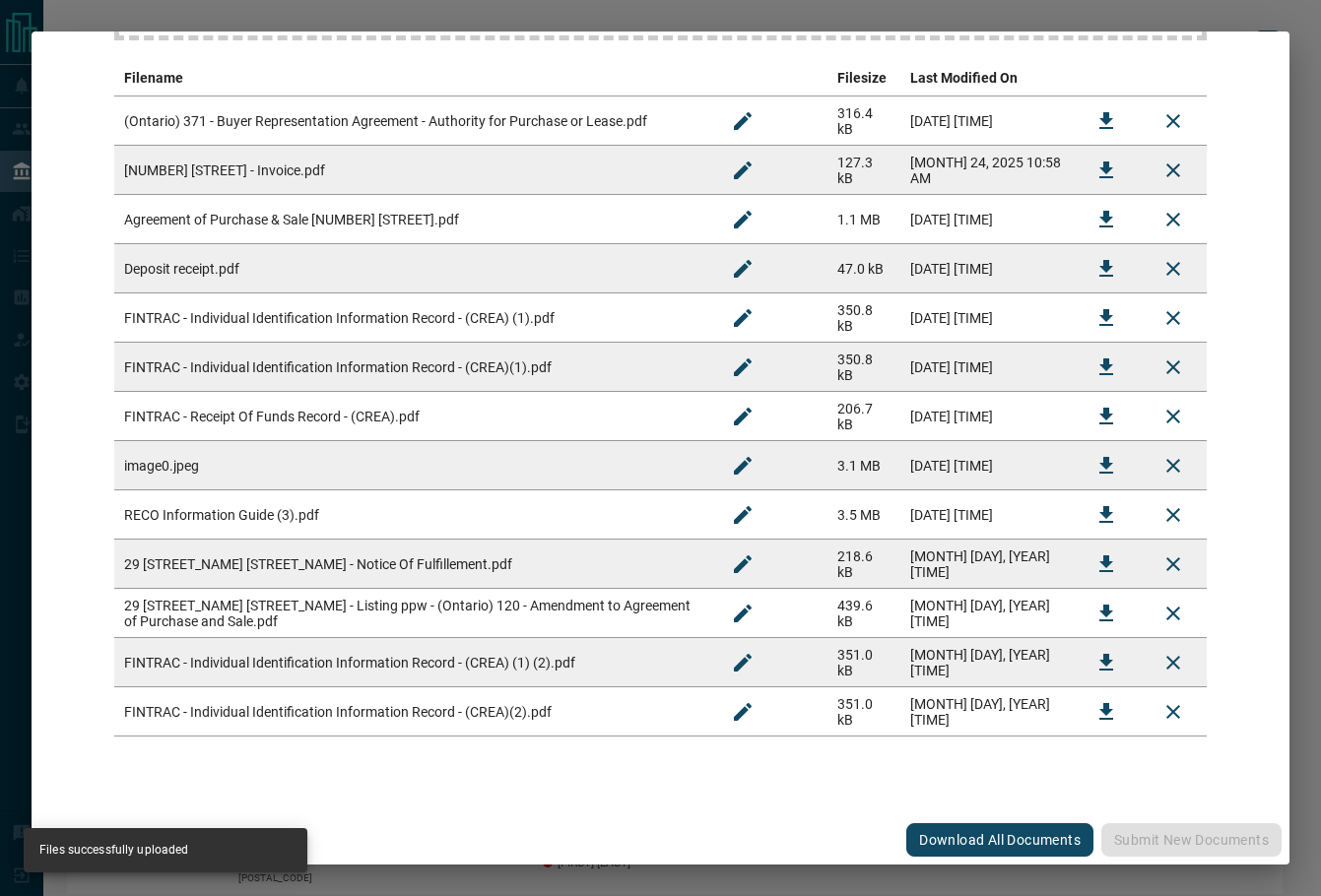 scroll, scrollTop: 0, scrollLeft: 0, axis: both 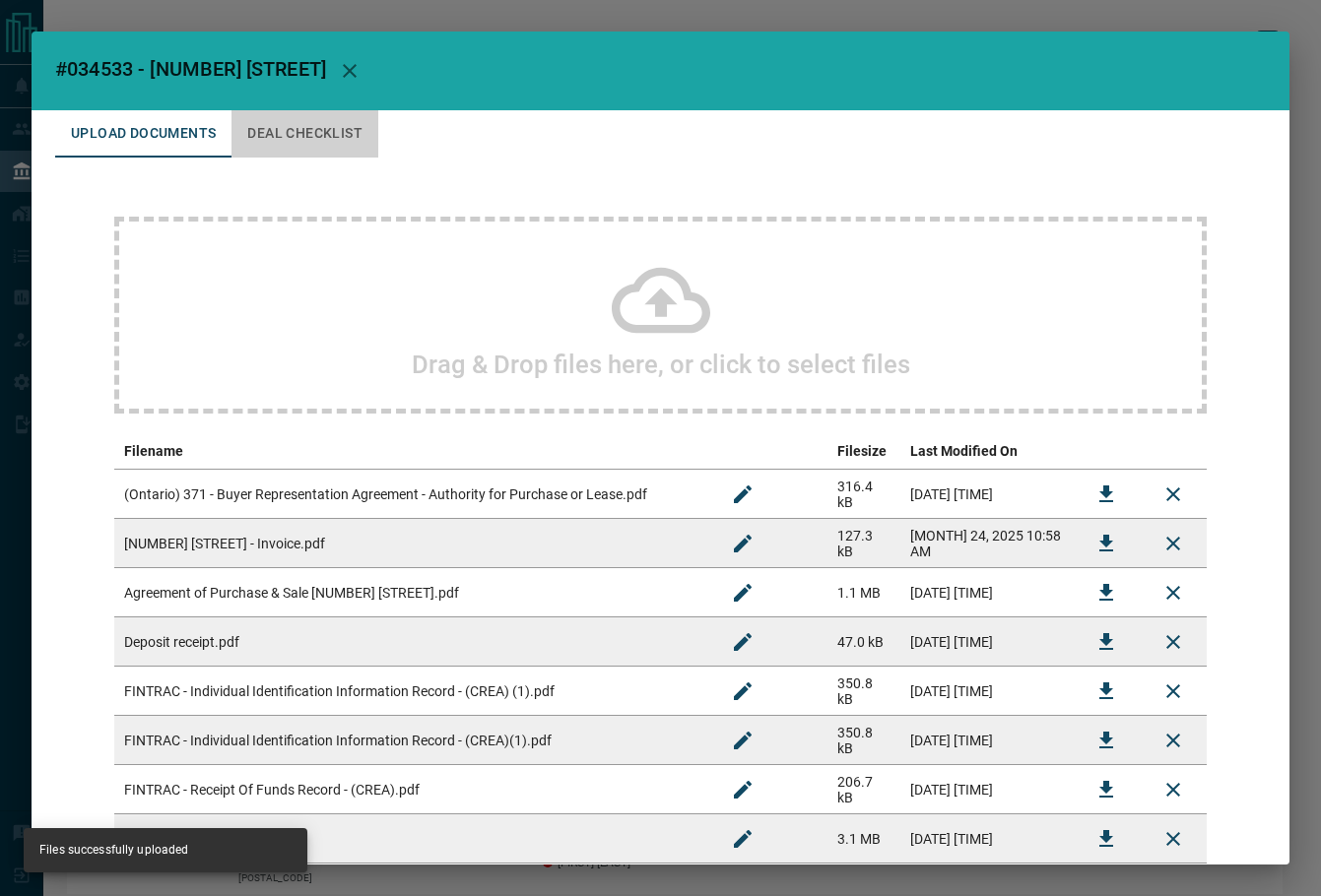 click on "Deal Checklist" at bounding box center (304, 134) 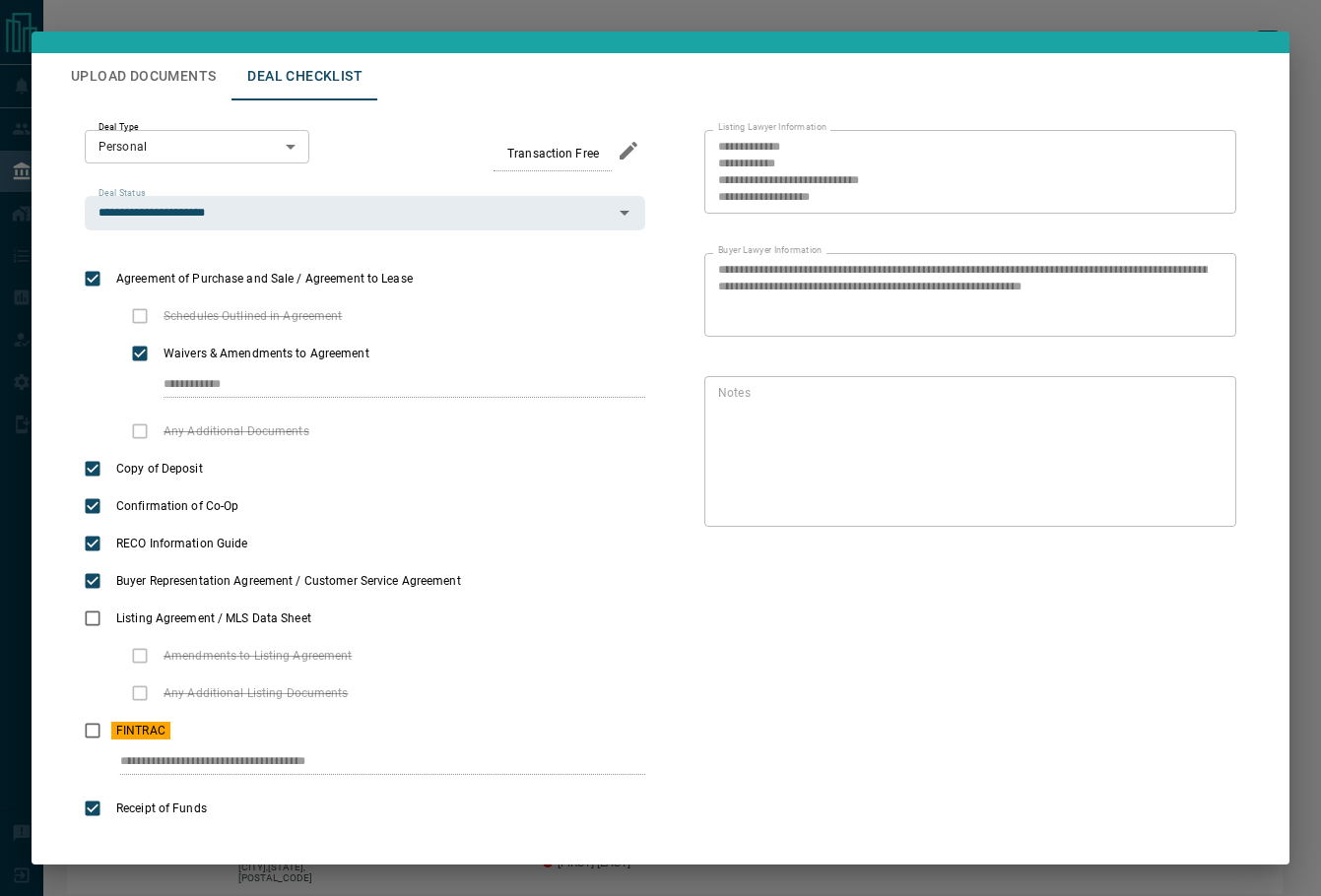 scroll, scrollTop: 85, scrollLeft: 0, axis: vertical 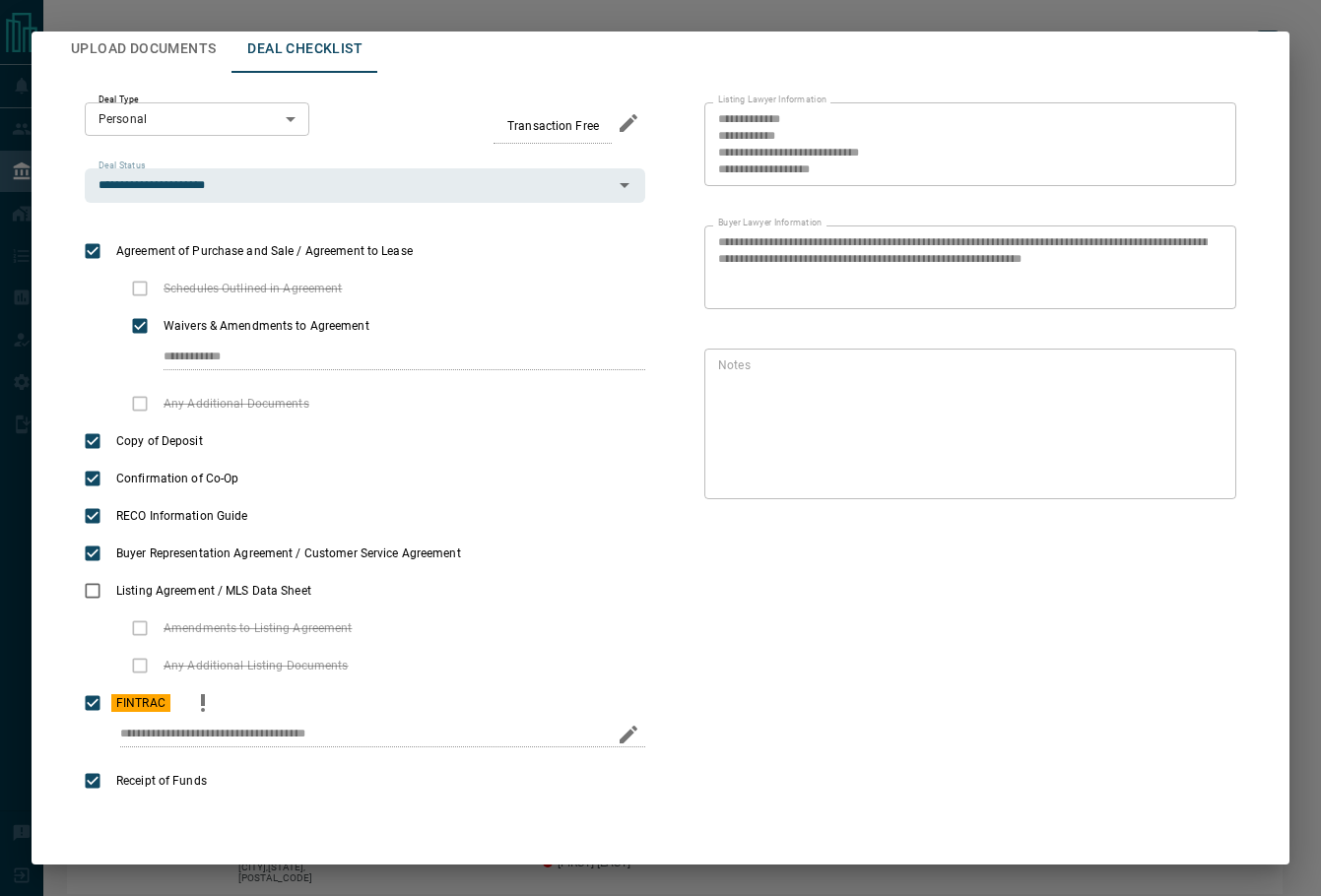 click 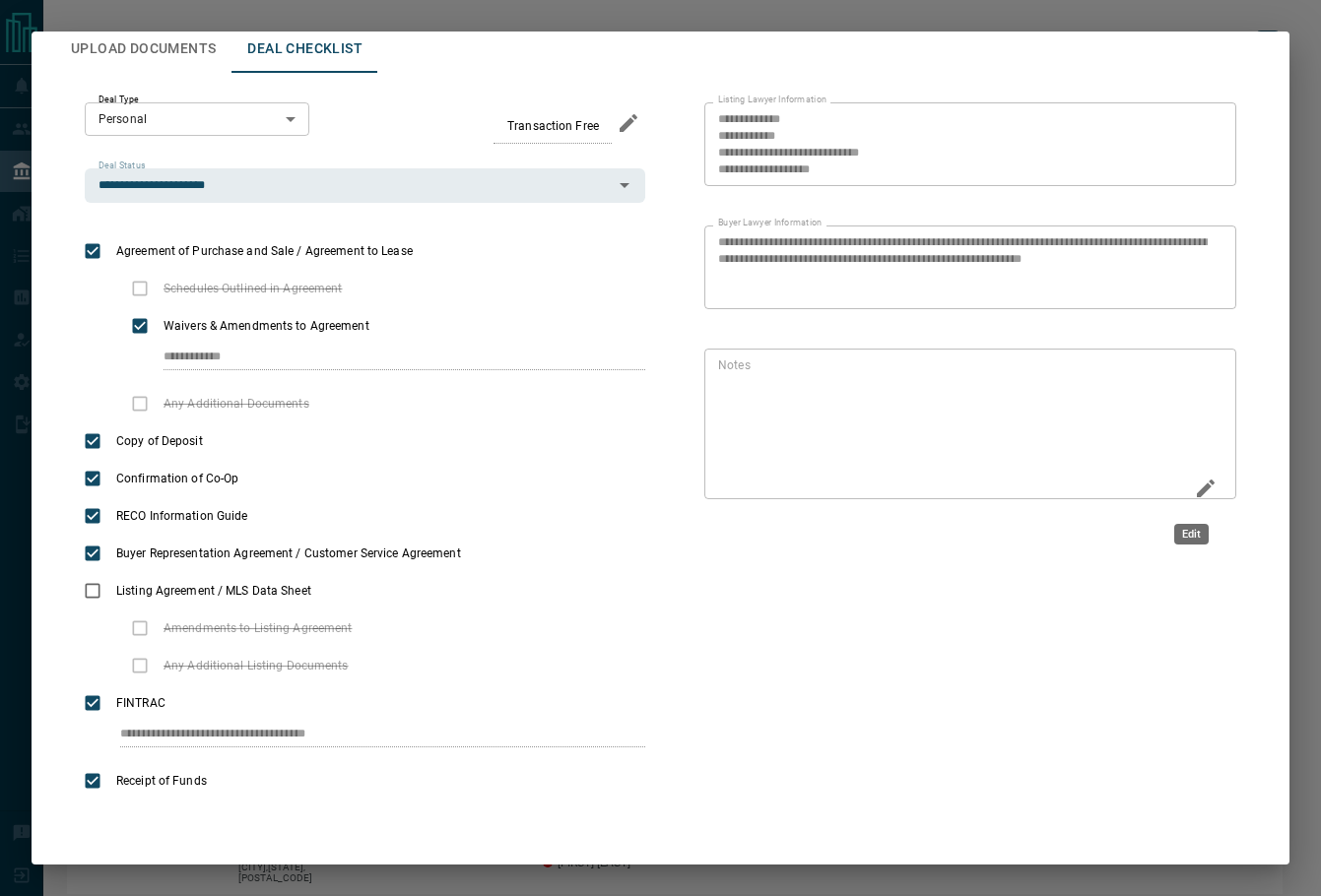 click at bounding box center (1206, 490) 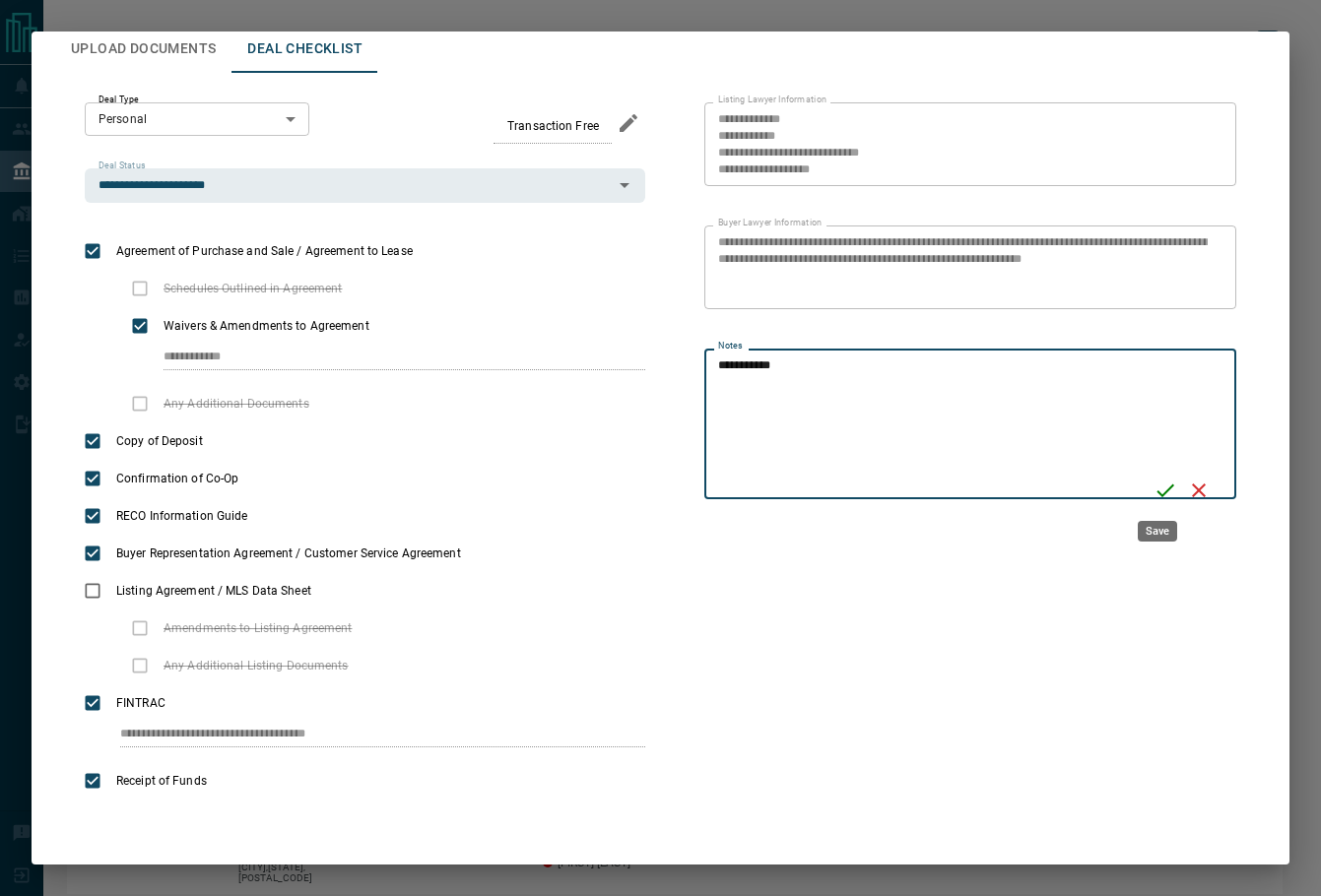 type on "**********" 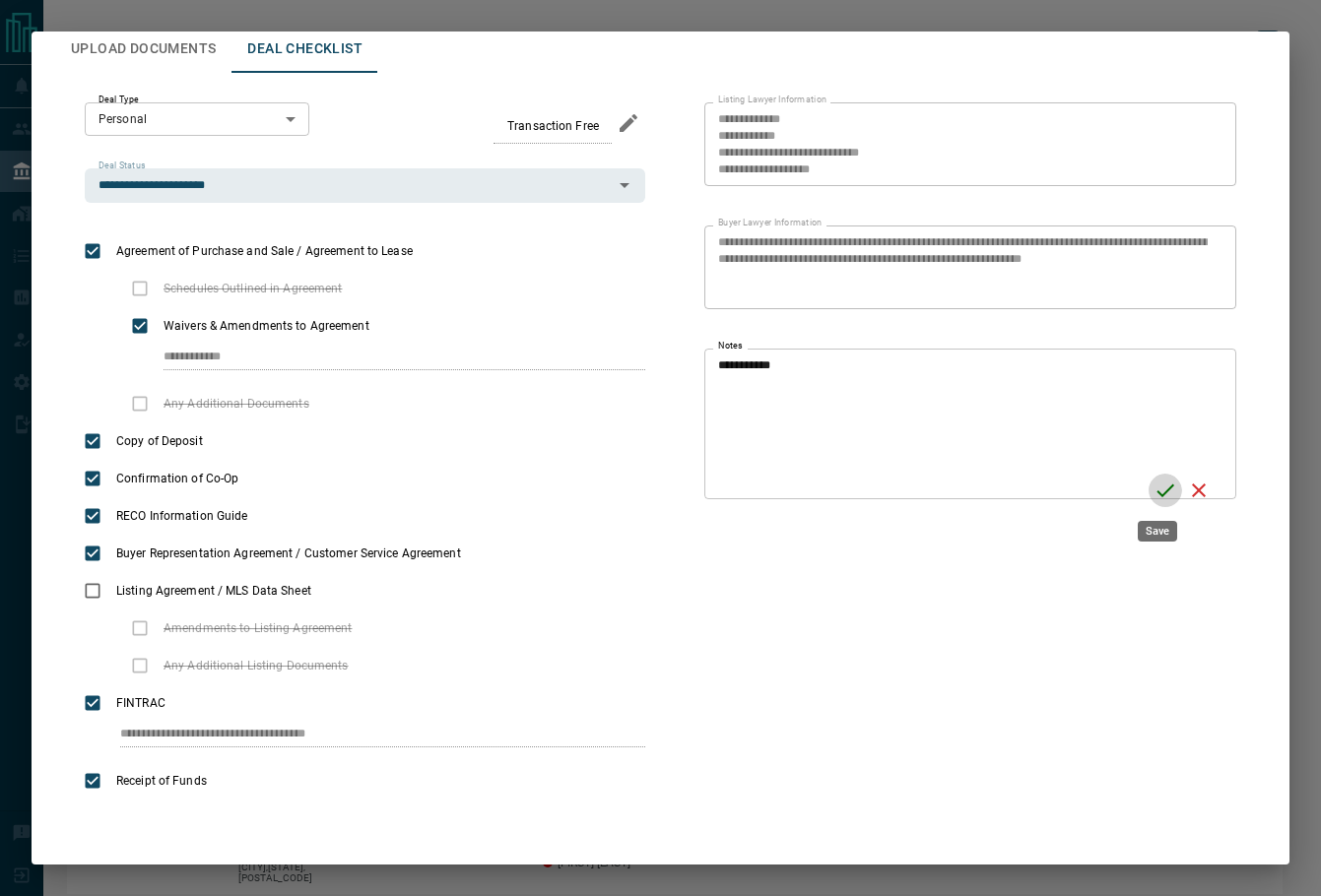 click 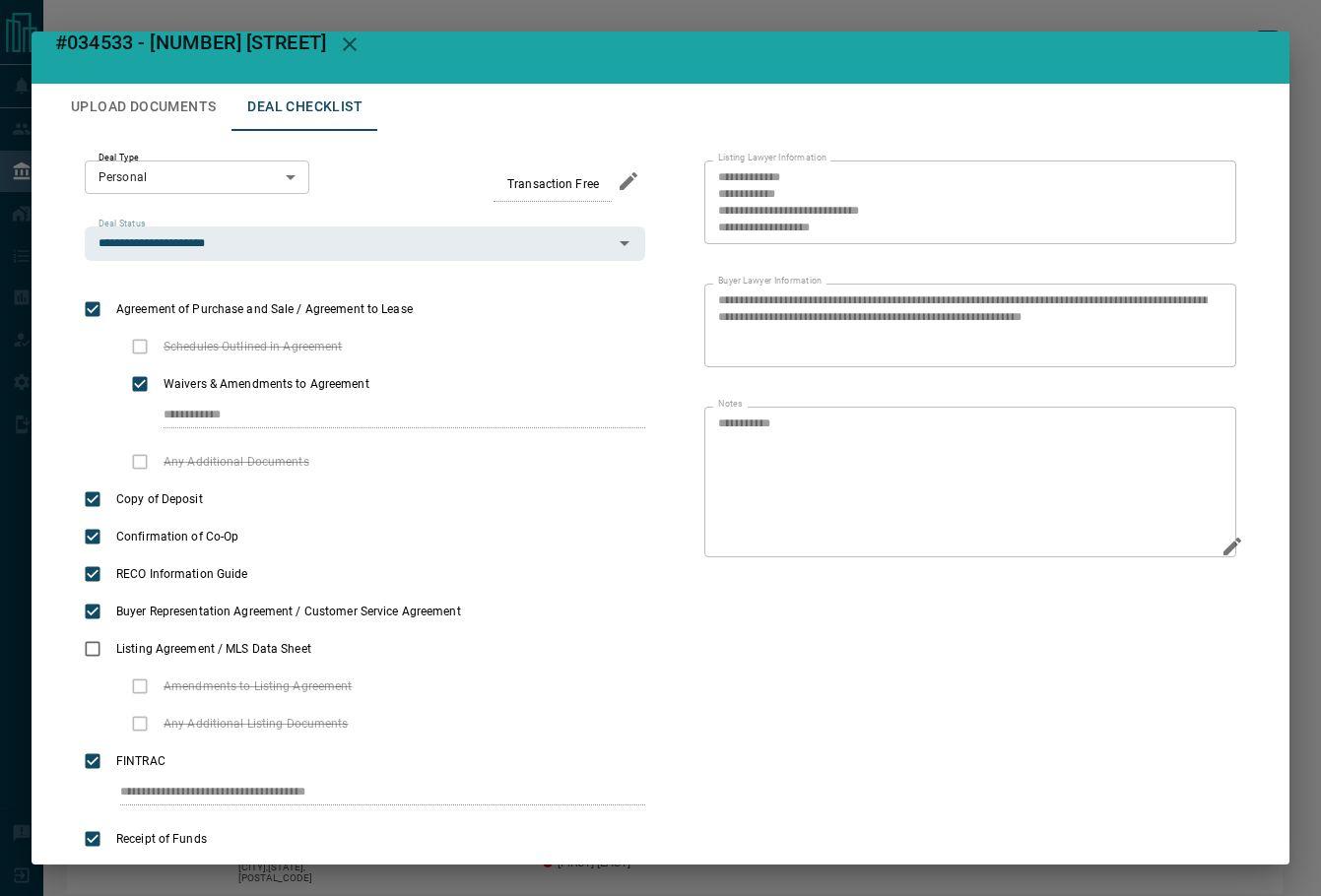 scroll, scrollTop: 0, scrollLeft: 0, axis: both 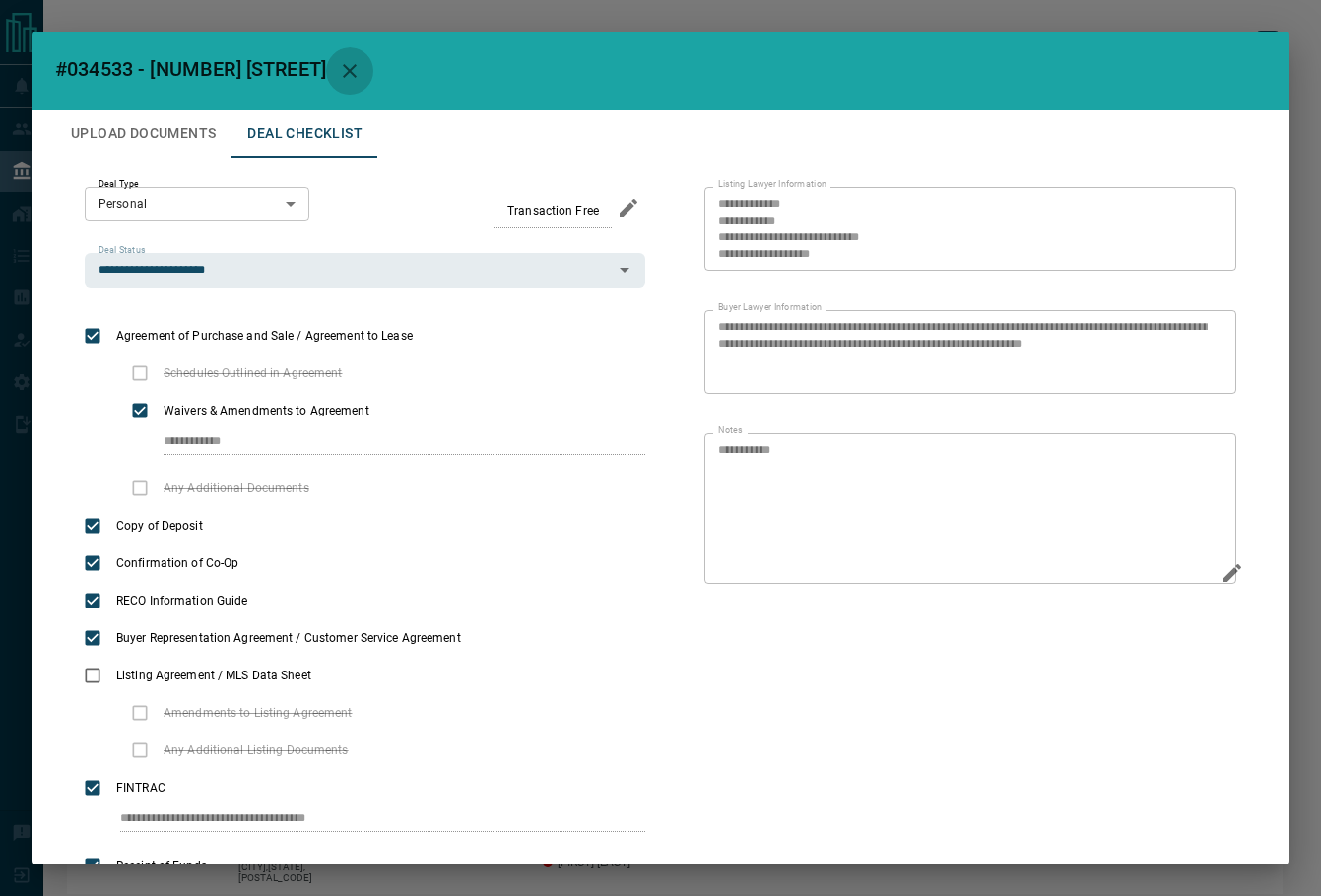 click 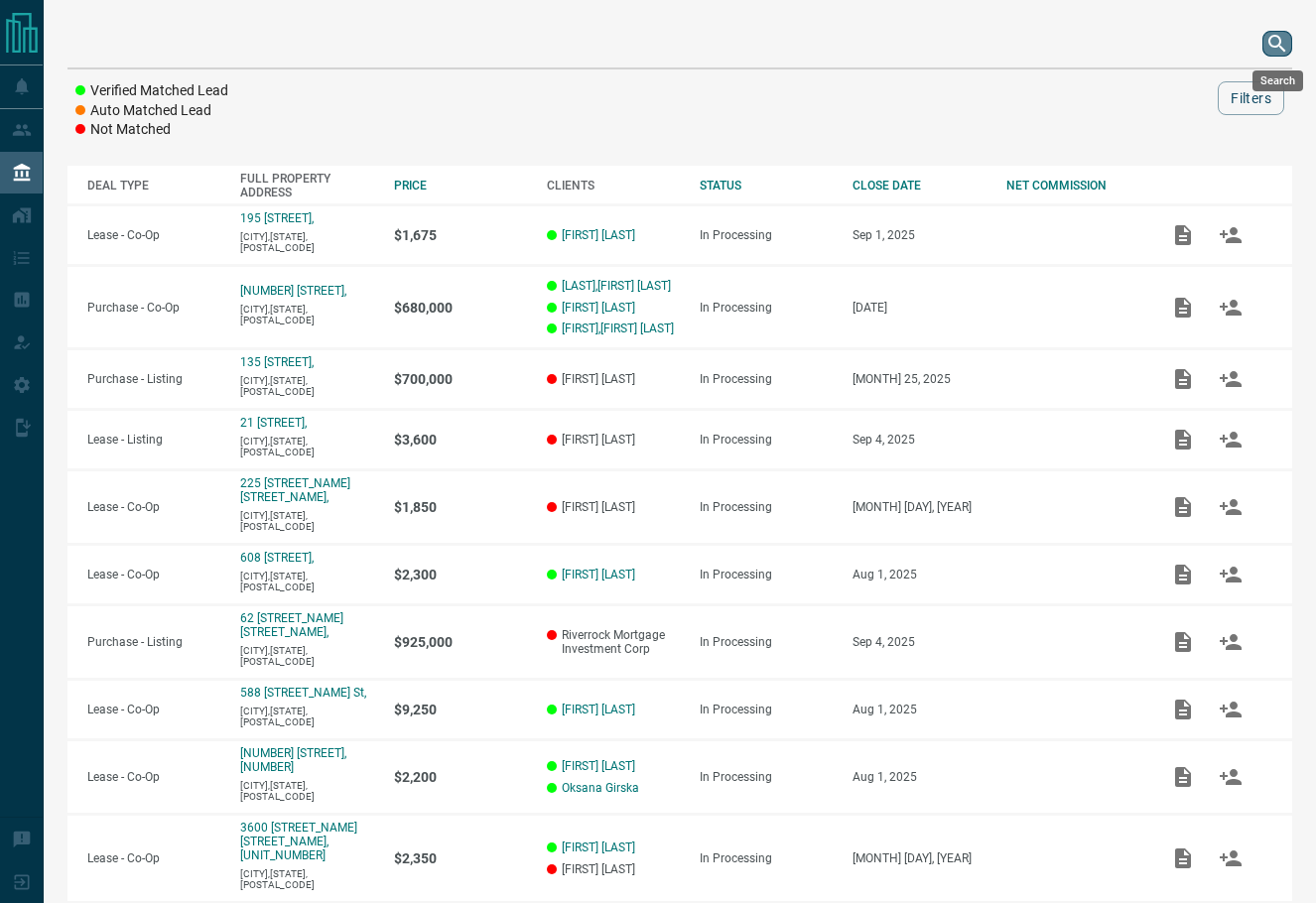 click 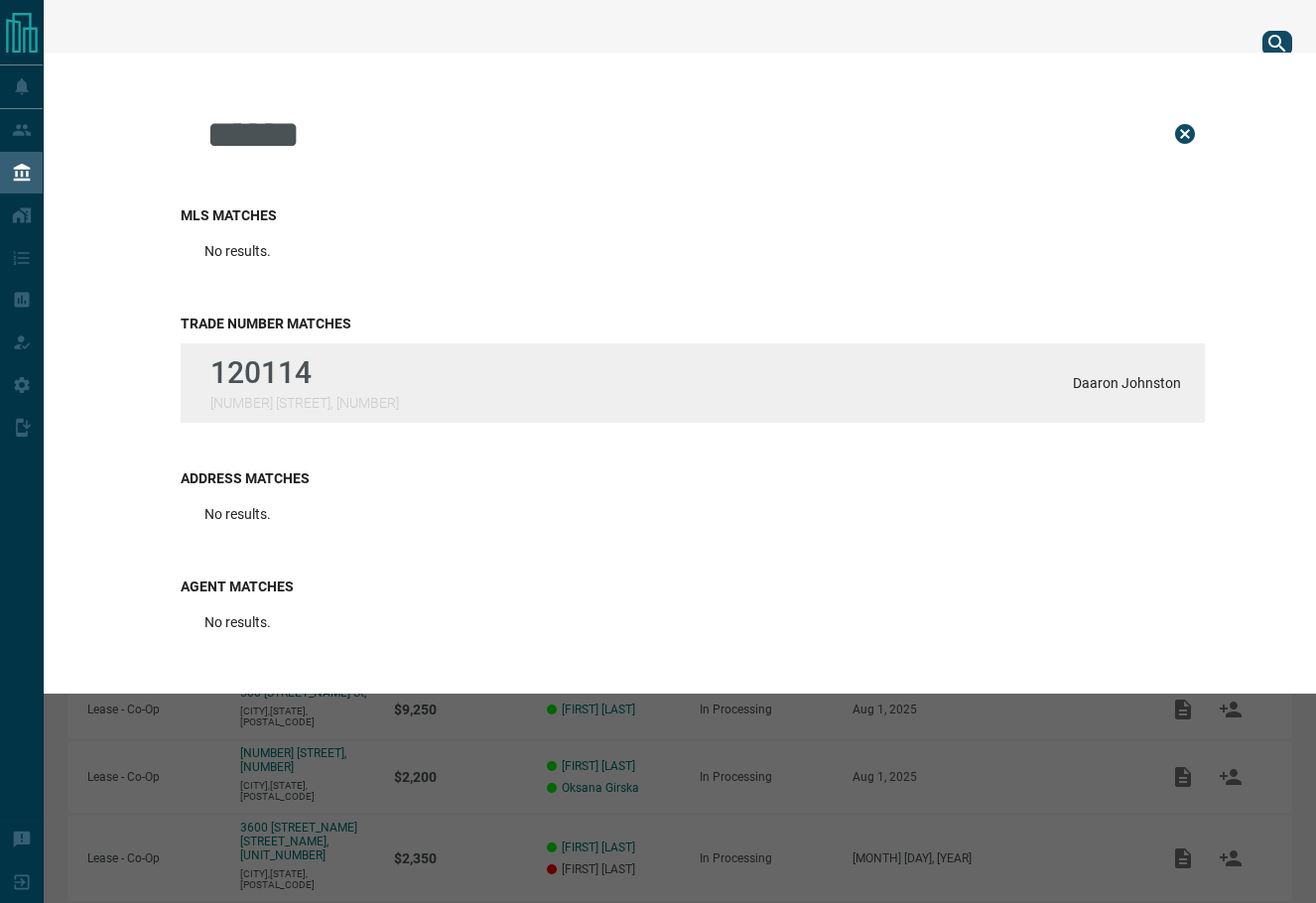type on "******" 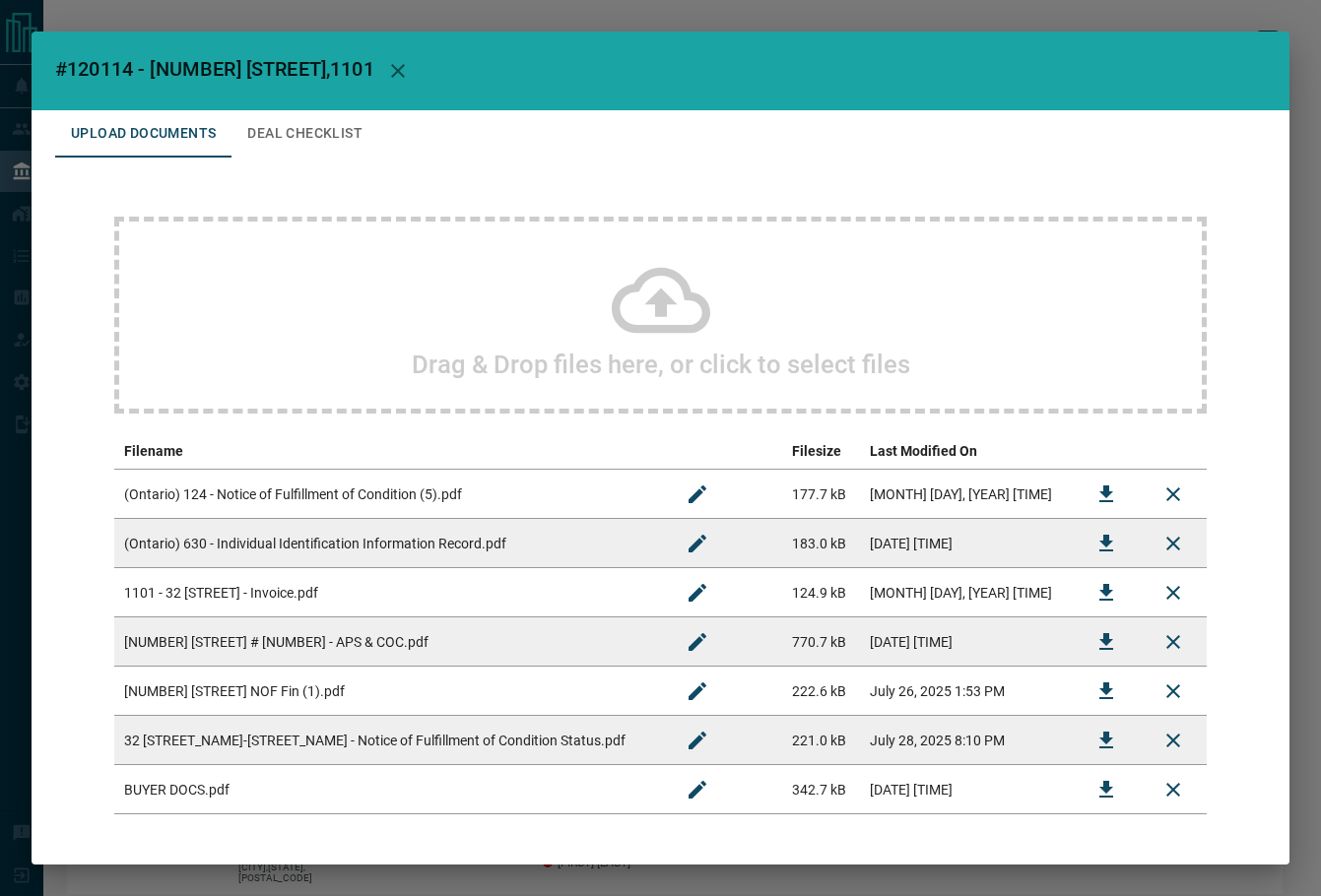 drag, startPoint x: 297, startPoint y: 155, endPoint x: 297, endPoint y: 145, distance: 10 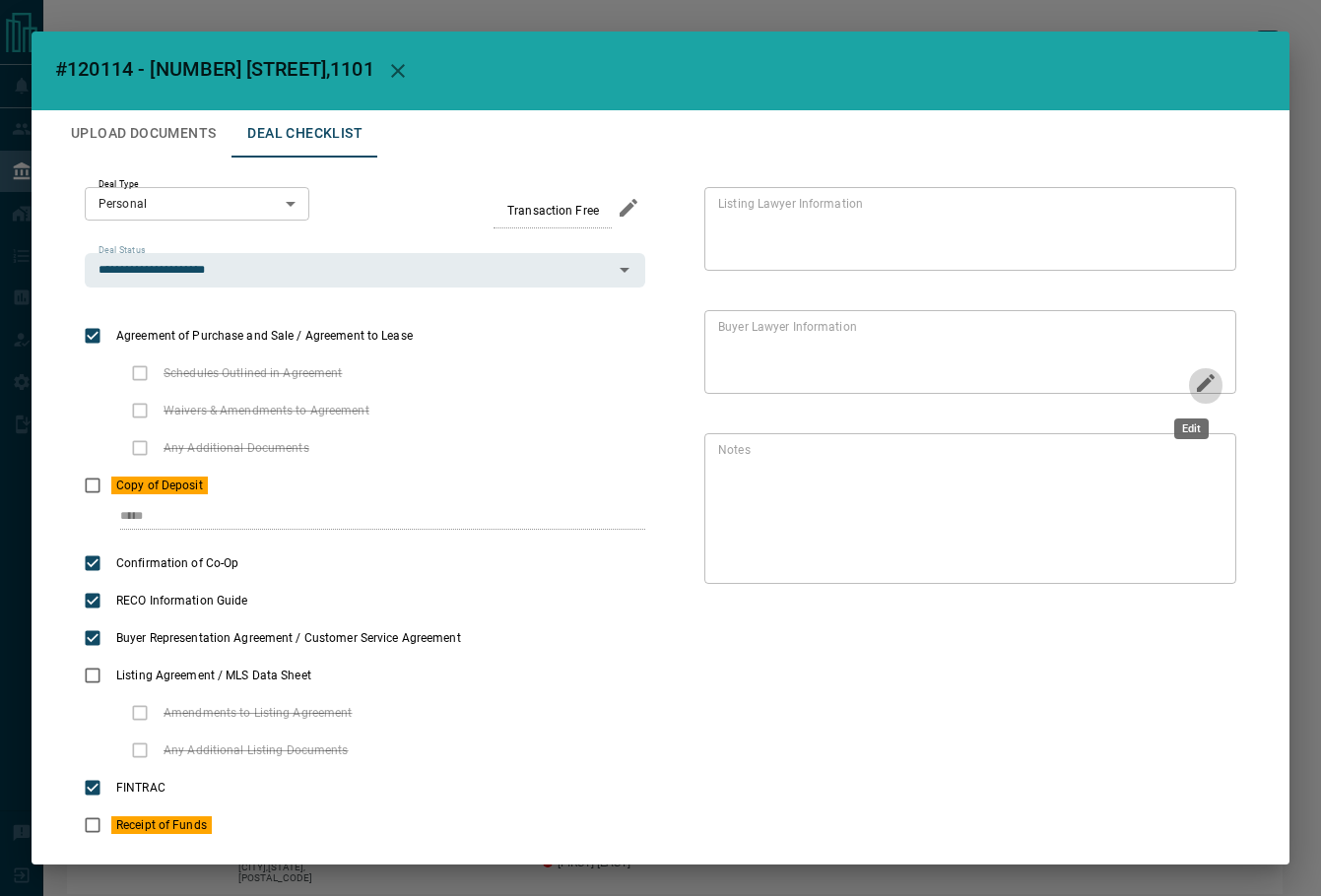 click 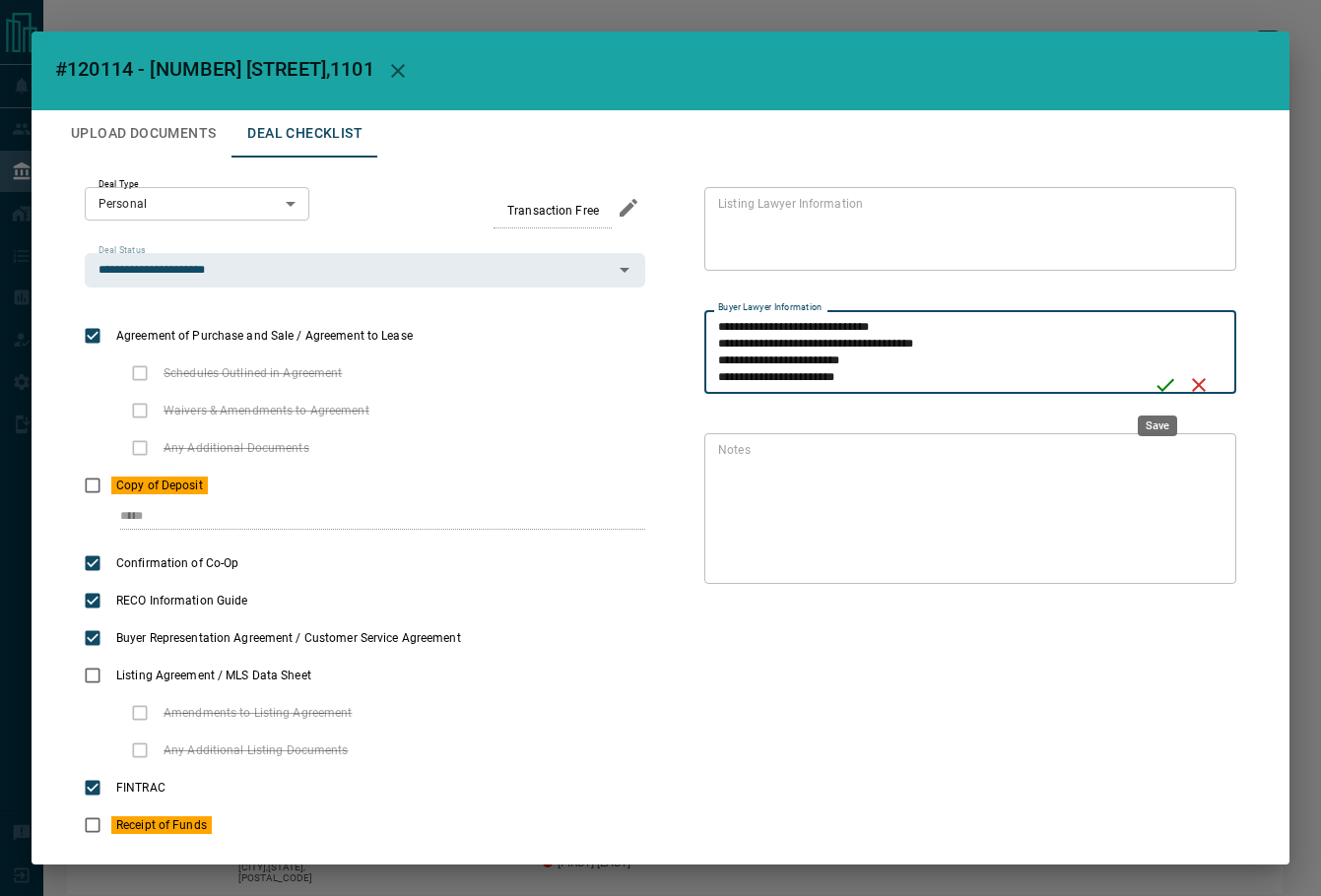 scroll, scrollTop: 50, scrollLeft: 0, axis: vertical 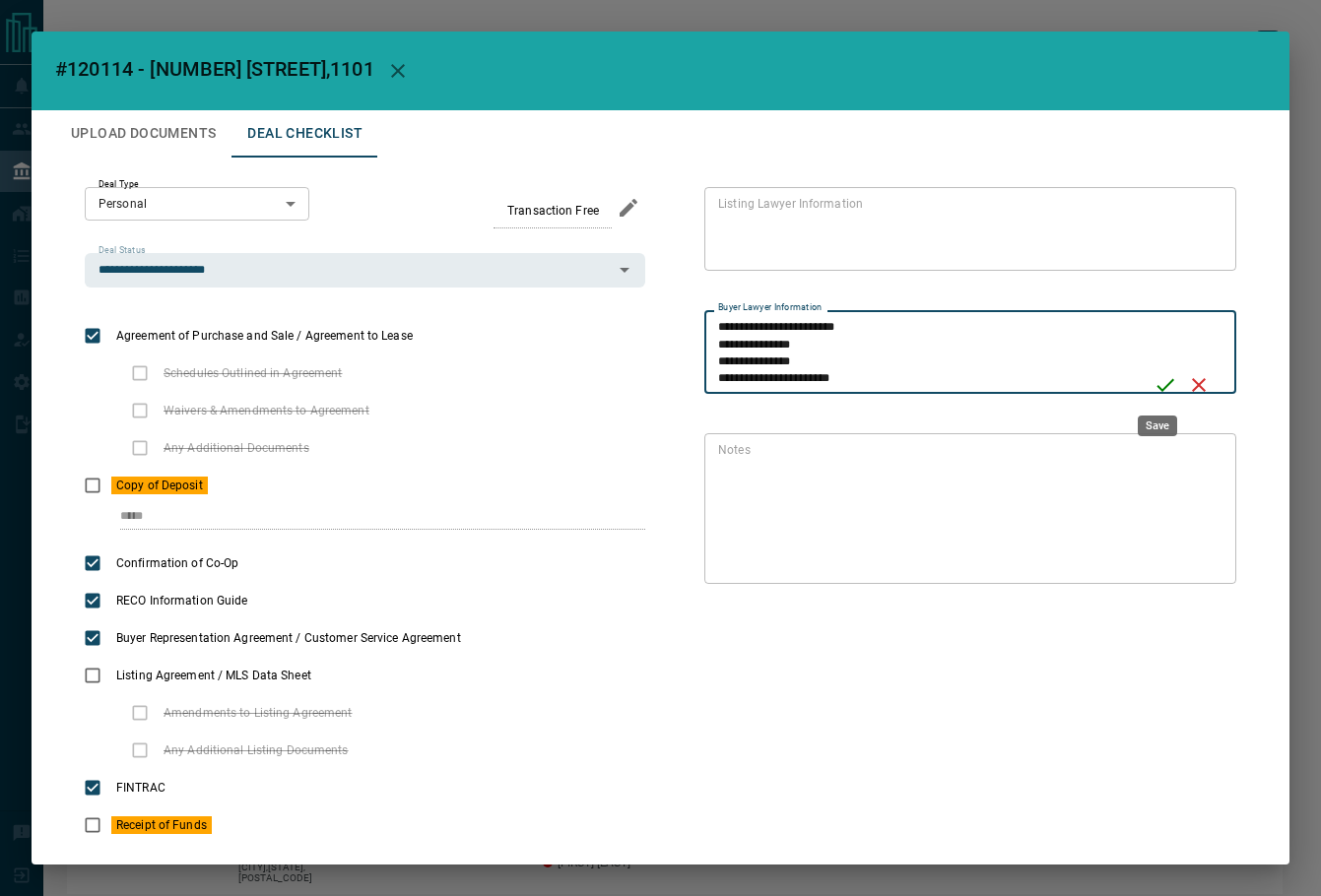 type on "**********" 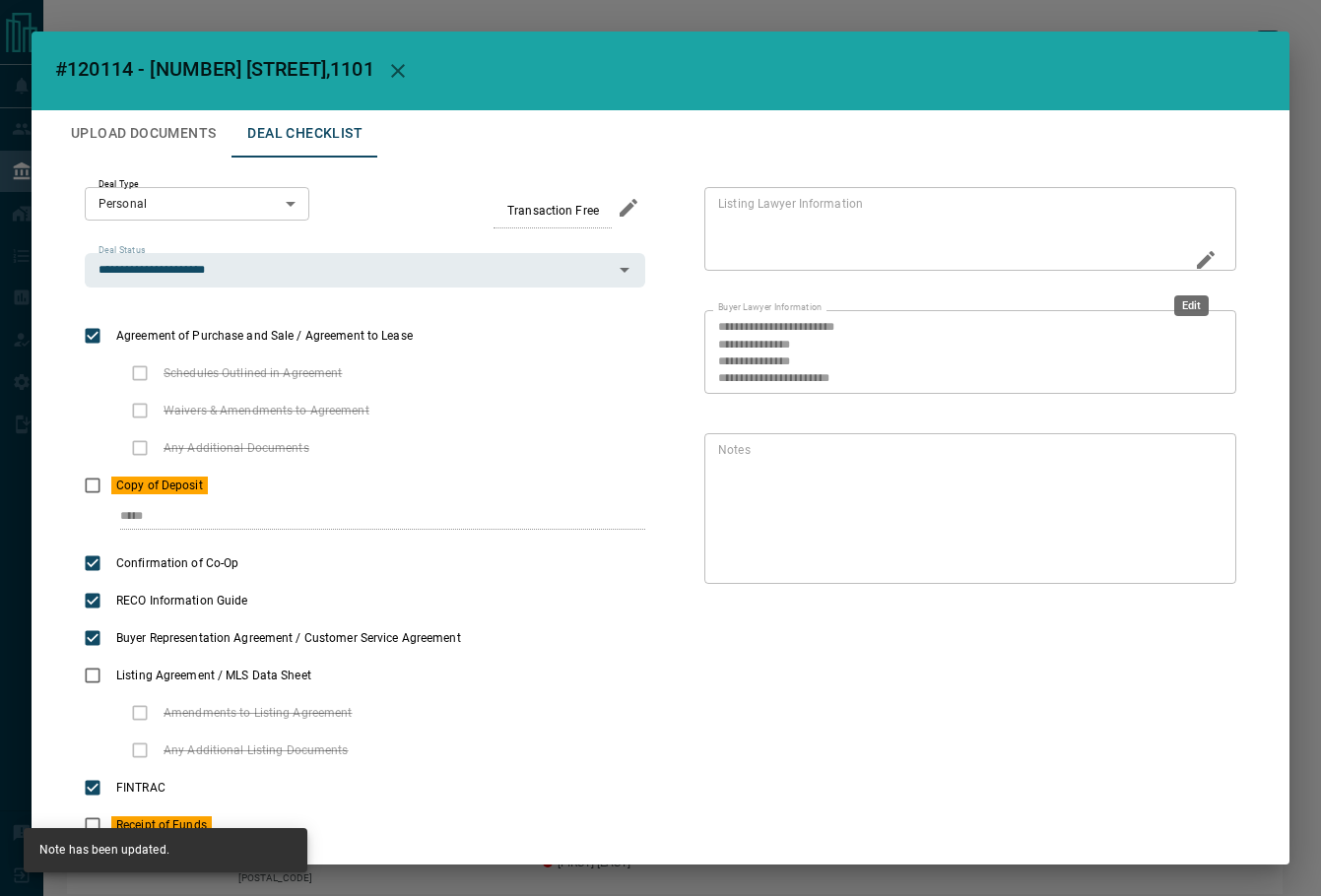 click 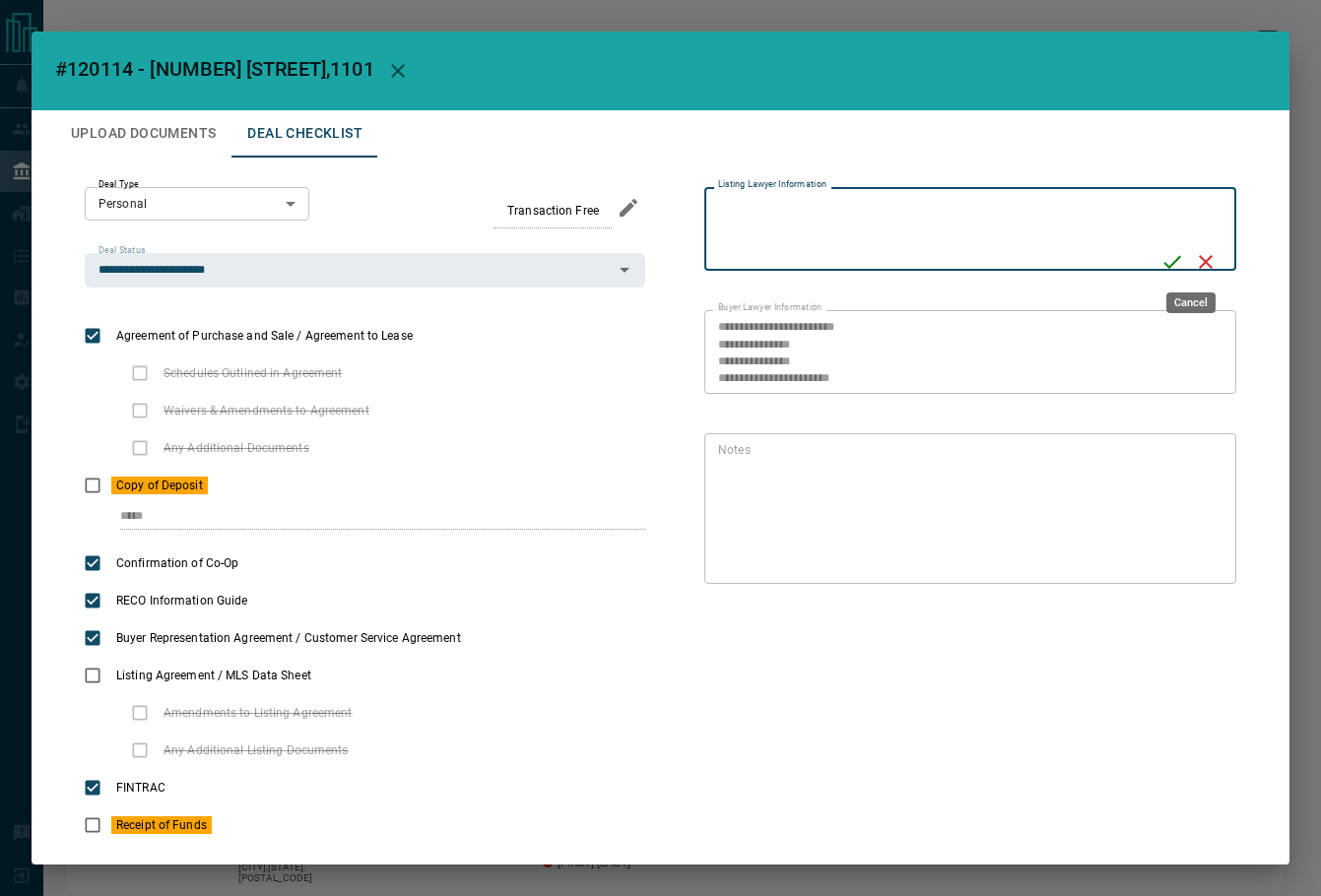 paste on "**********" 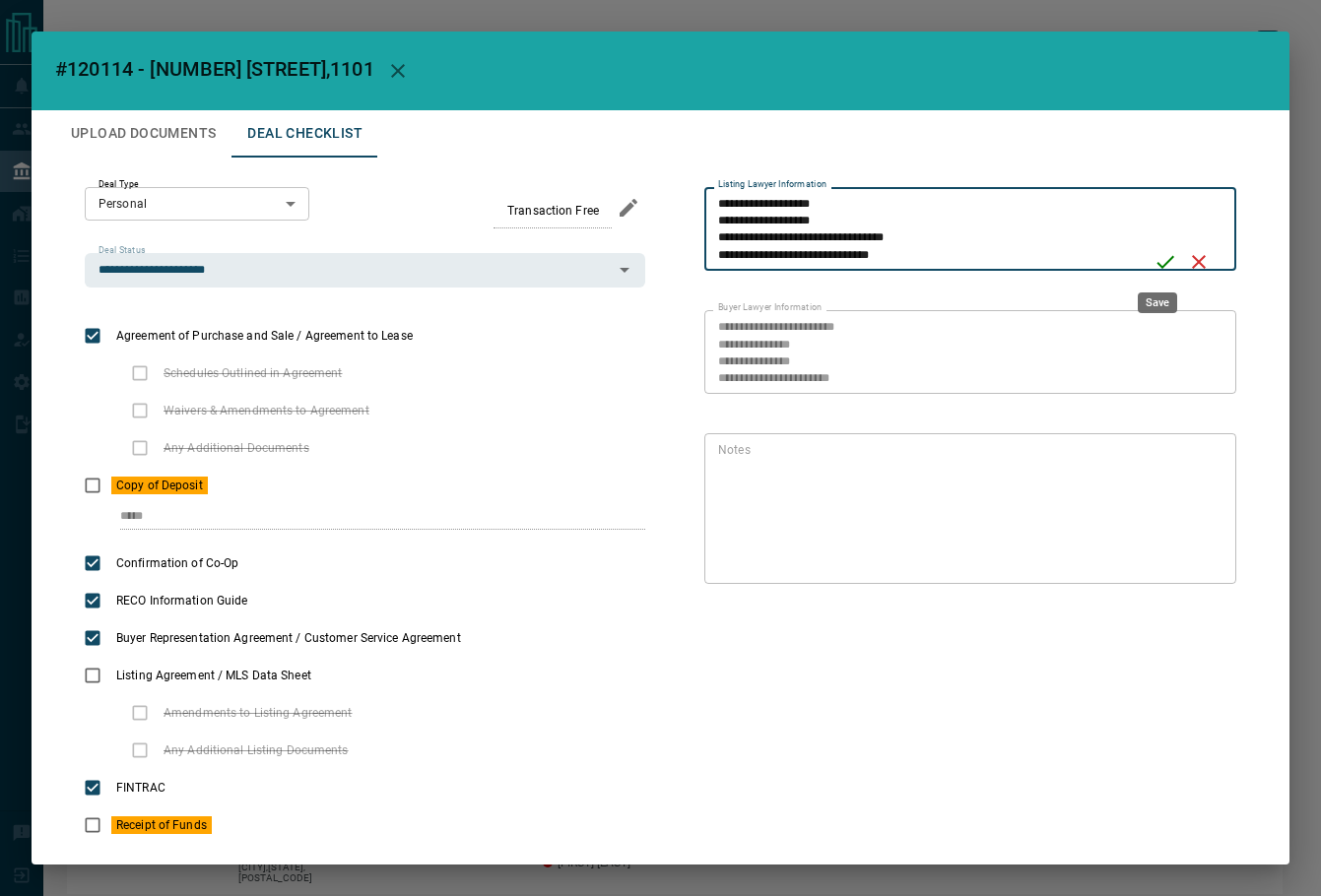 type on "**********" 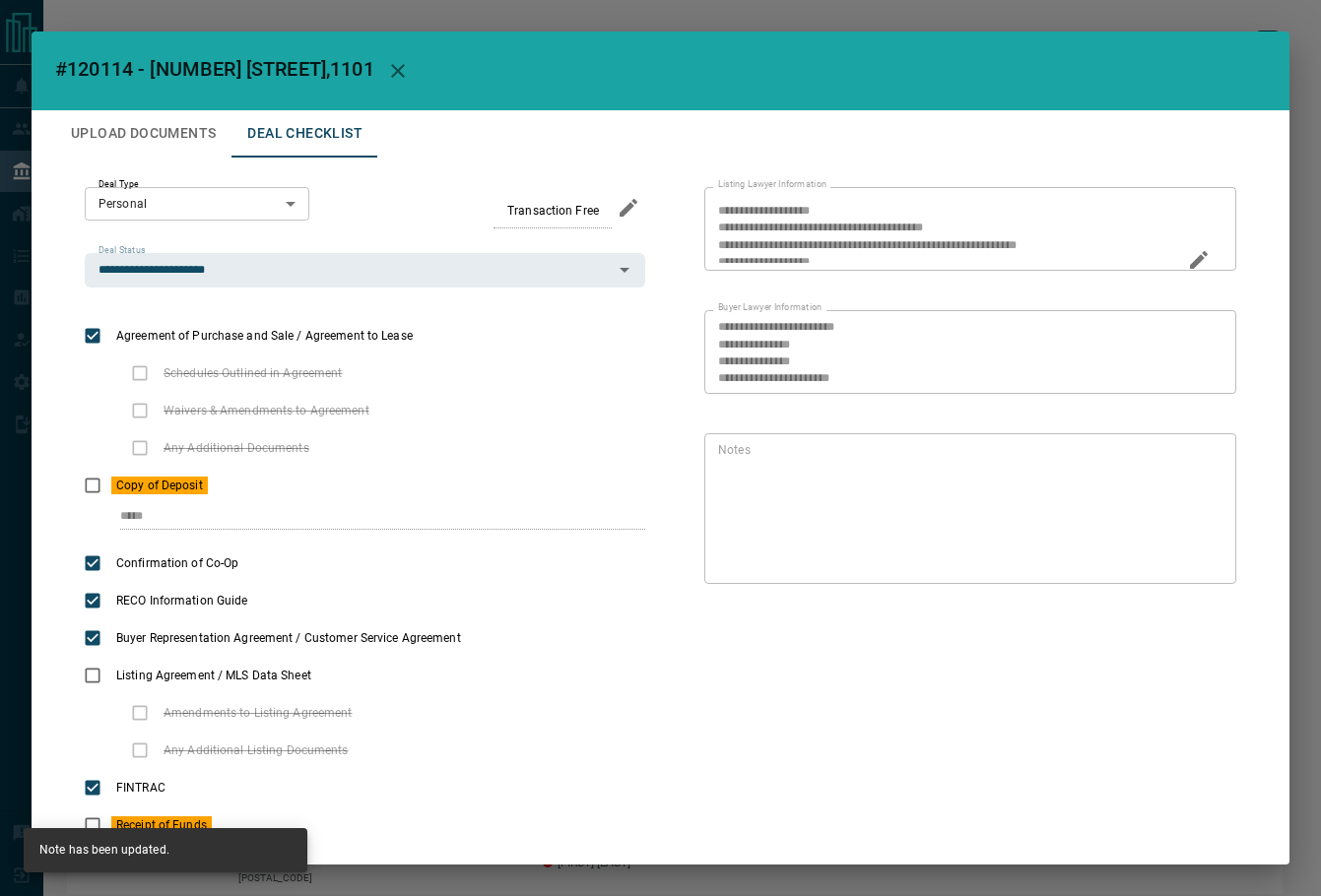 scroll, scrollTop: 0, scrollLeft: 0, axis: both 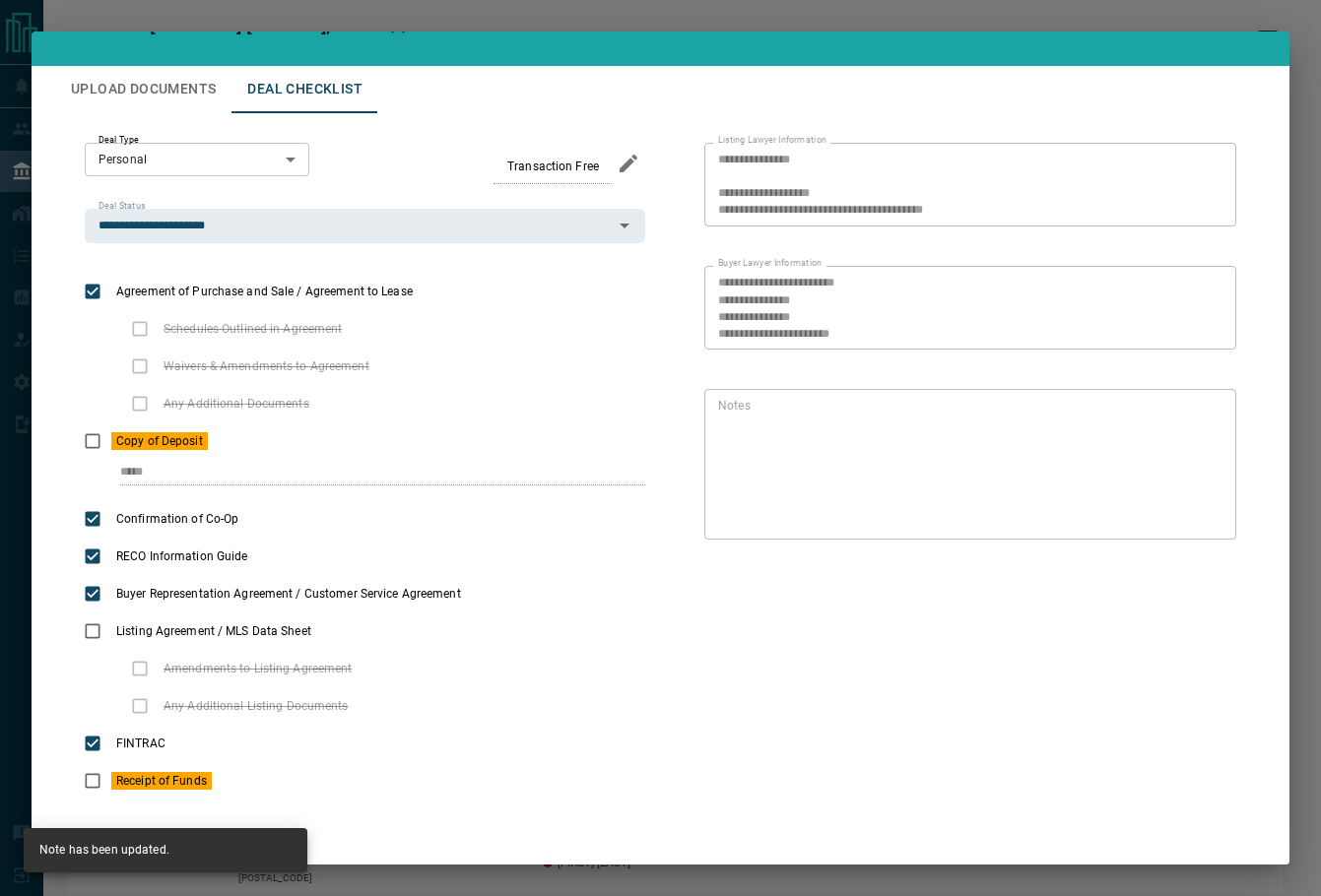 click on "Upload Documents" at bounding box center (143, 90) 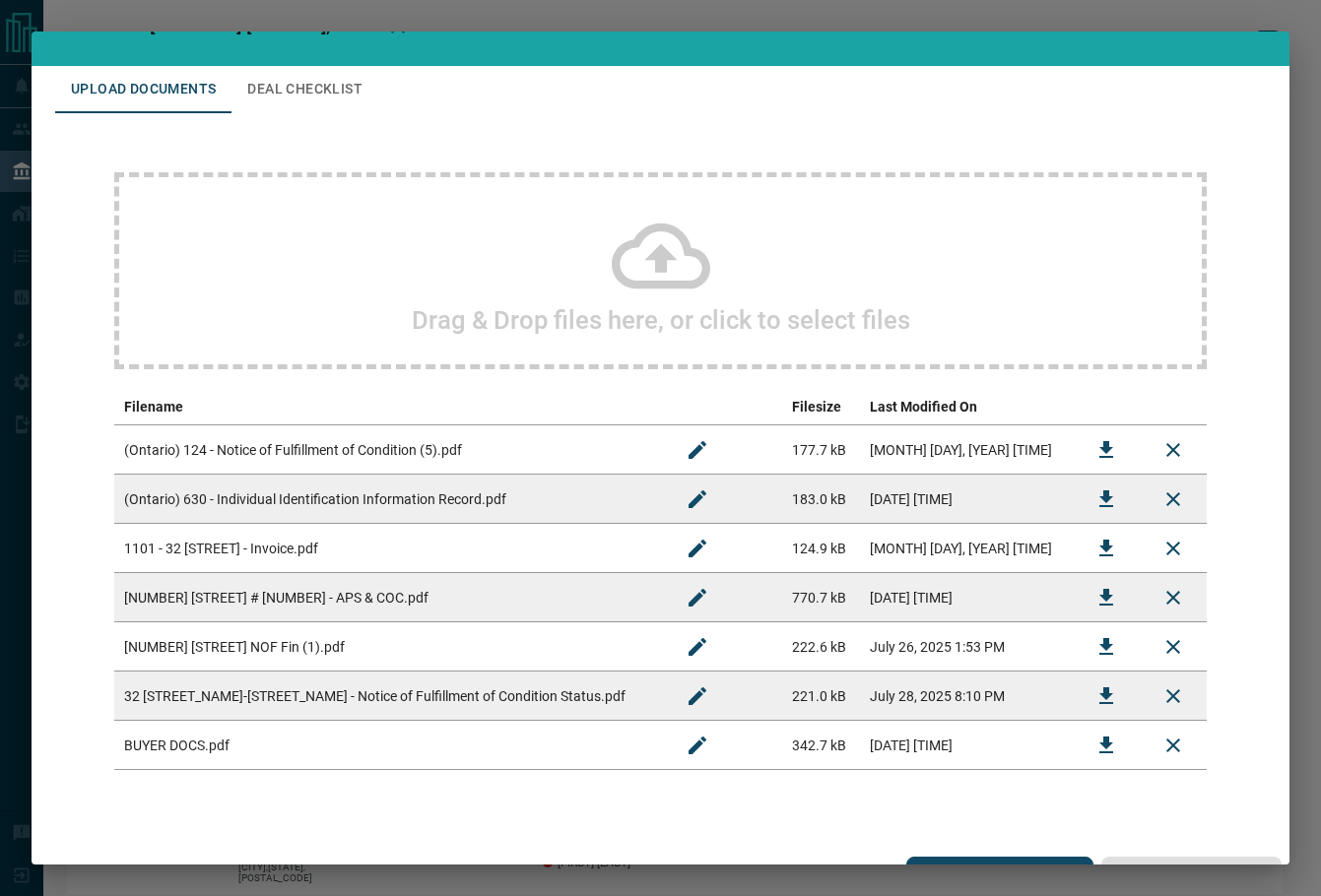 click on "Deal Checklist" at bounding box center [304, 90] 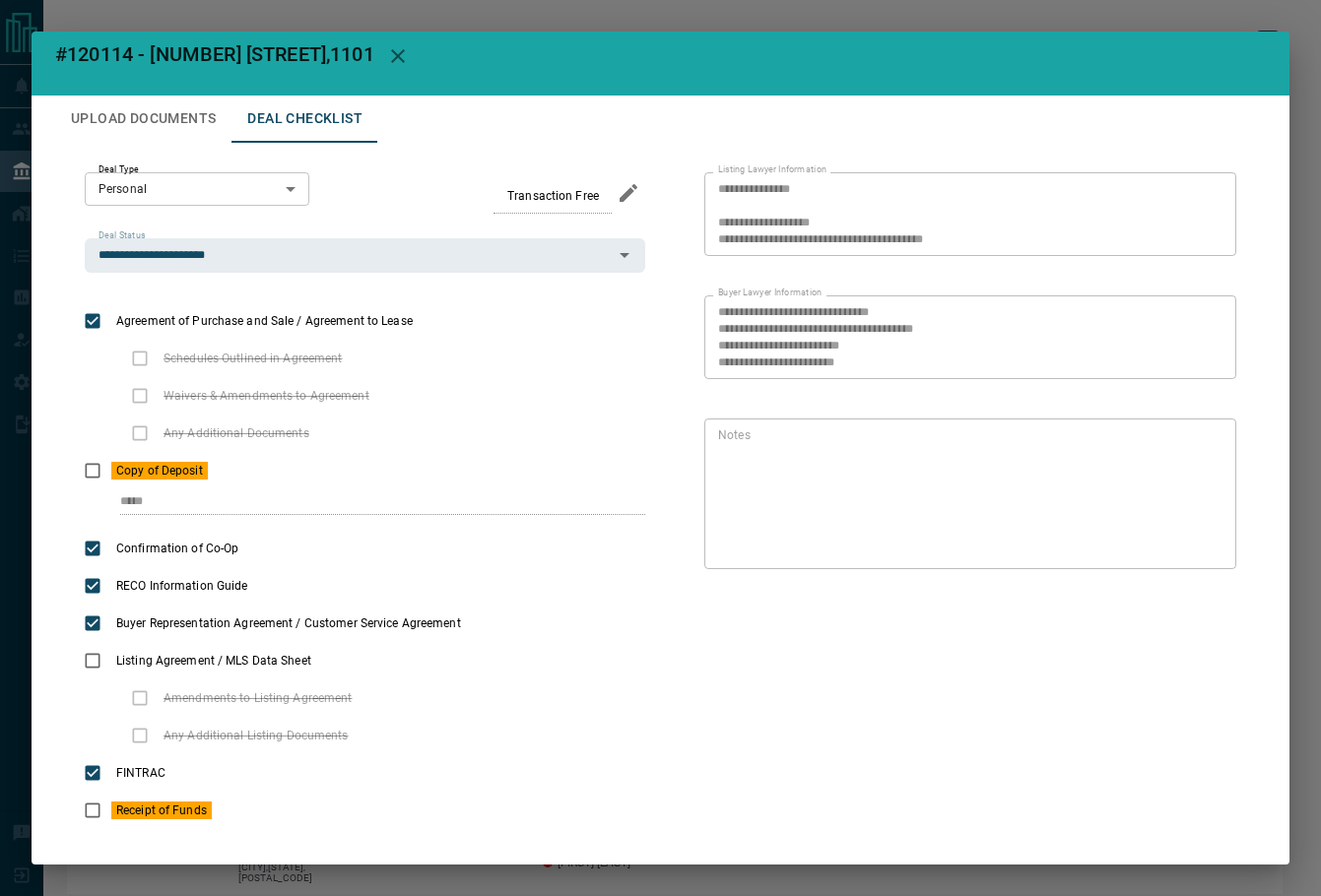 scroll, scrollTop: 0, scrollLeft: 0, axis: both 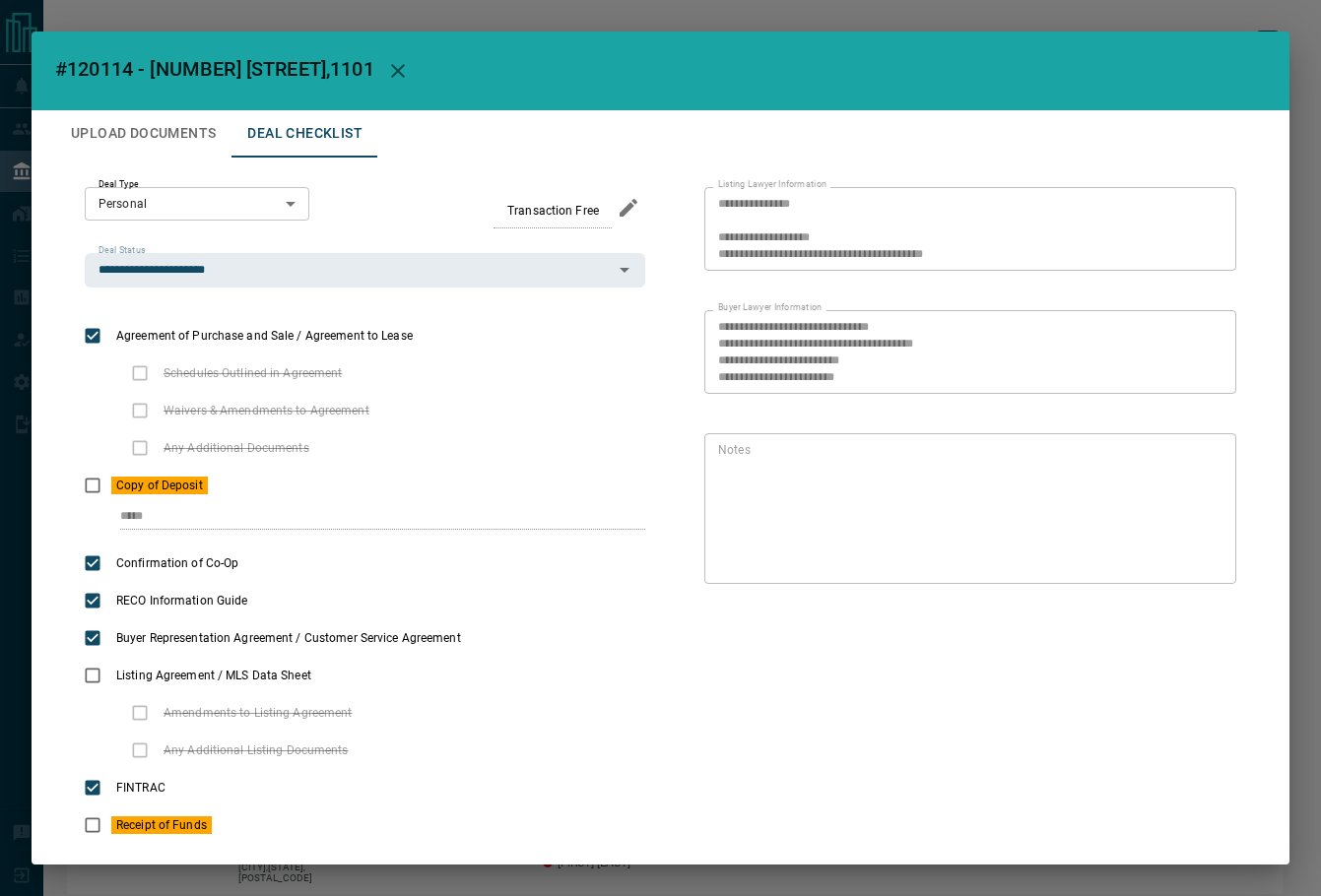 click 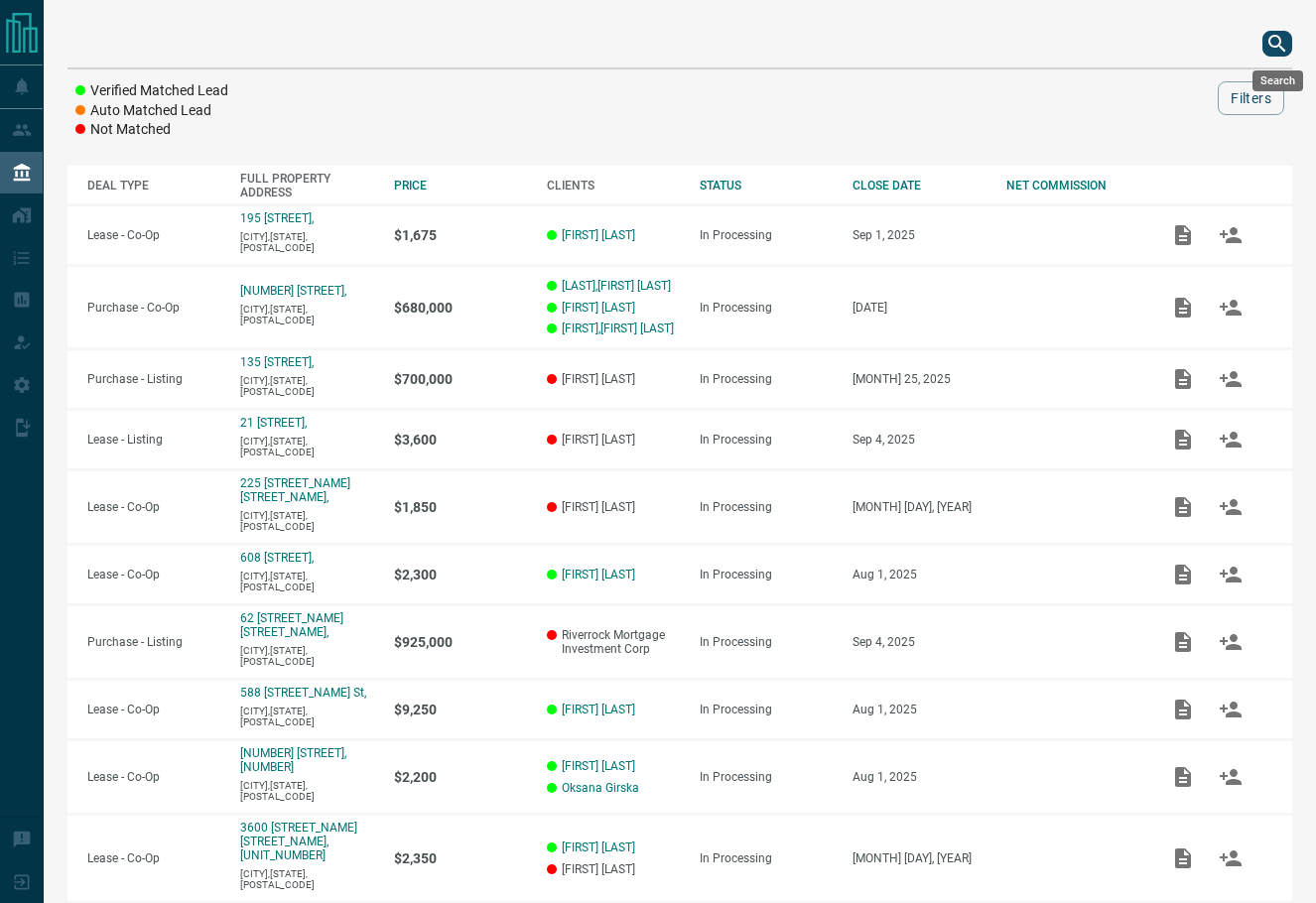 click 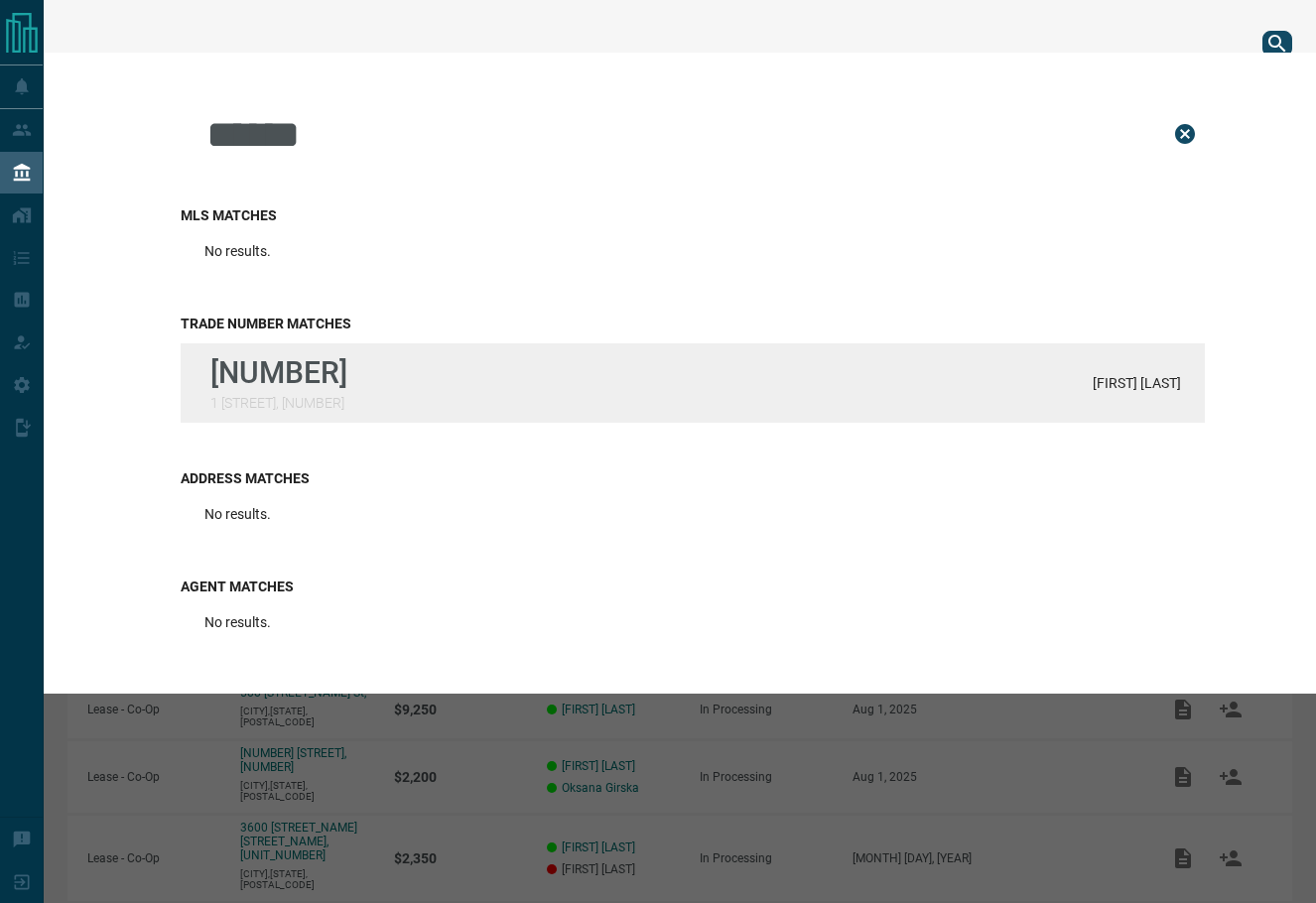type on "******" 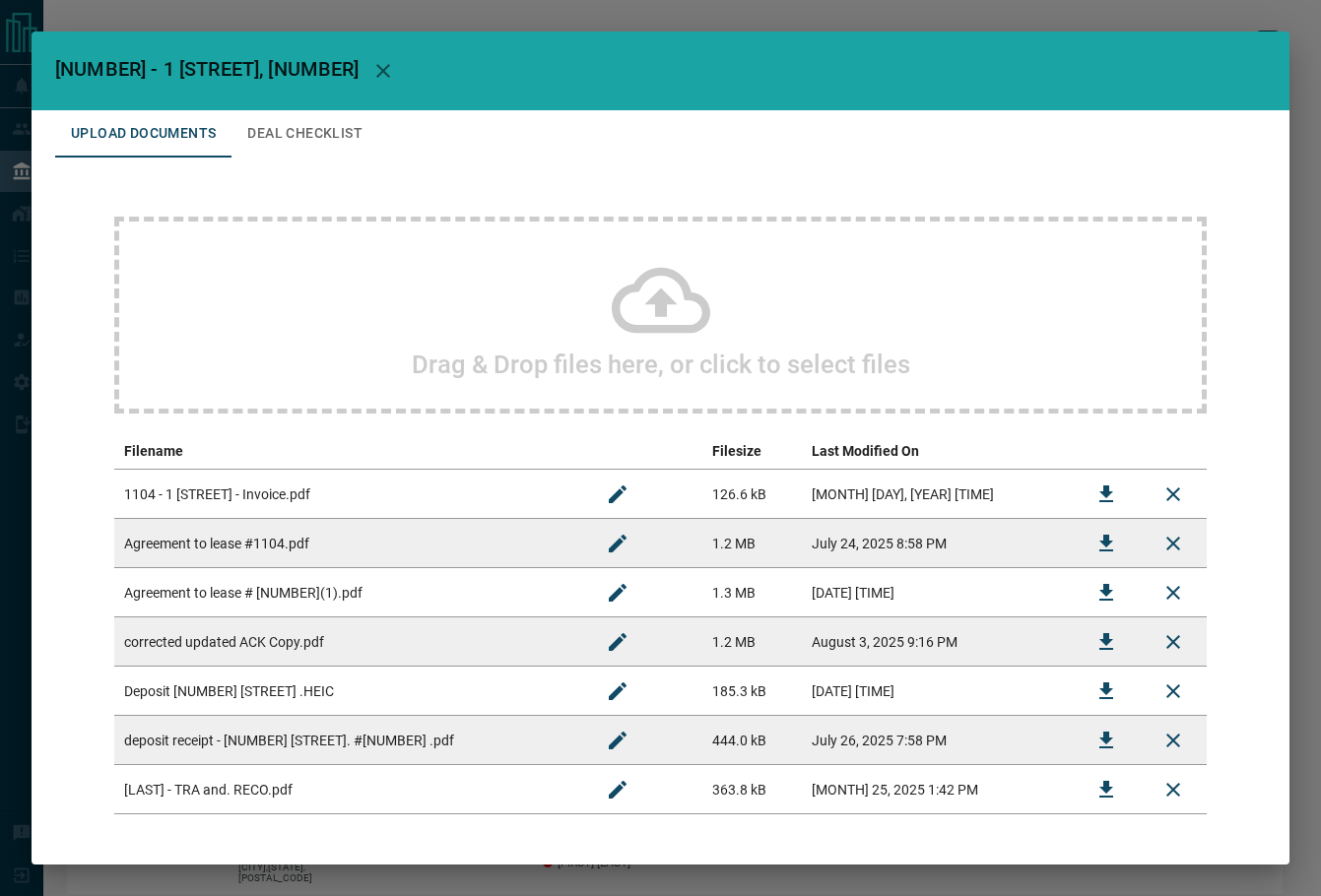 click on "Deal Checklist" at bounding box center (304, 134) 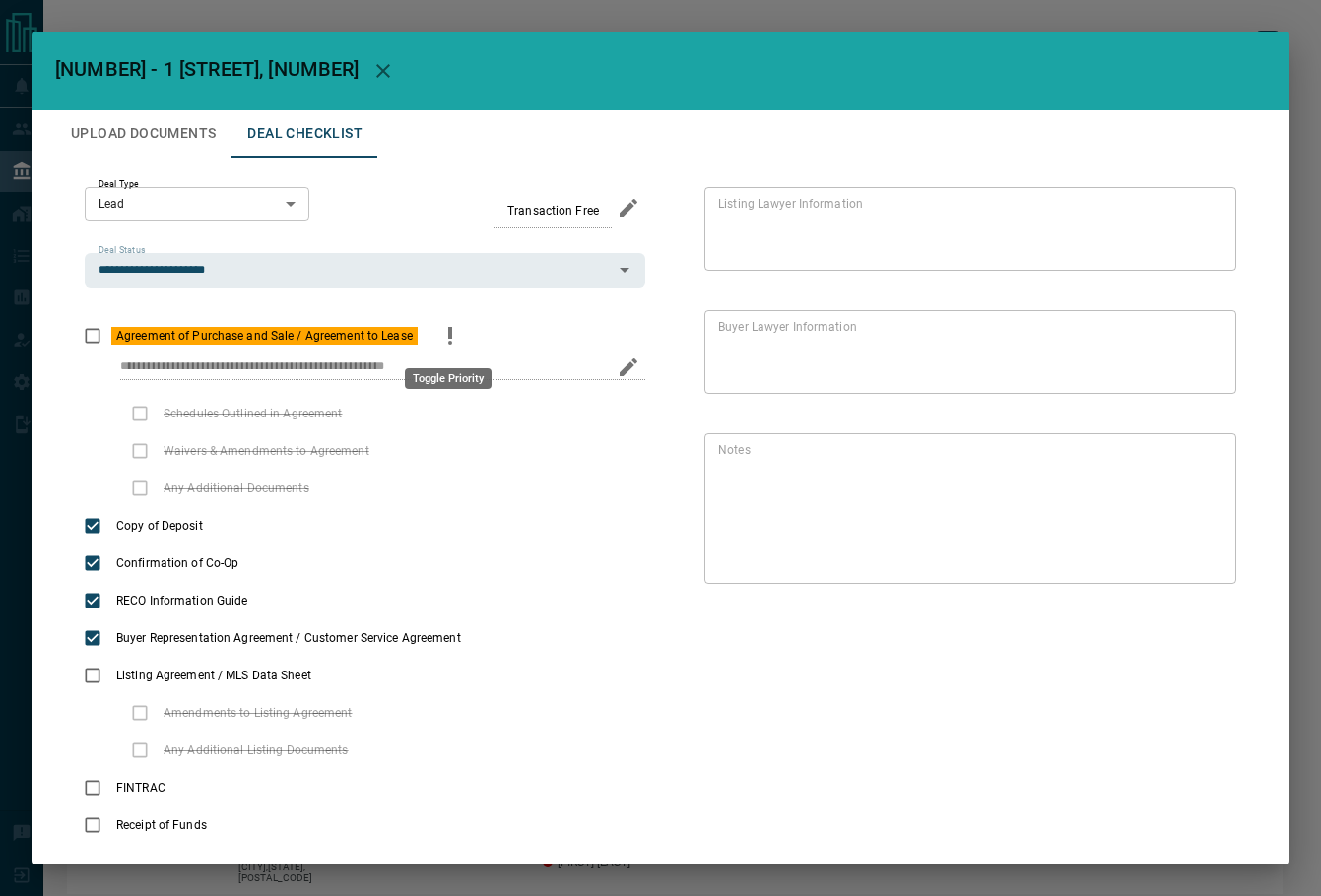 click at bounding box center (450, 336) 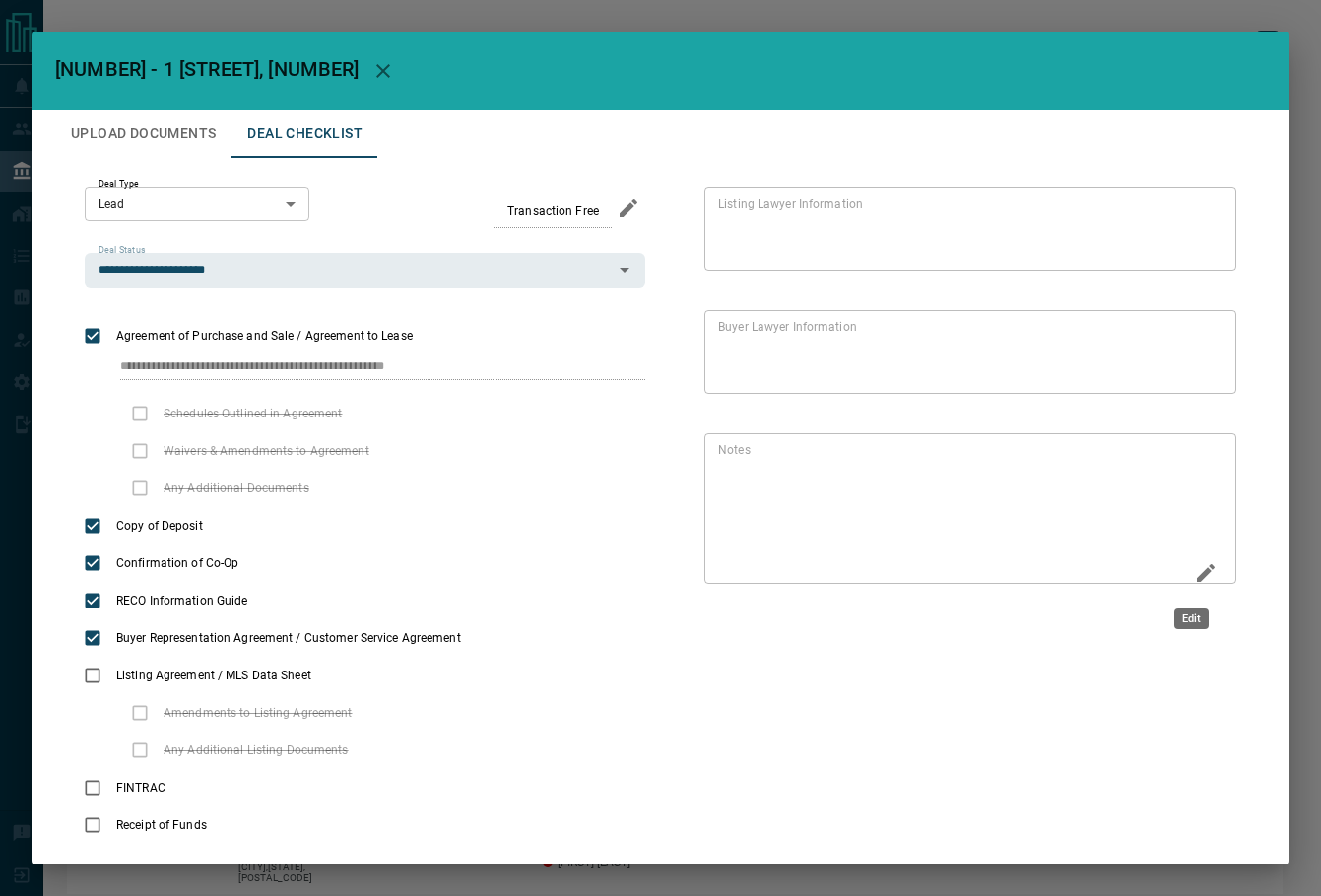 click 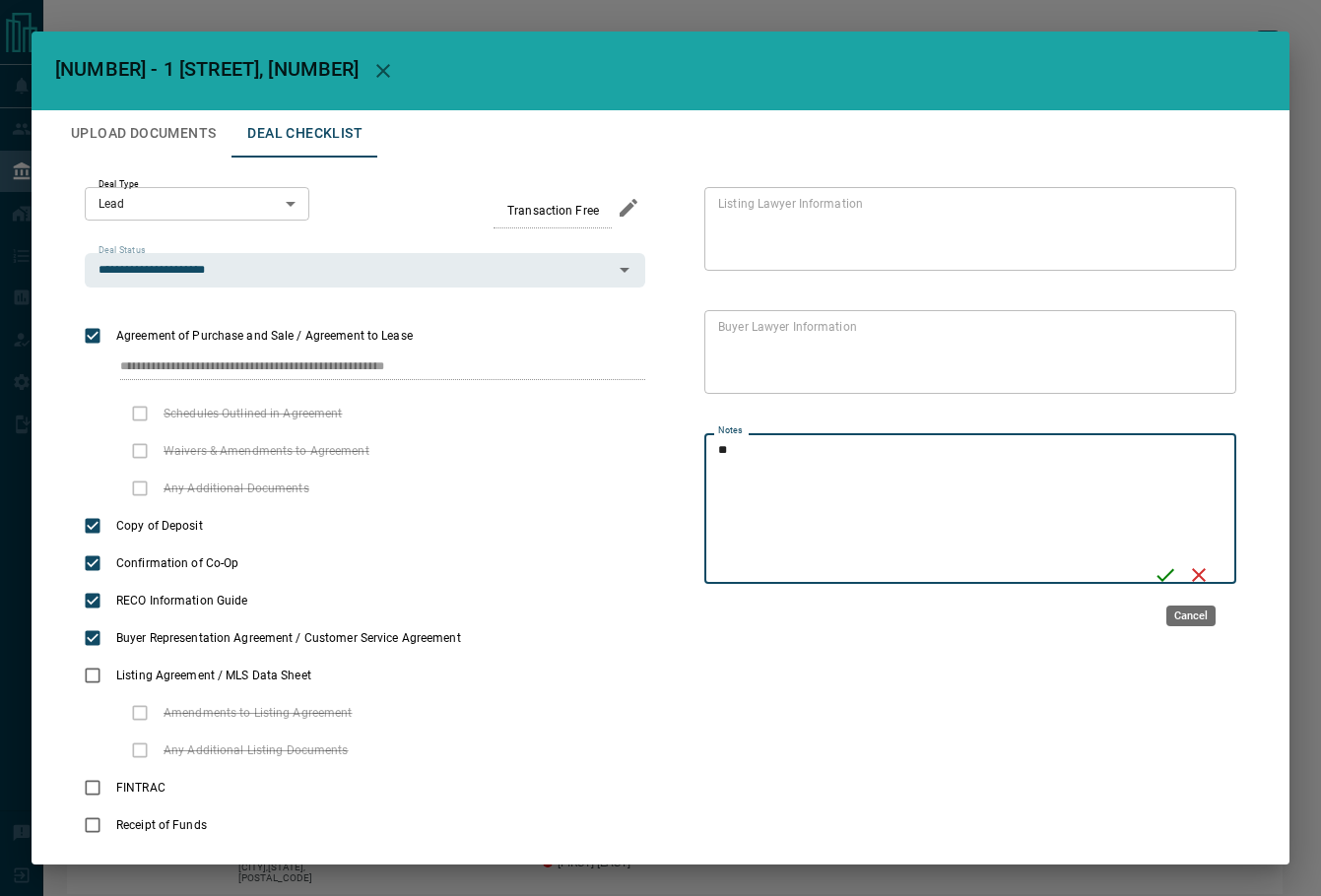 type on "*" 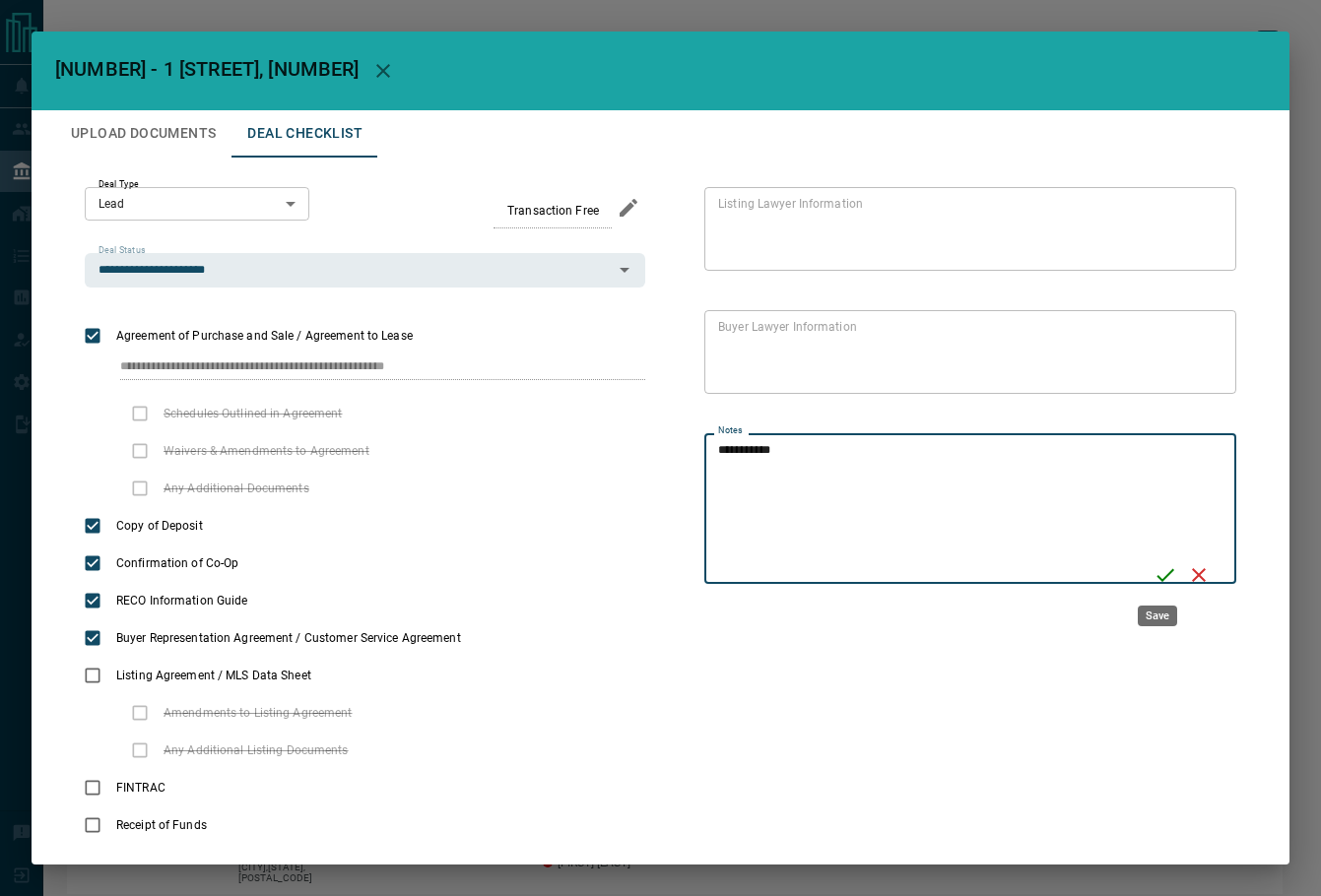 type on "**********" 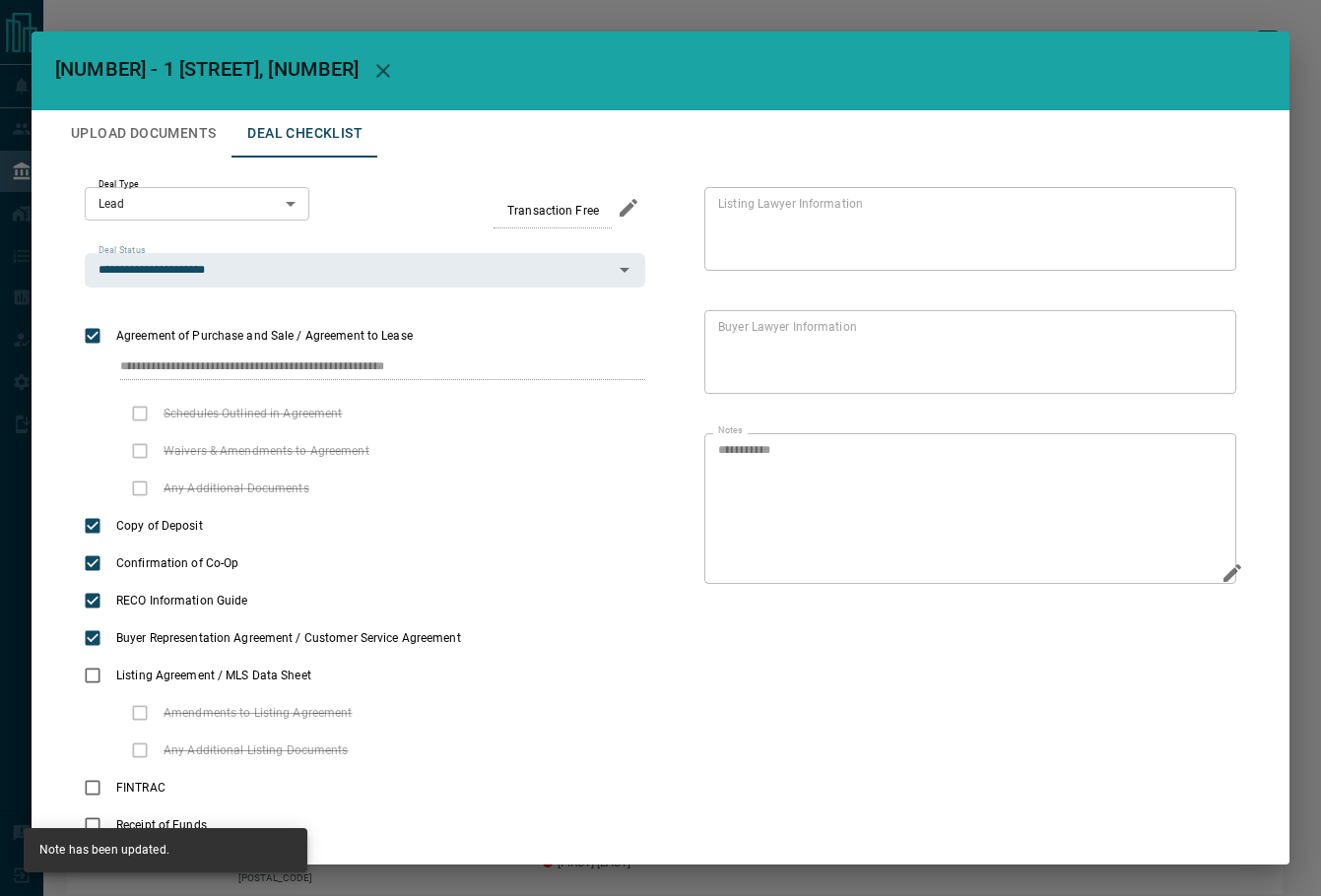 drag, startPoint x: 165, startPoint y: 142, endPoint x: 245, endPoint y: 7, distance: 156.924 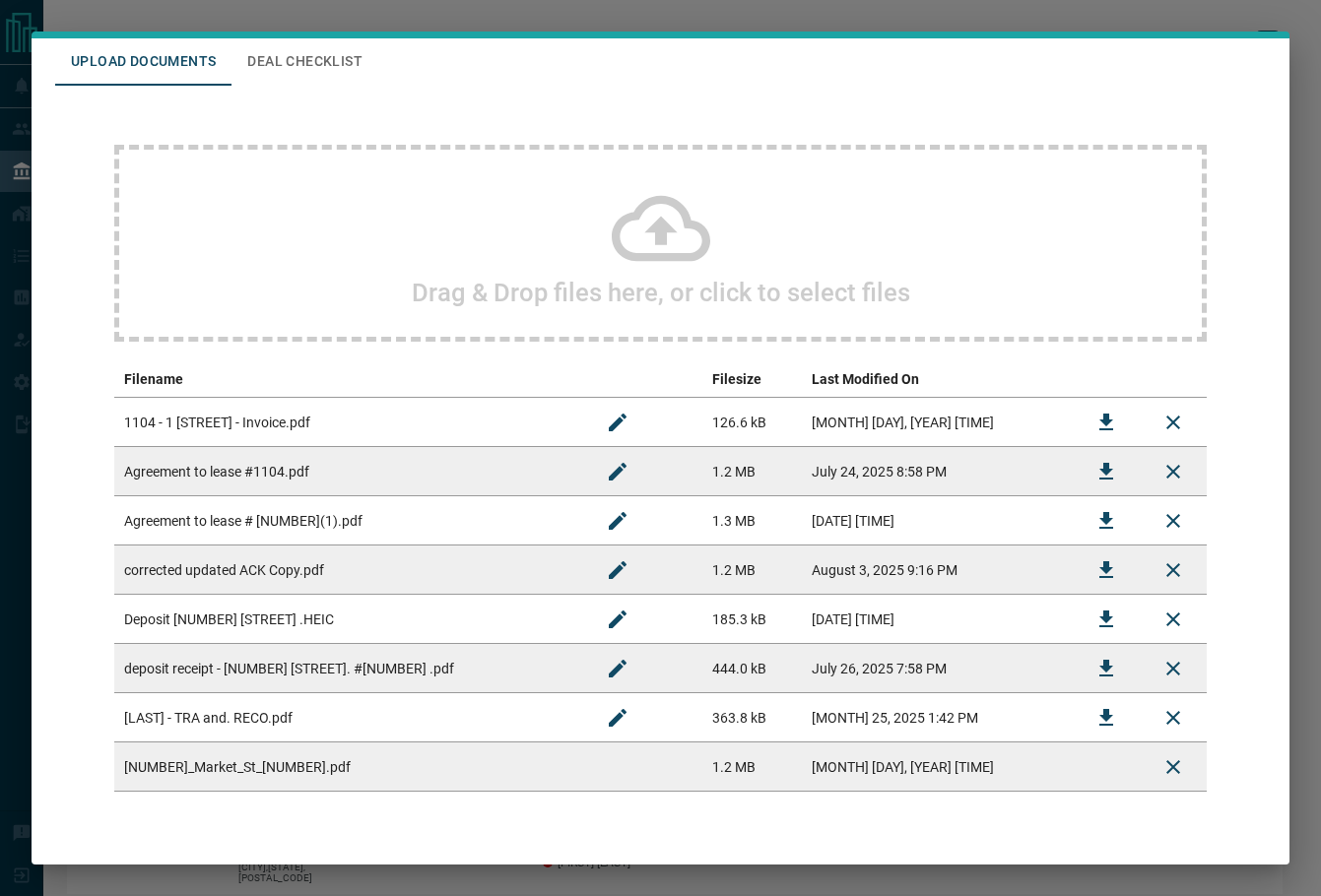 scroll, scrollTop: 128, scrollLeft: 0, axis: vertical 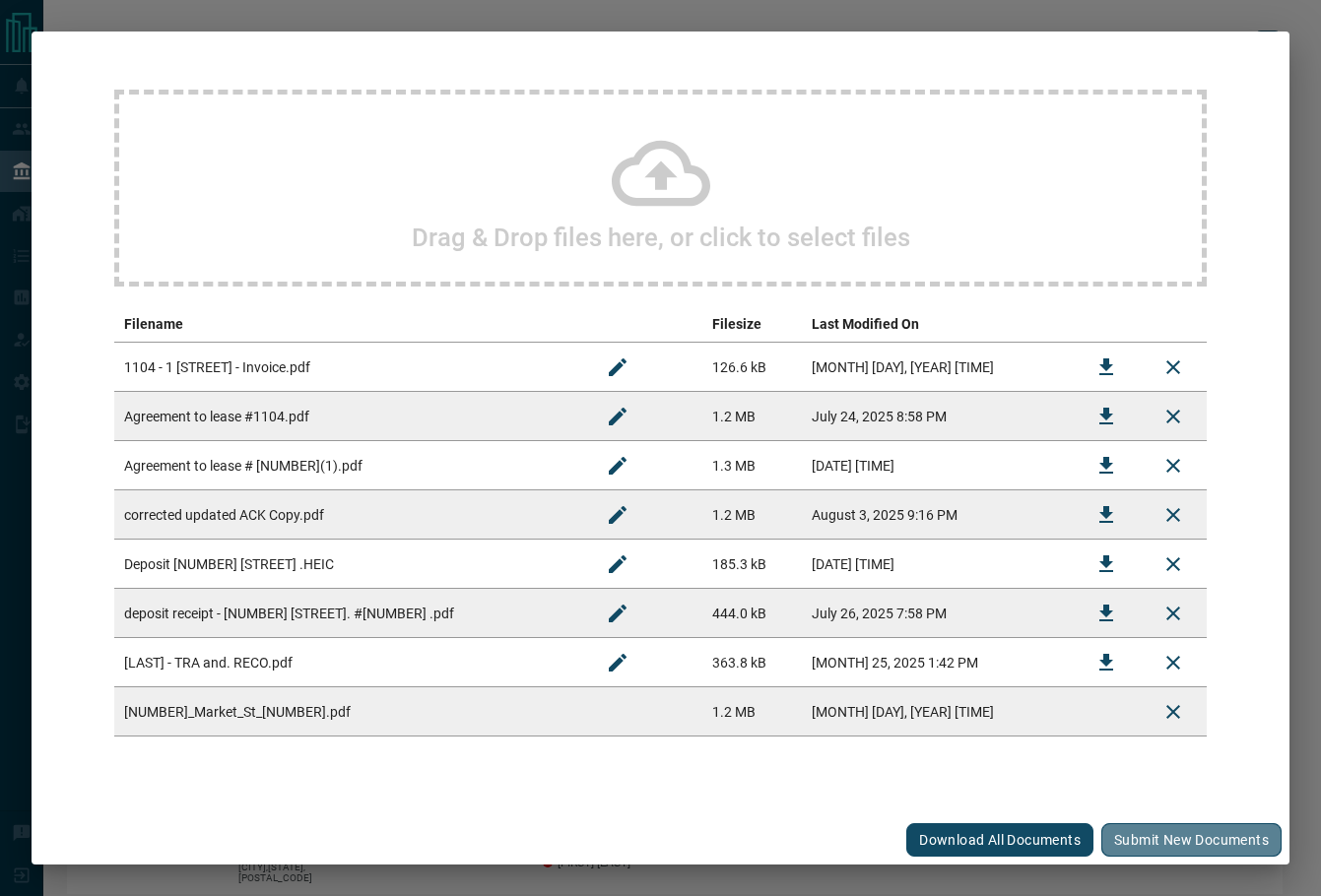 click on "Submit new documents" at bounding box center [1191, 840] 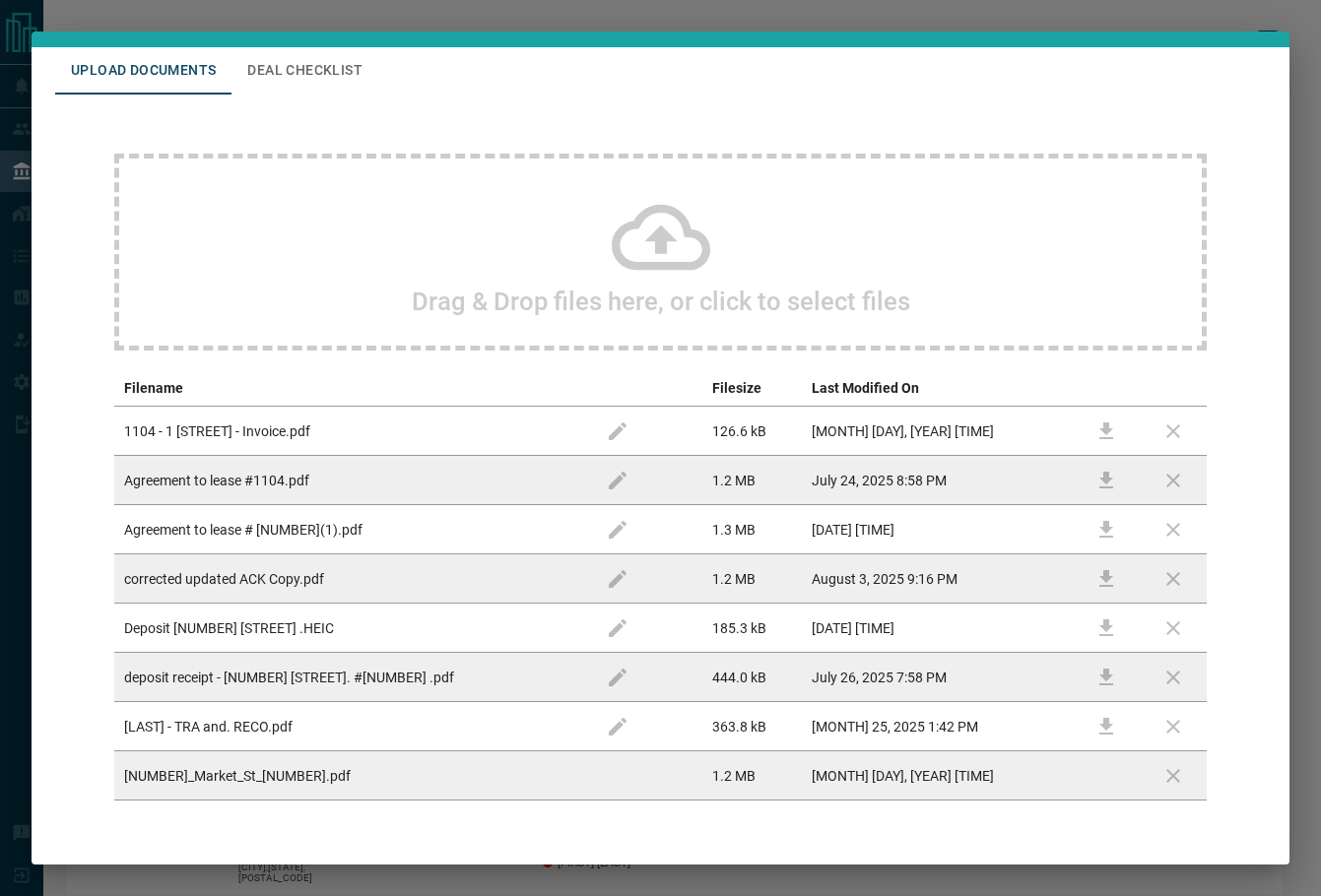 scroll, scrollTop: 0, scrollLeft: 0, axis: both 